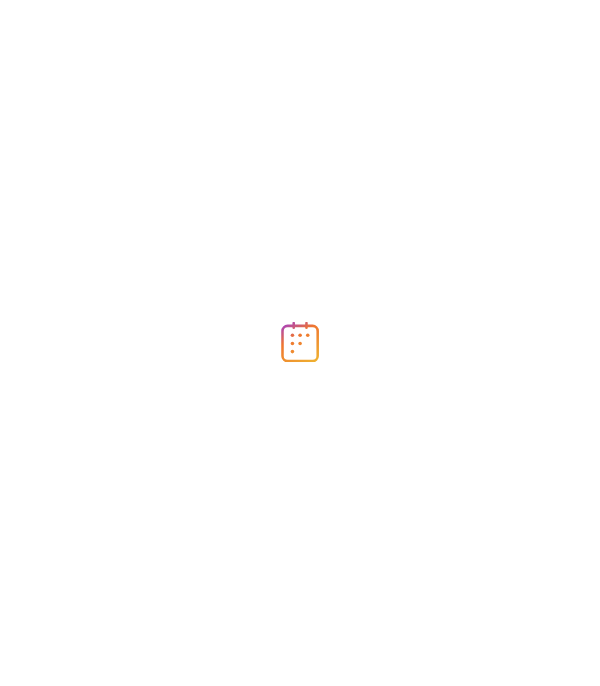 scroll, scrollTop: 0, scrollLeft: 0, axis: both 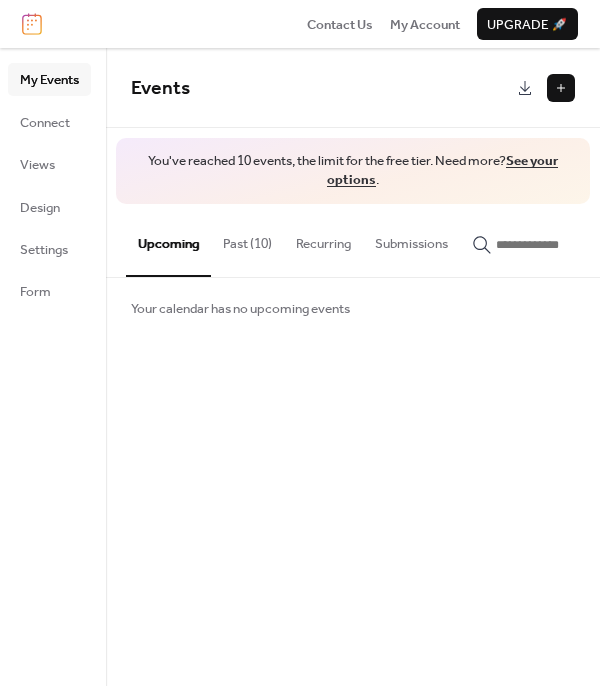 click at bounding box center [561, 88] 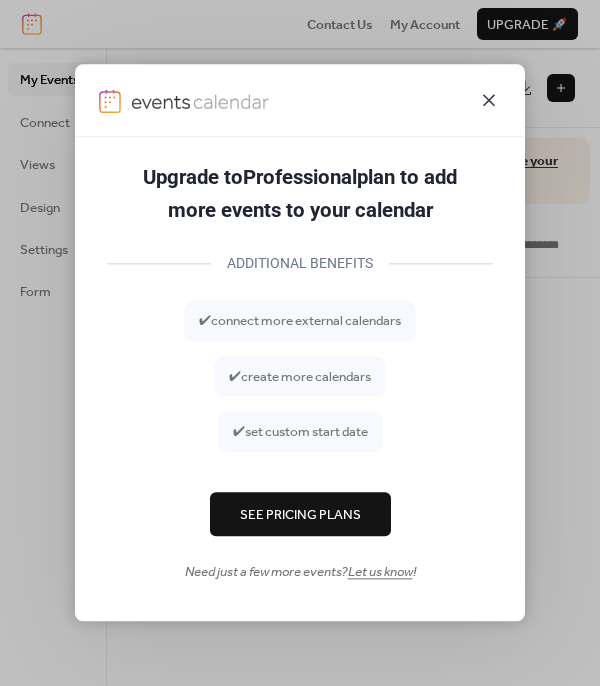 click 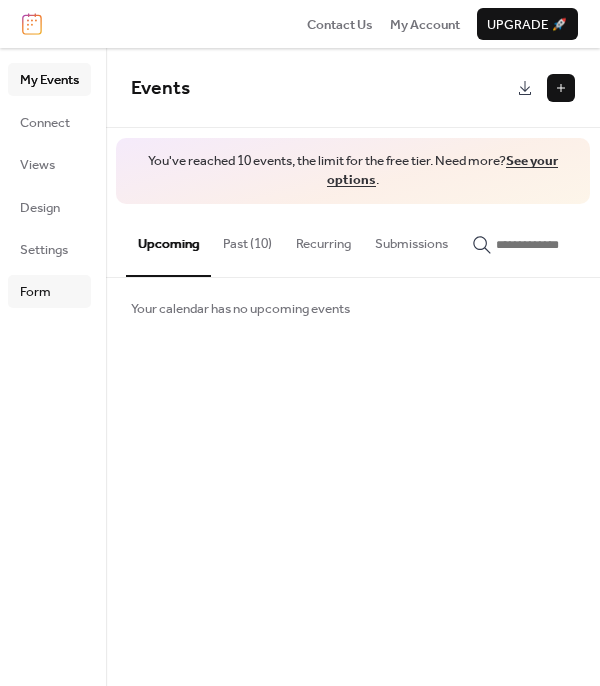 click on "Form" at bounding box center [35, 292] 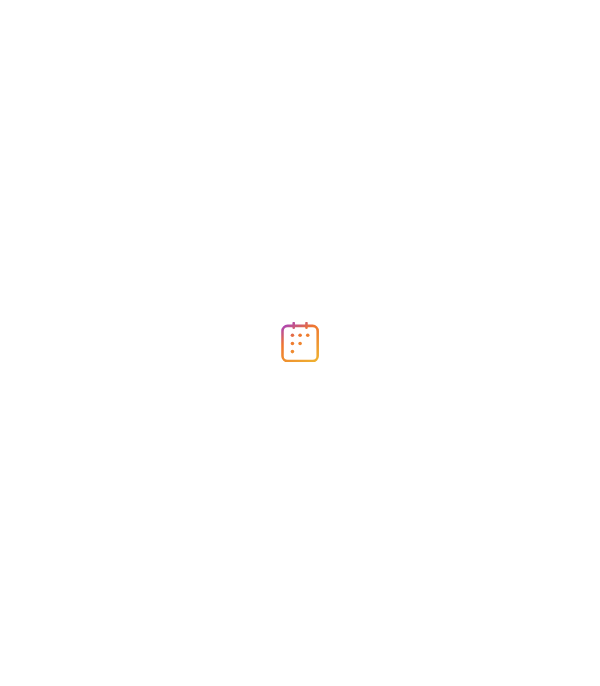 scroll, scrollTop: 0, scrollLeft: 0, axis: both 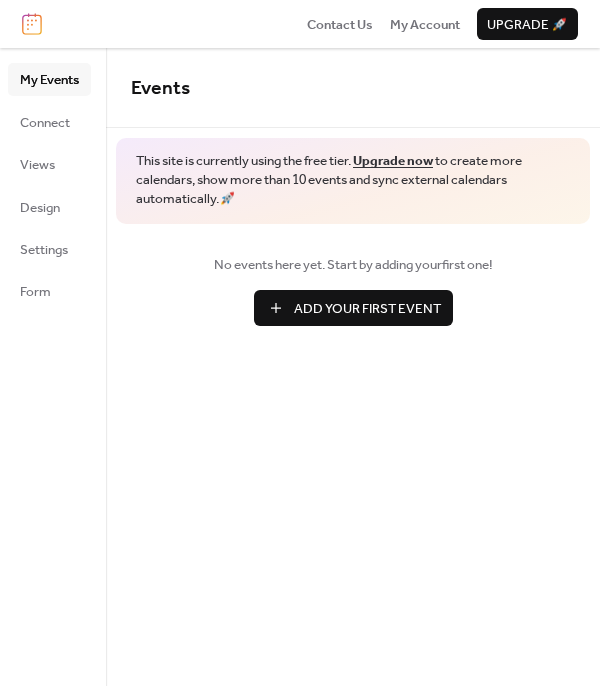 click on "Add Your First Event" at bounding box center [367, 309] 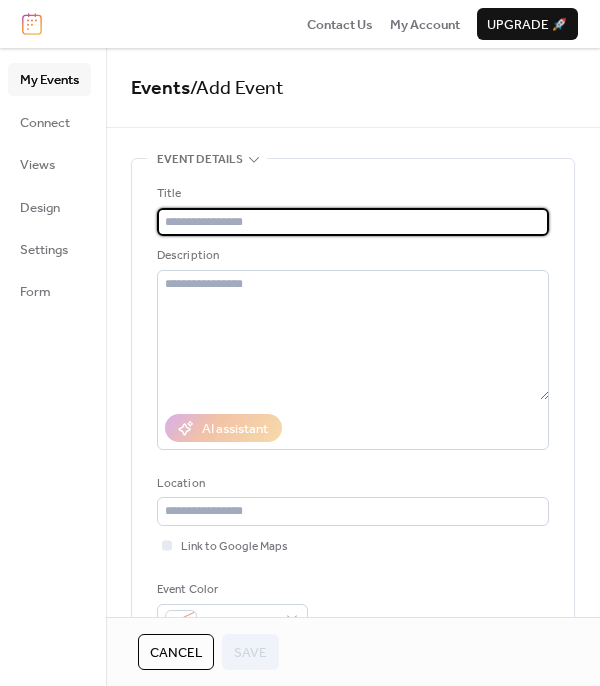 type on "*" 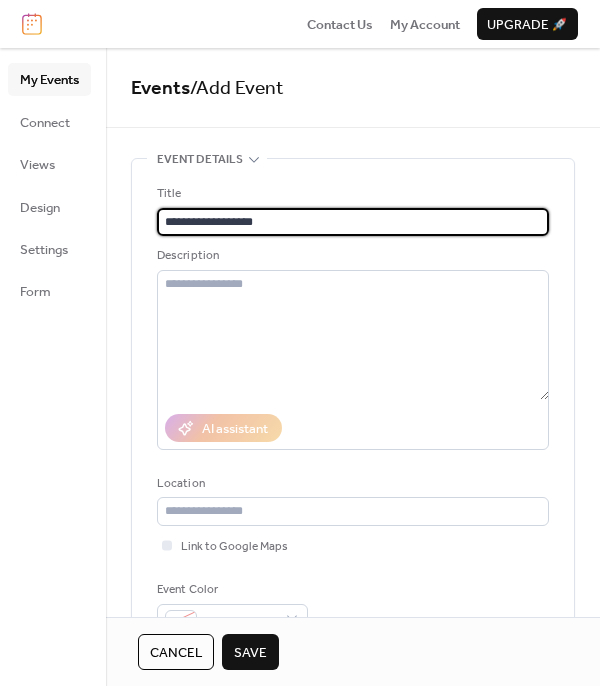 scroll, scrollTop: 496, scrollLeft: 0, axis: vertical 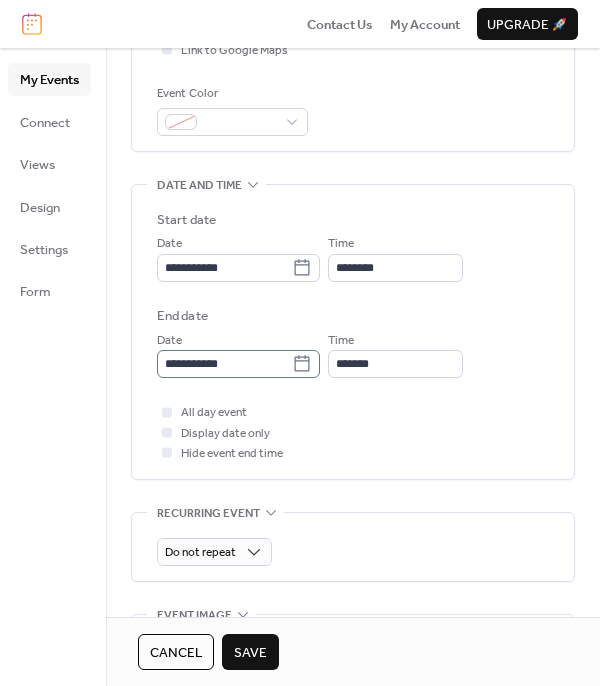 type on "**********" 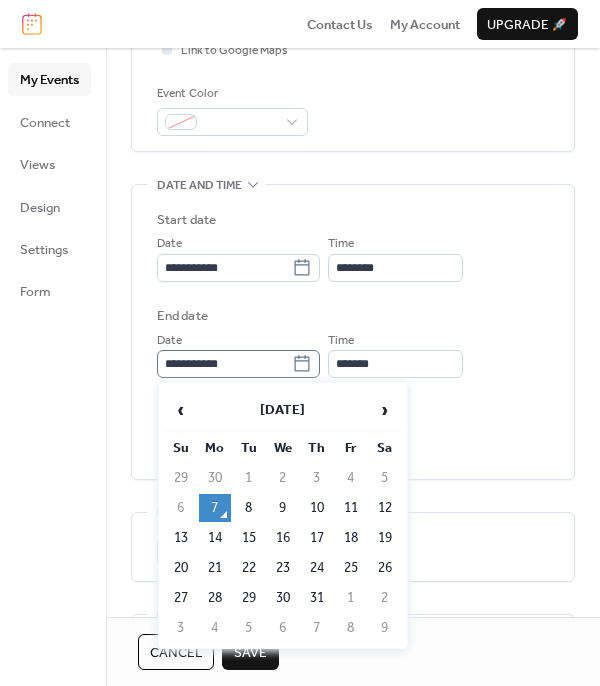 click 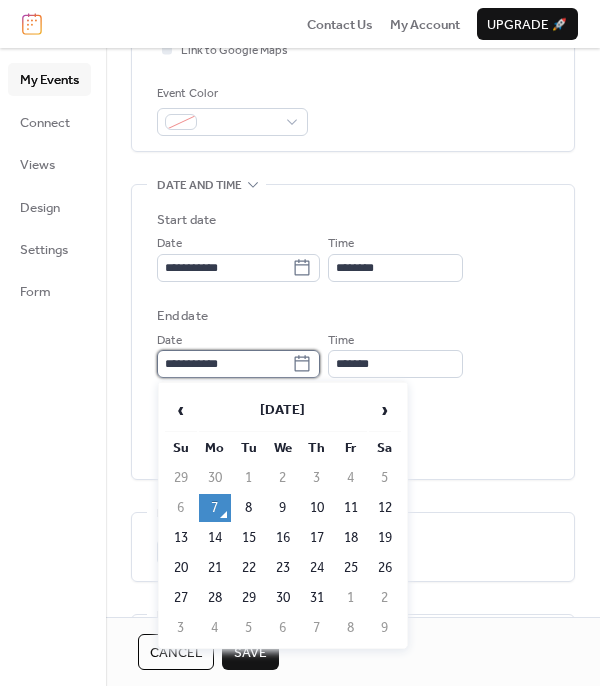 click on "**********" at bounding box center [224, 364] 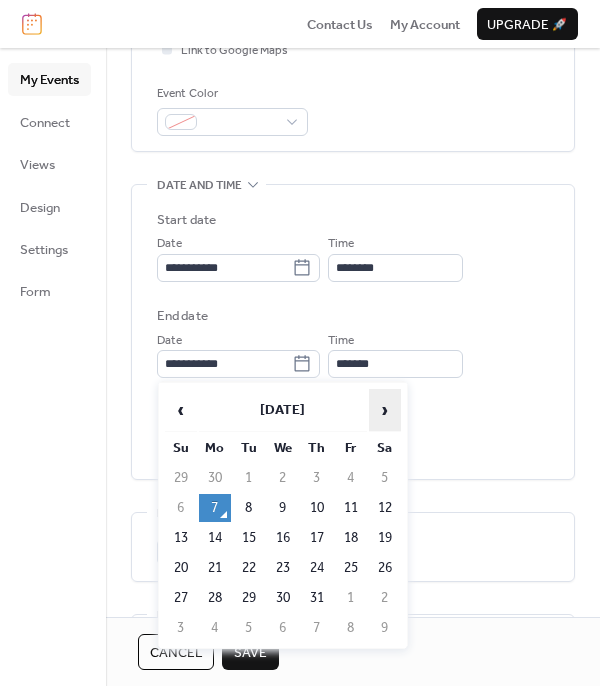 click on "›" at bounding box center [385, 410] 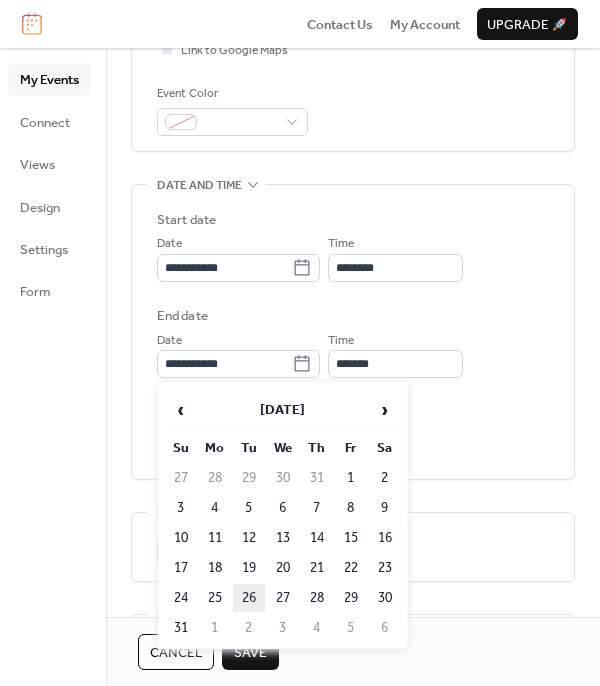 click on "26" at bounding box center (249, 598) 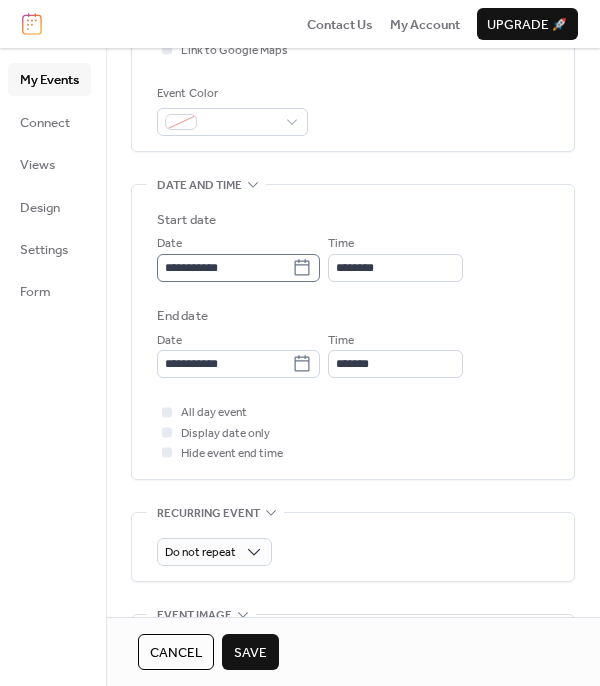 click 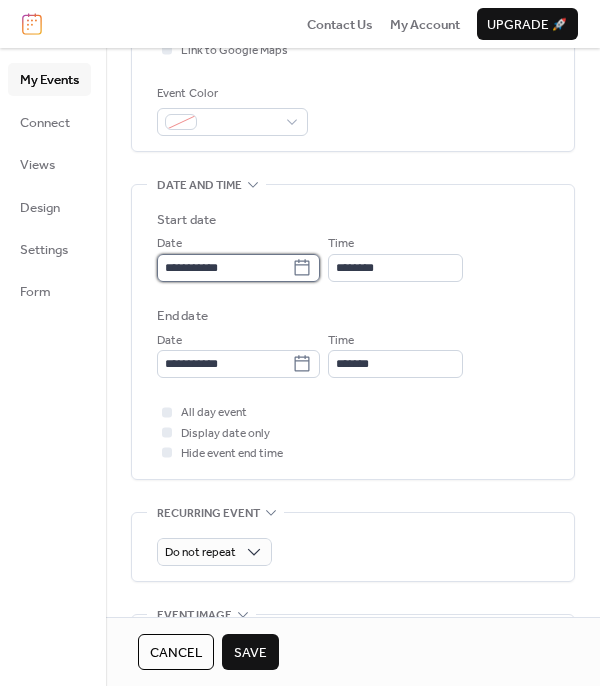 click on "**********" at bounding box center (224, 268) 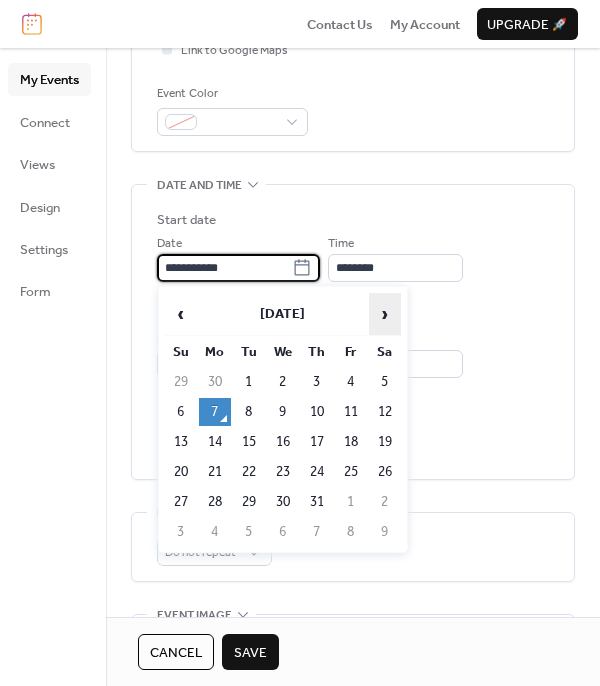 click on "›" at bounding box center (385, 314) 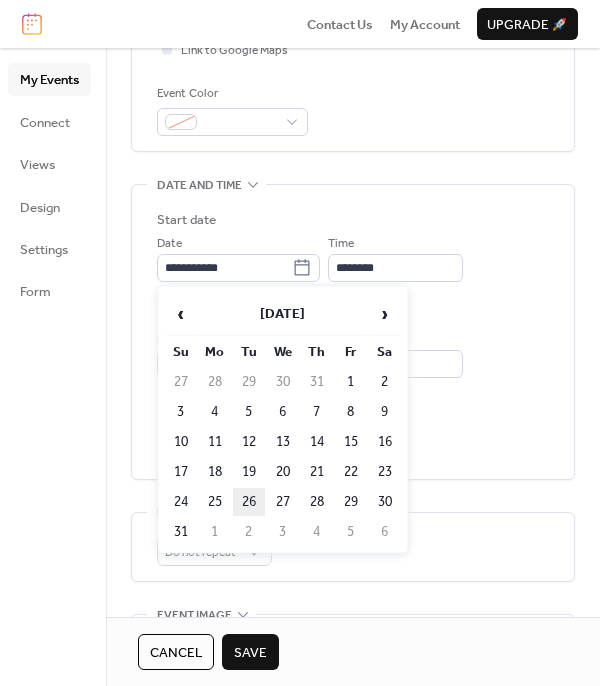 click on "26" at bounding box center (249, 502) 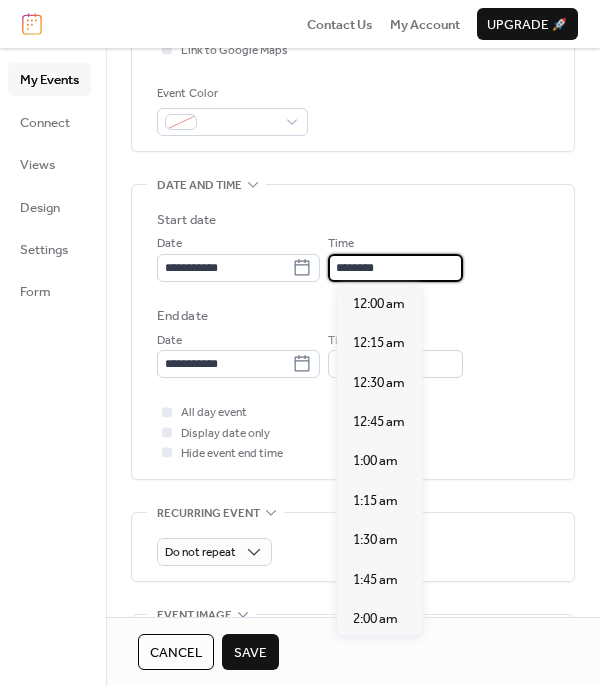 click on "********" at bounding box center [395, 268] 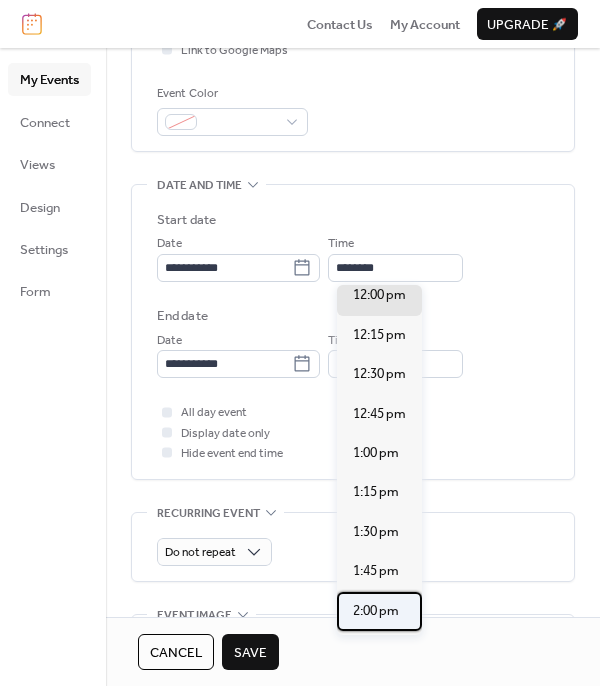 click on "2:00 pm" at bounding box center (379, 611) 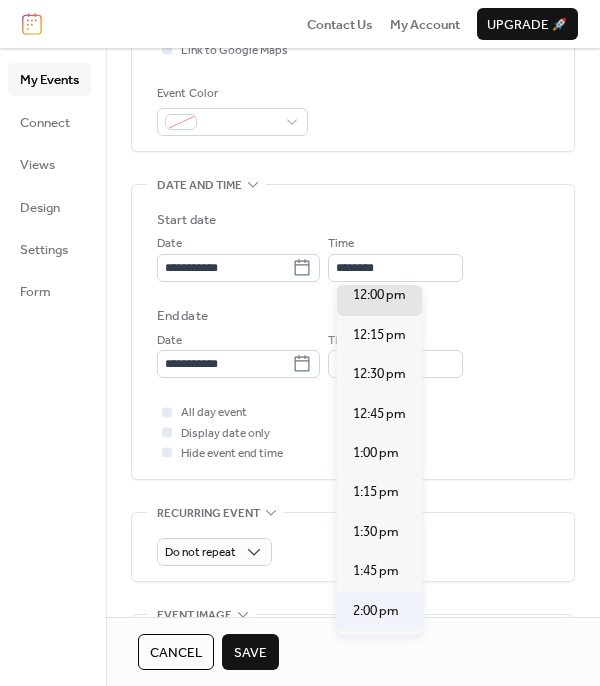 type on "*******" 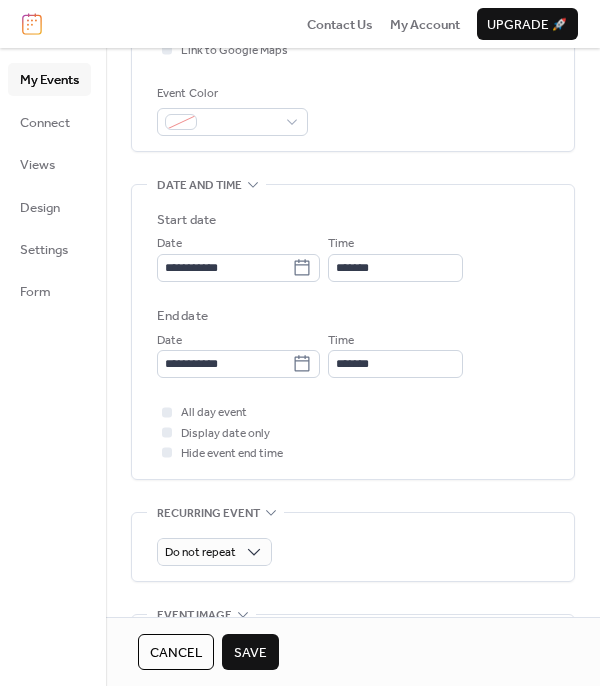 click on "Cancel Save" at bounding box center (353, 651) 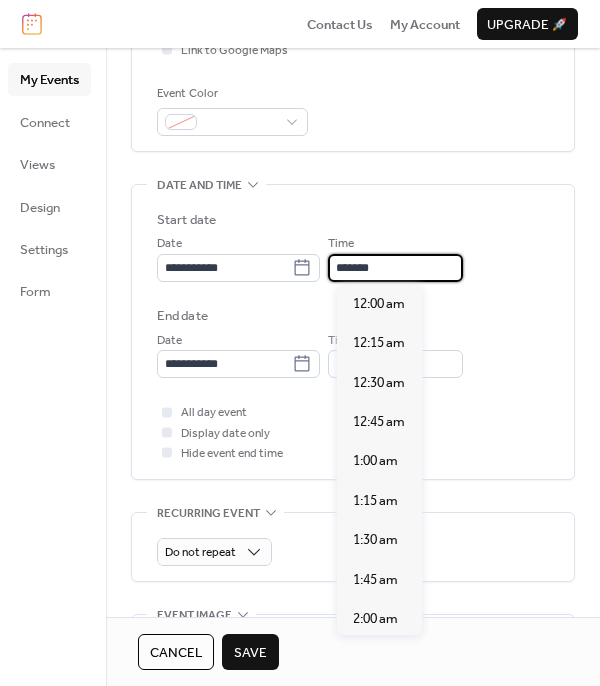 click on "*******" at bounding box center [395, 268] 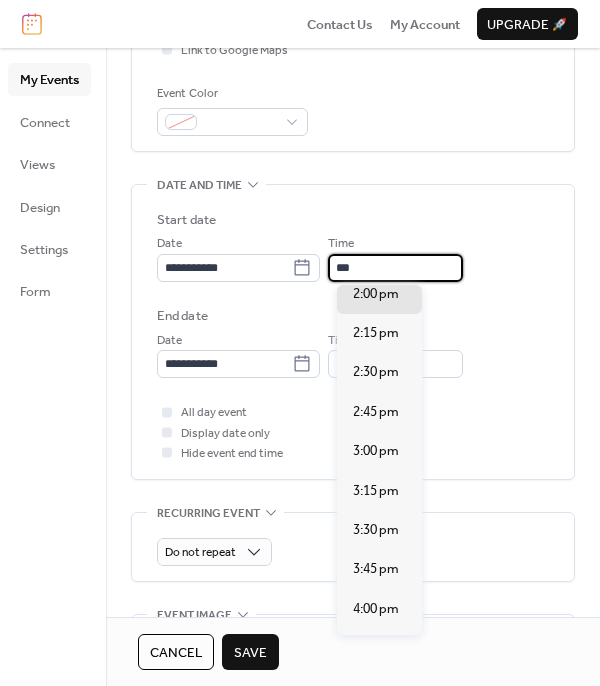 scroll, scrollTop: 316, scrollLeft: 0, axis: vertical 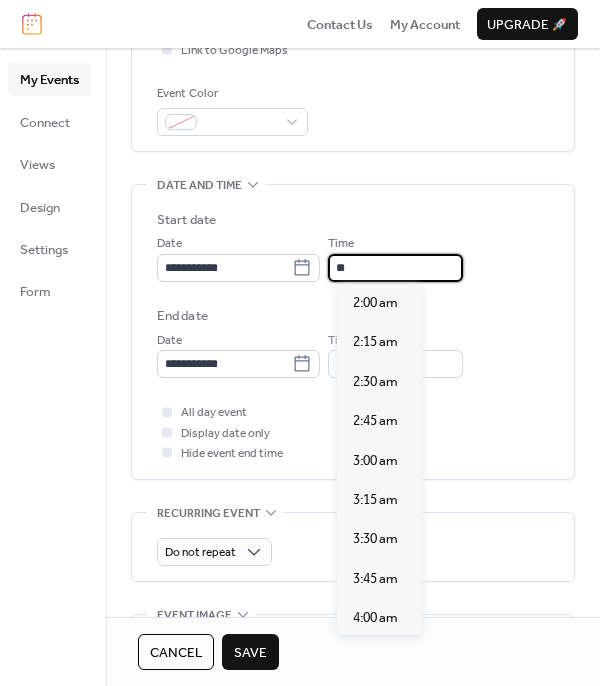 type on "*" 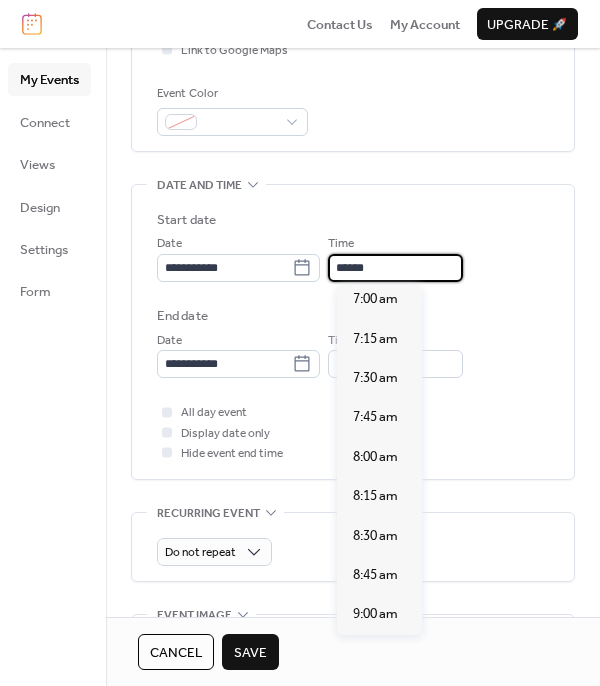 scroll, scrollTop: 3009, scrollLeft: 0, axis: vertical 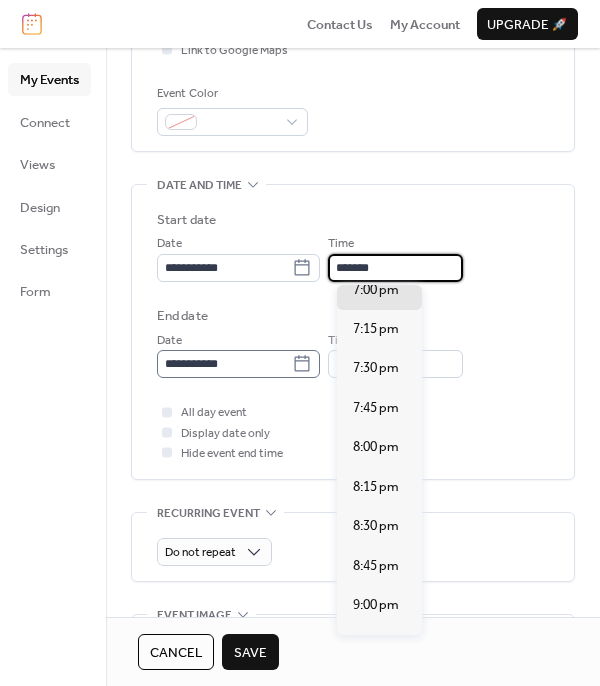type on "*******" 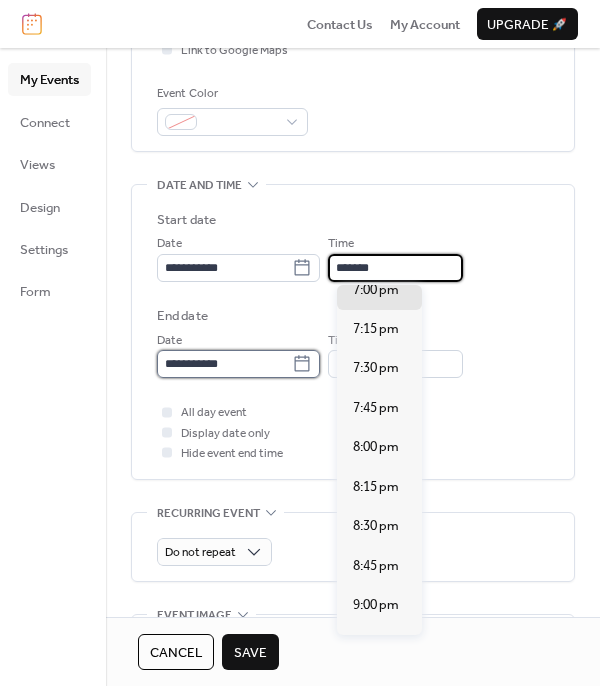 click on "**********" at bounding box center [224, 364] 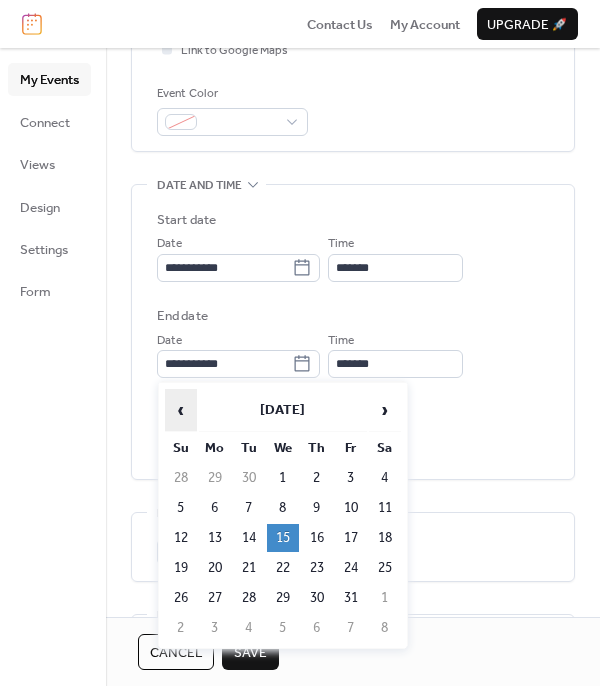 click on "‹" at bounding box center (181, 410) 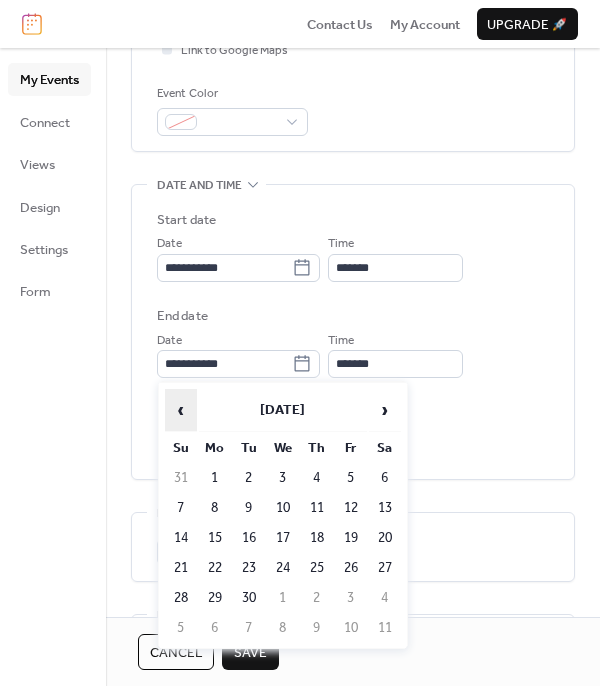click on "‹" at bounding box center (181, 410) 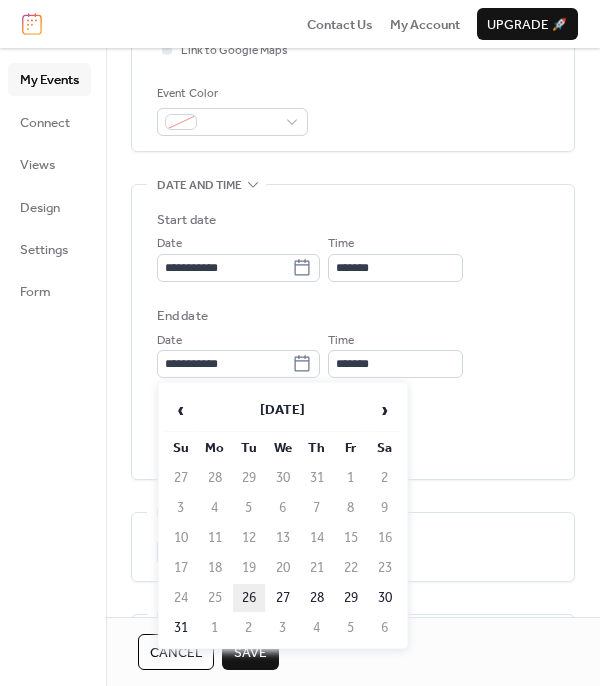 click on "26" at bounding box center [249, 598] 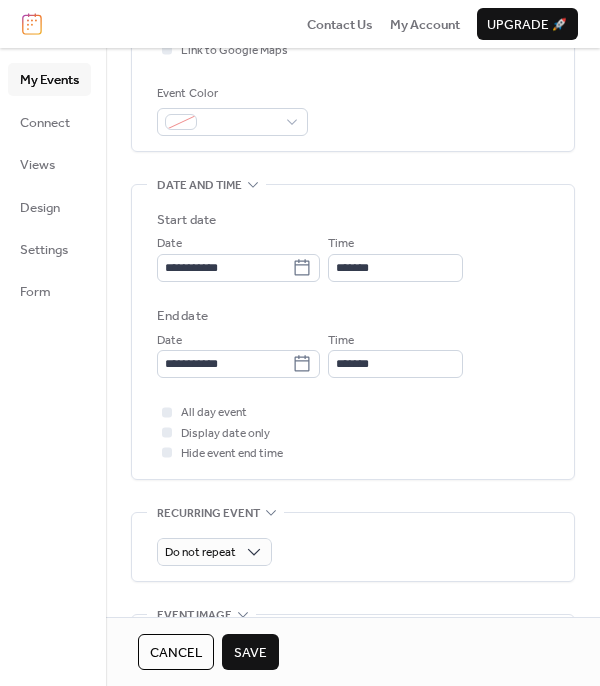 scroll, scrollTop: 831, scrollLeft: 0, axis: vertical 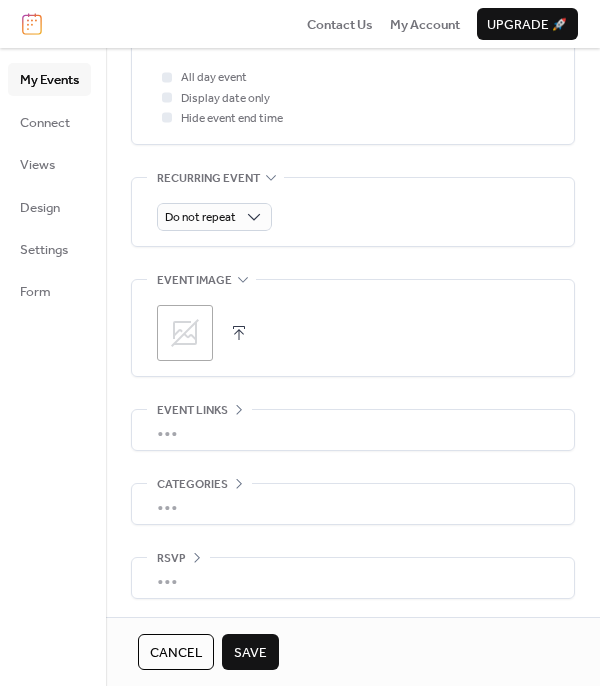 click on "•••" at bounding box center (353, 578) 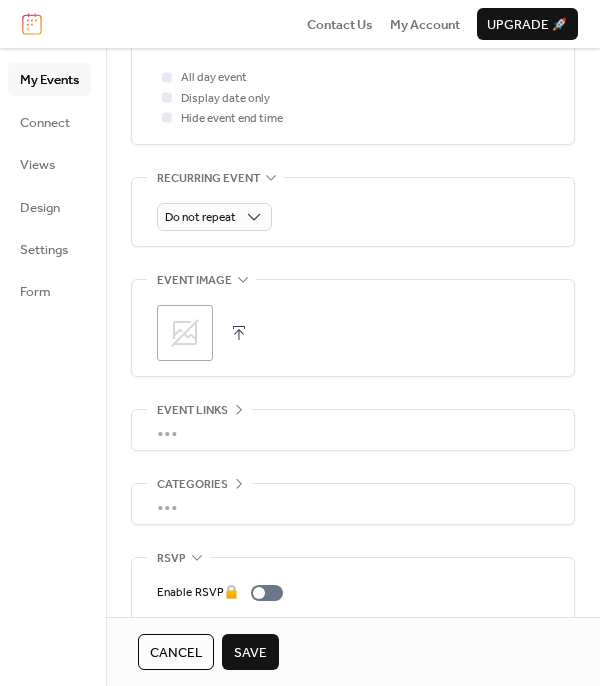 scroll, scrollTop: 831, scrollLeft: 0, axis: vertical 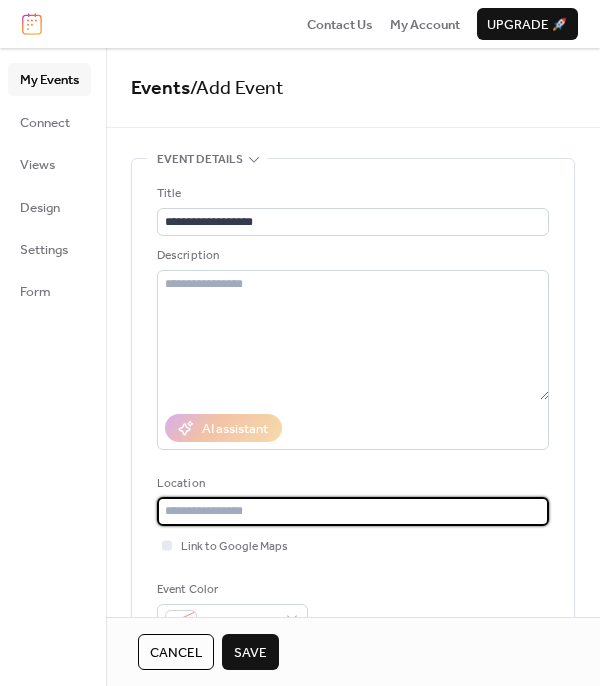 click at bounding box center [353, 511] 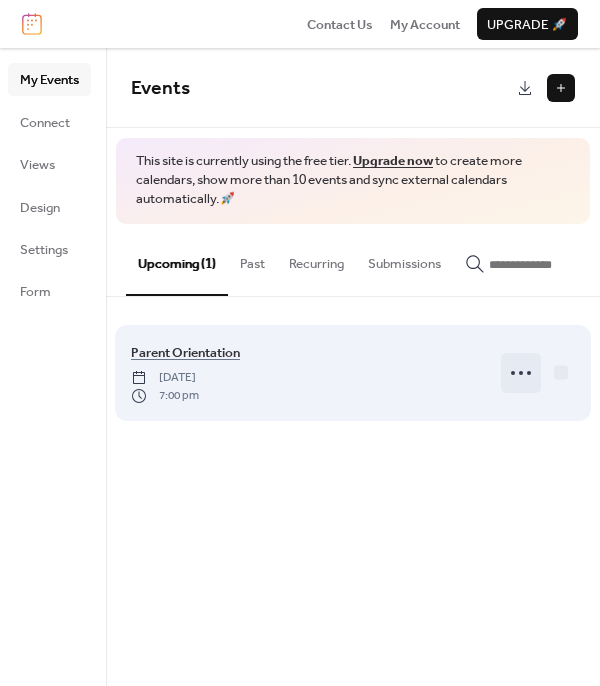 click 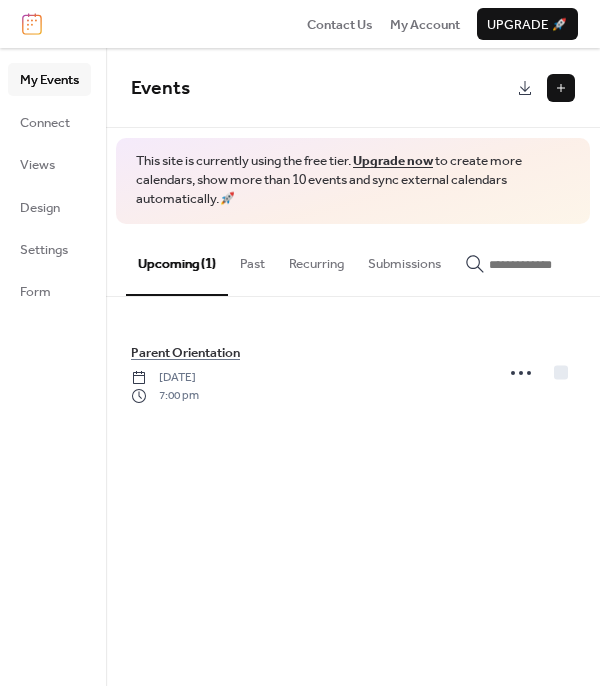 click on "Events This site is currently using the free tier.   Upgrade now   to create more calendars, show more than 10 events and sync external calendars automatically. 🚀 Upcoming  (1) Past  Recurring  Submissions  Parent Orientation [DATE] 7:00 pm Cancel" at bounding box center [353, 367] 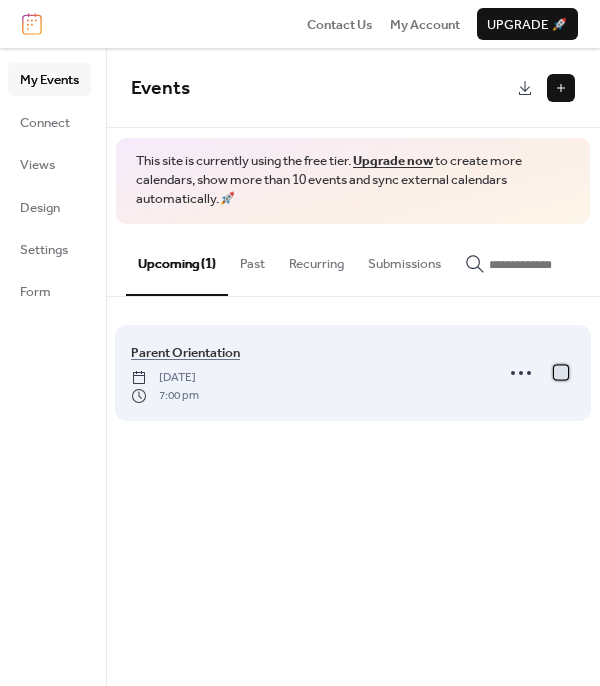 click at bounding box center [561, 372] 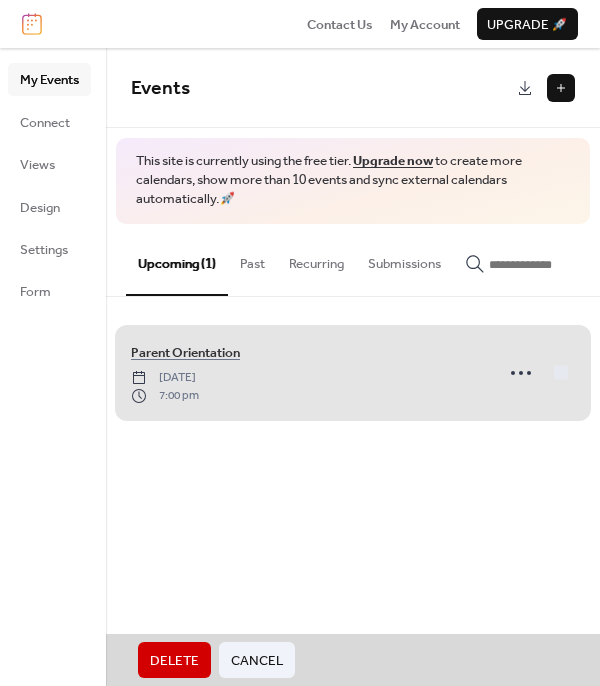 click on "Parent Orientation [DATE] 7:00 pm" at bounding box center (353, 373) 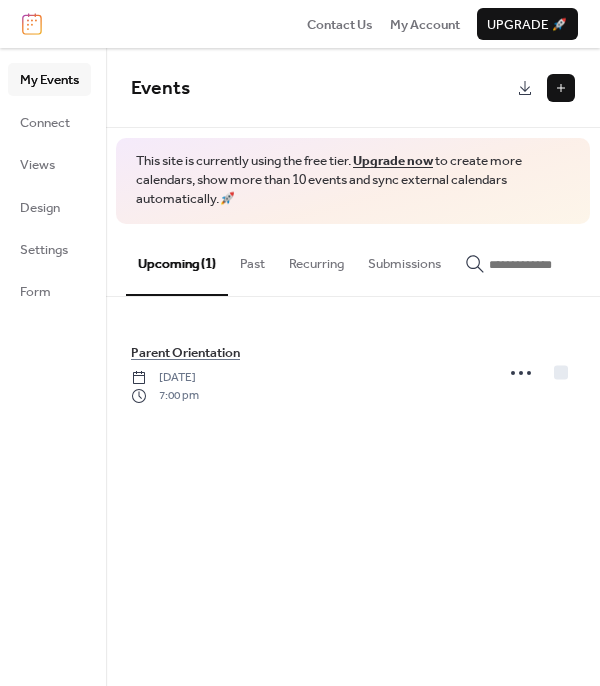 click at bounding box center [561, 88] 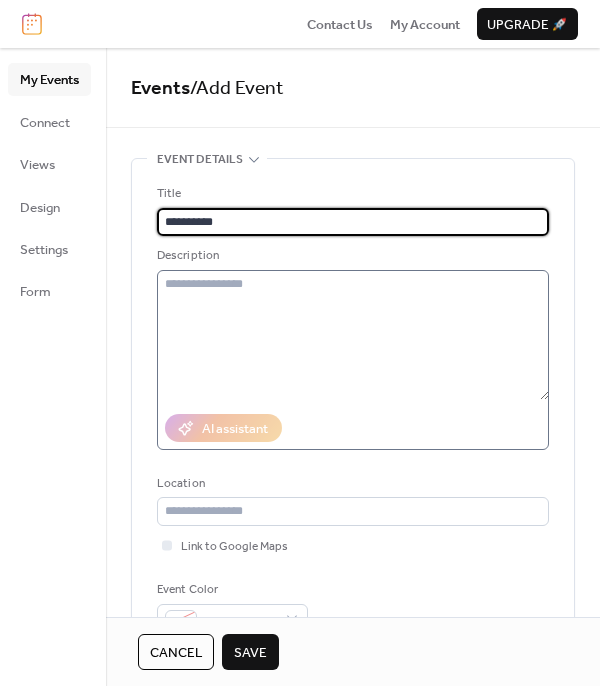 type on "**********" 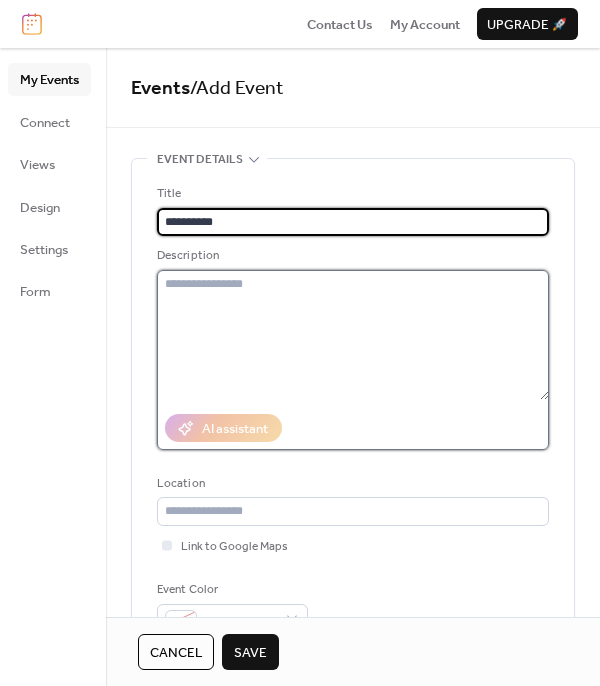 click at bounding box center [353, 335] 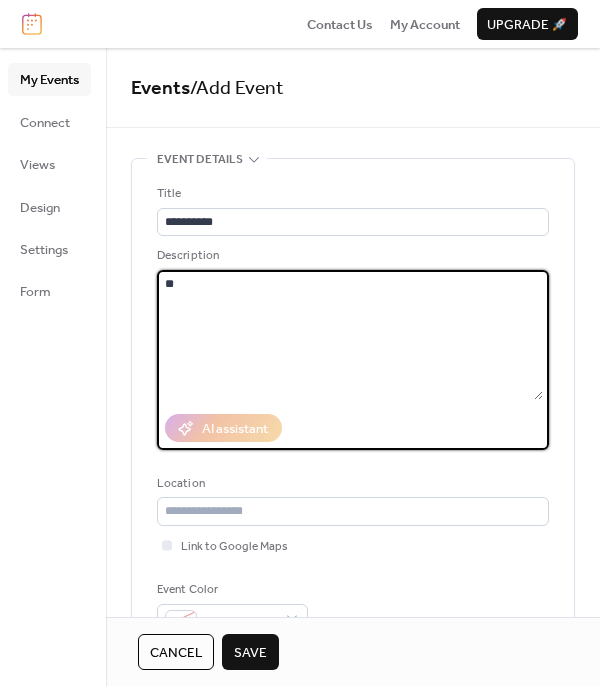 type on "*" 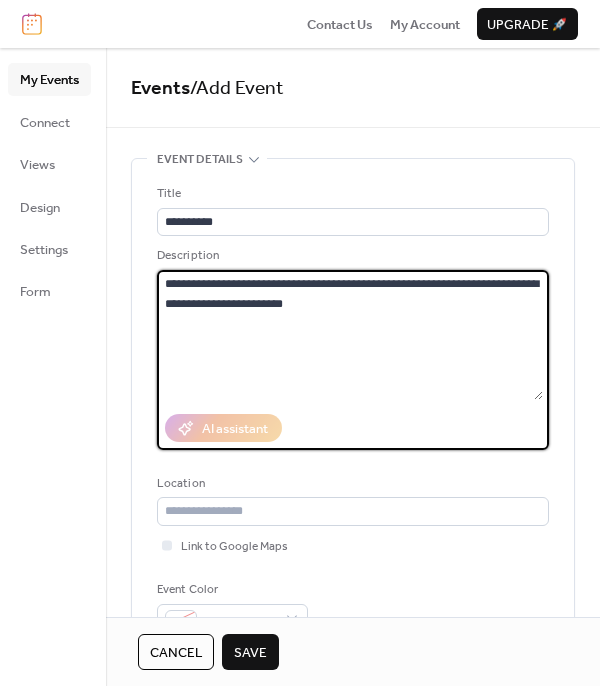 scroll, scrollTop: 496, scrollLeft: 0, axis: vertical 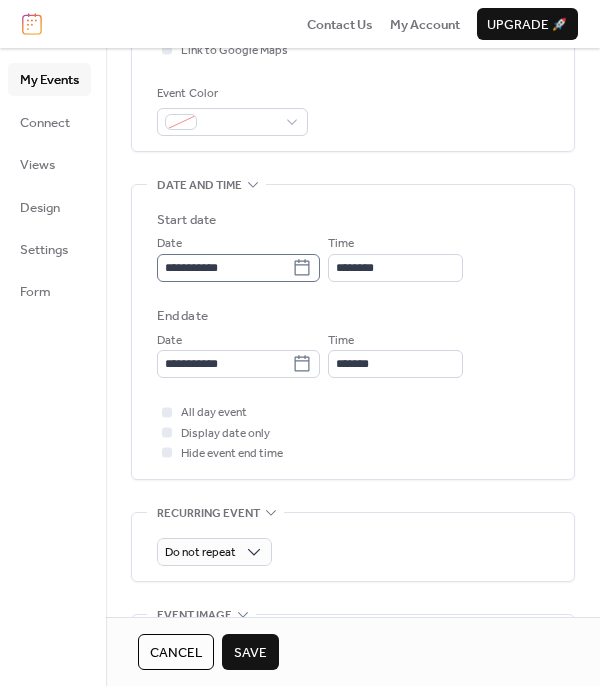 type on "**********" 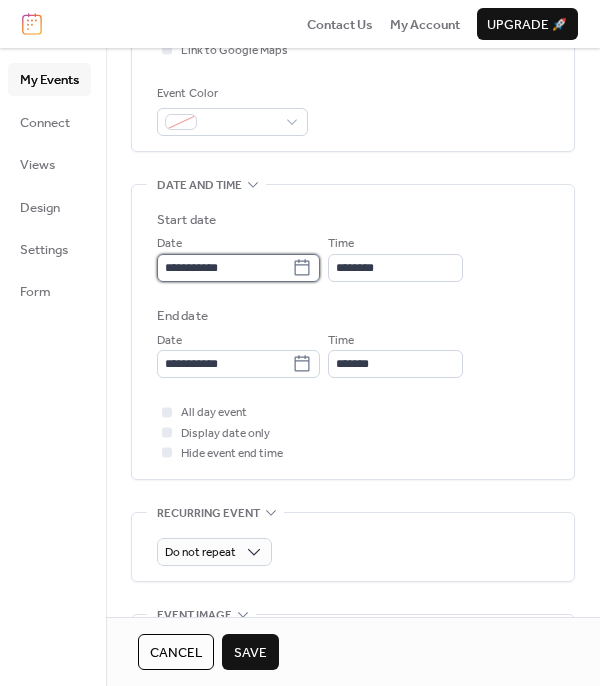 click on "**********" at bounding box center (224, 268) 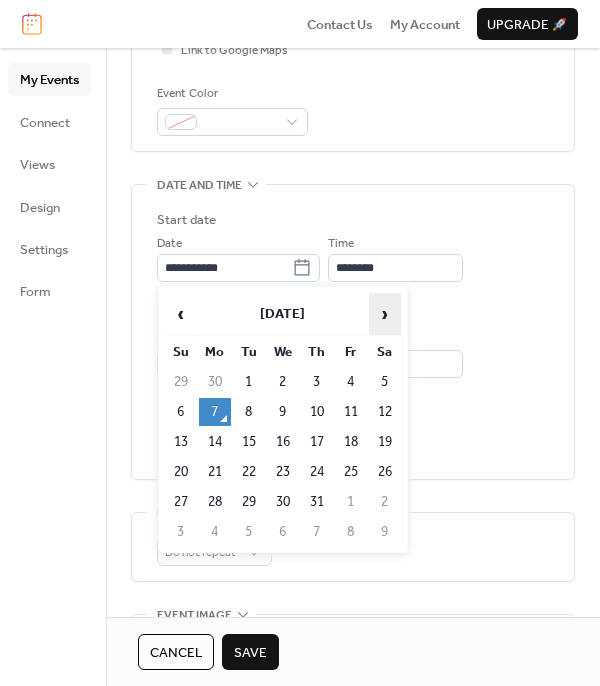 click on "›" at bounding box center (385, 314) 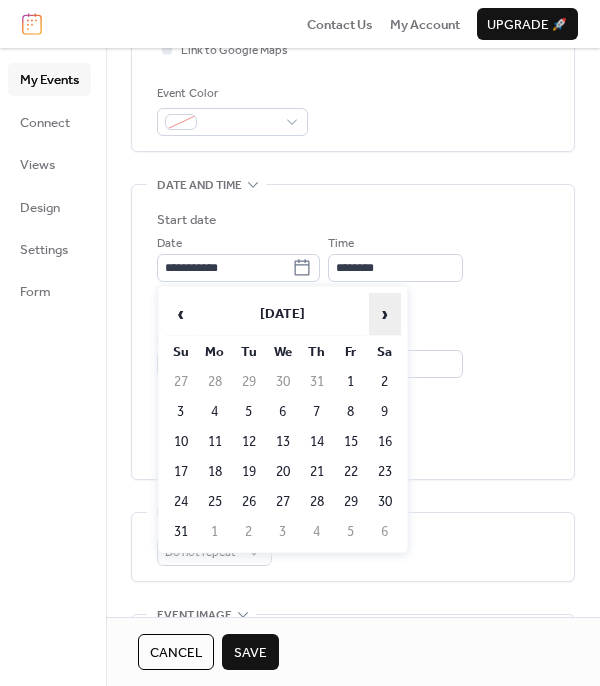 click on "›" at bounding box center [385, 314] 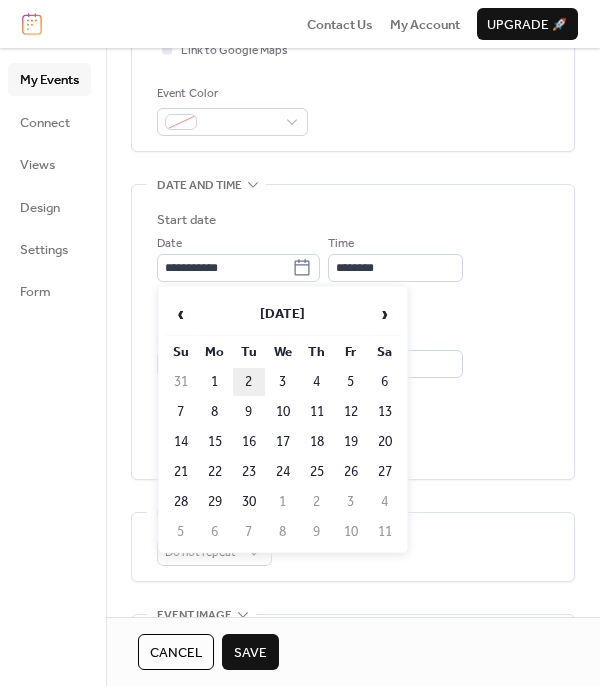 click on "2" at bounding box center [249, 382] 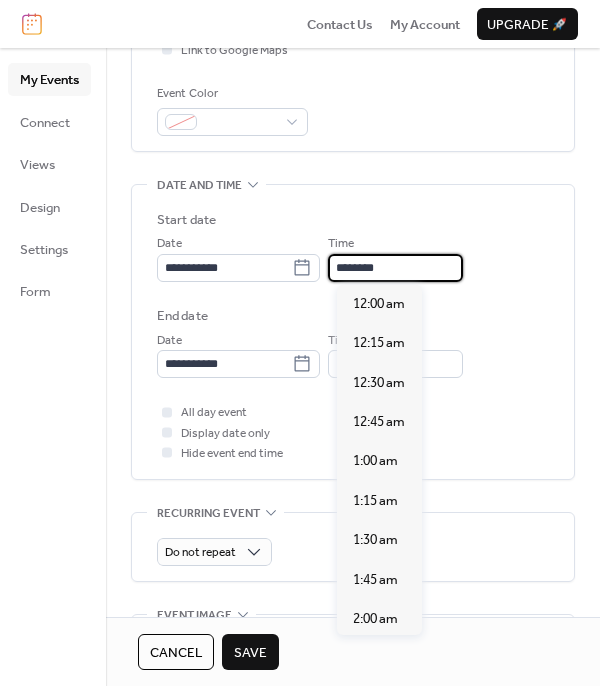 click on "********" at bounding box center (395, 268) 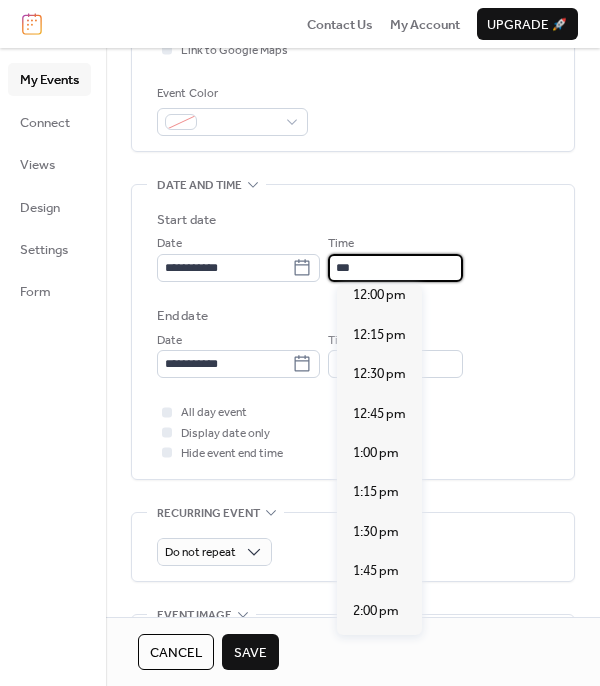 scroll, scrollTop: 0, scrollLeft: 0, axis: both 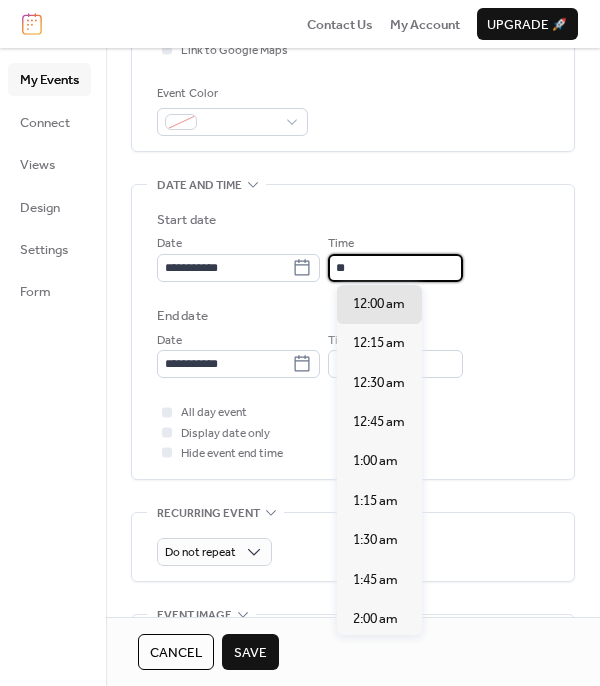 type on "*" 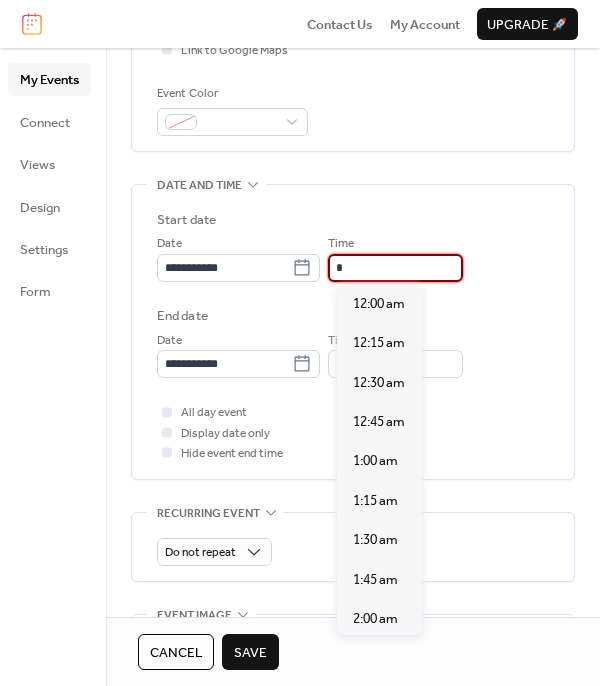 scroll, scrollTop: 1425, scrollLeft: 0, axis: vertical 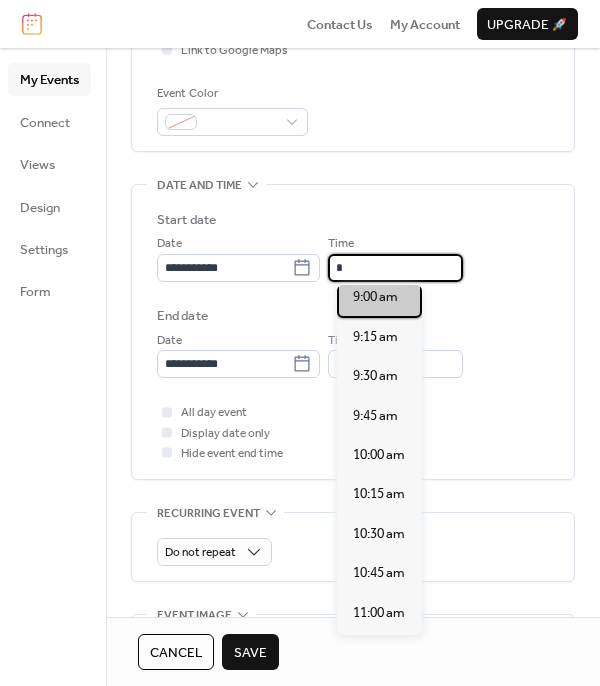 click on "9:00 am" at bounding box center (375, 297) 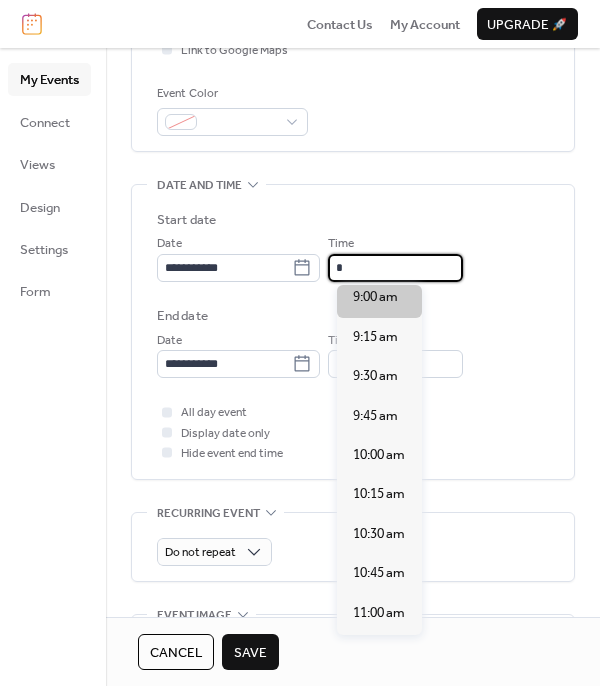 type on "*******" 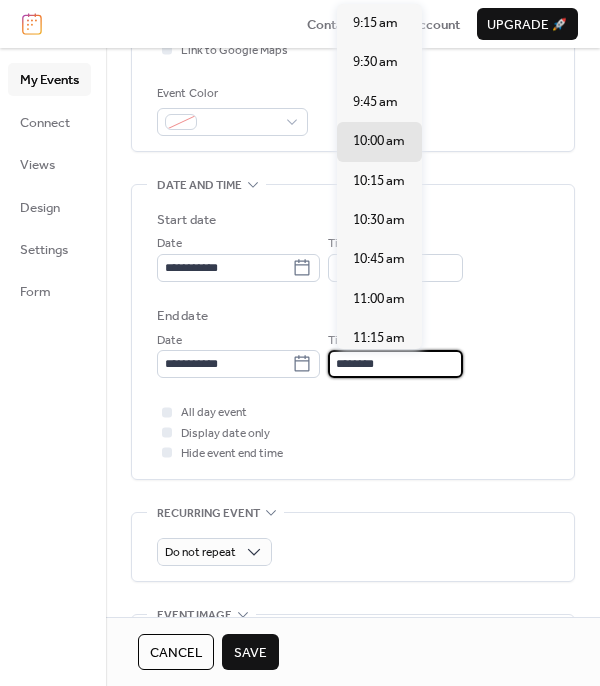 click on "********" at bounding box center [395, 364] 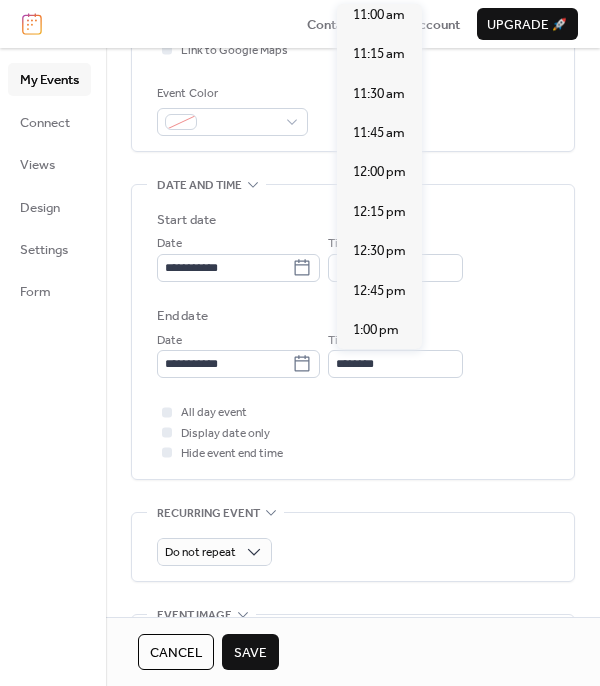 scroll, scrollTop: 301, scrollLeft: 0, axis: vertical 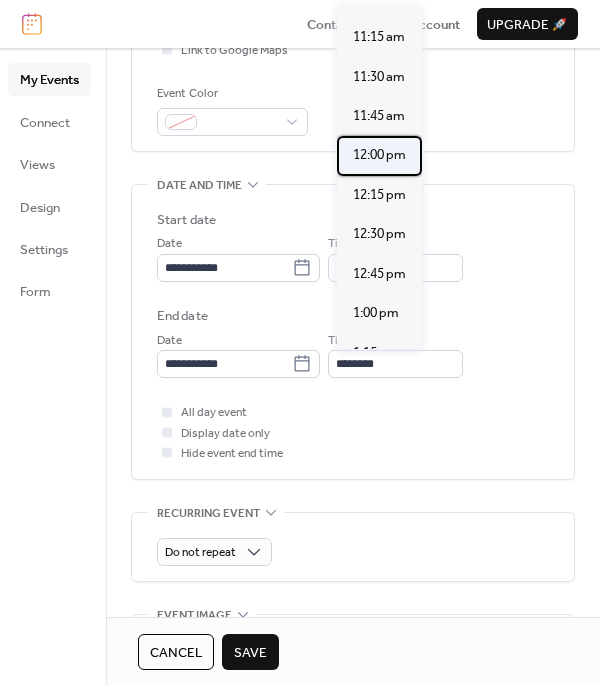 click on "12:00 pm" at bounding box center (379, 155) 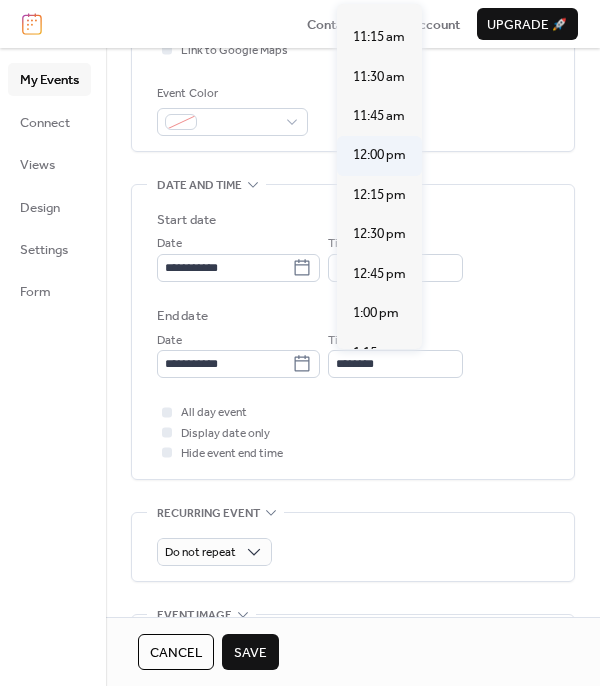 type on "********" 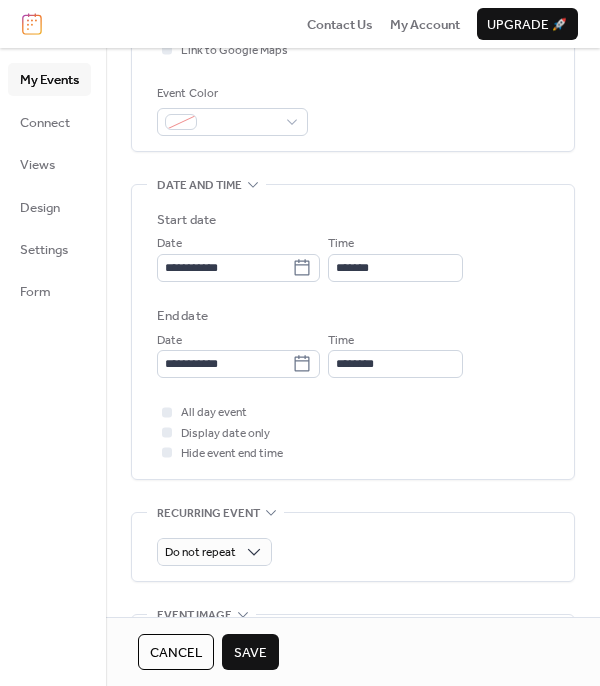 scroll, scrollTop: 896, scrollLeft: 0, axis: vertical 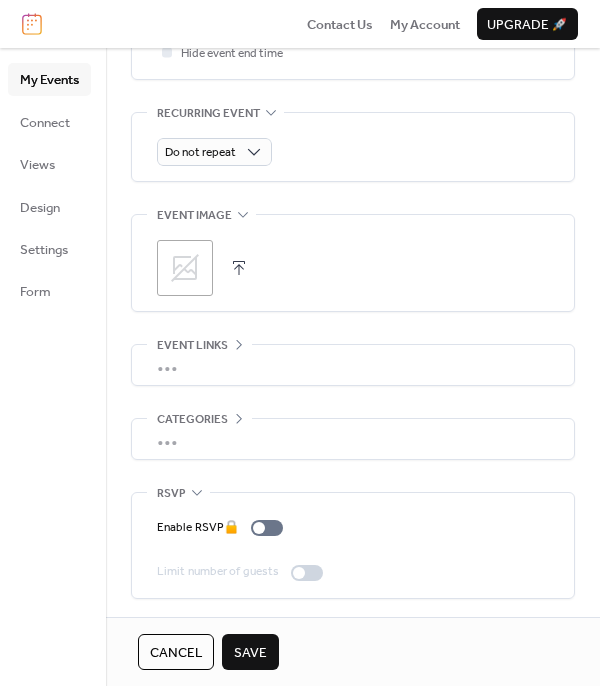 click on "Save" at bounding box center [250, 653] 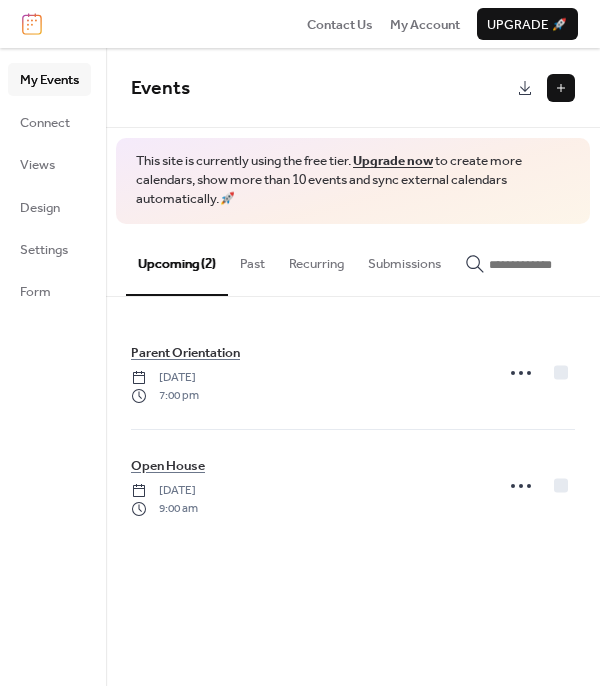 click at bounding box center [561, 88] 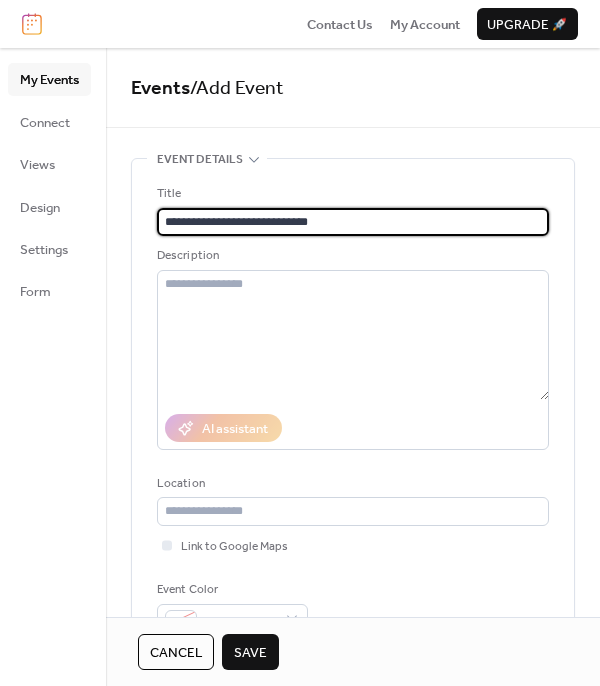 scroll, scrollTop: 496, scrollLeft: 0, axis: vertical 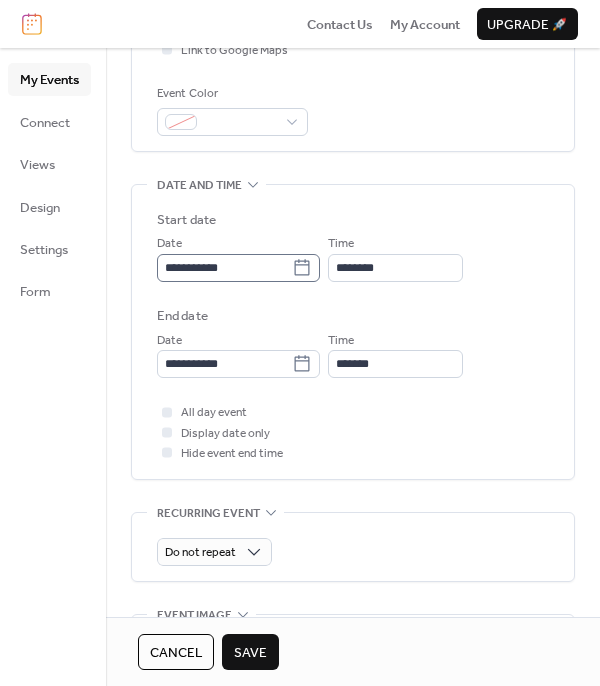 type on "**********" 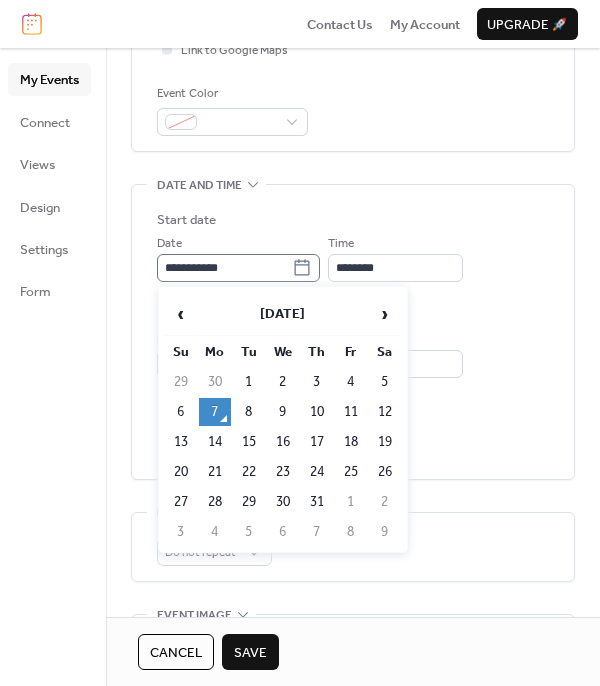 click 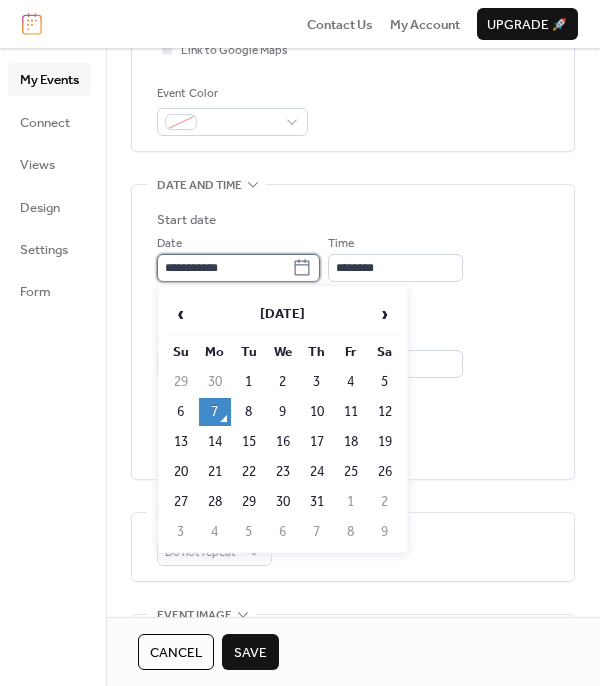 click on "**********" at bounding box center [224, 268] 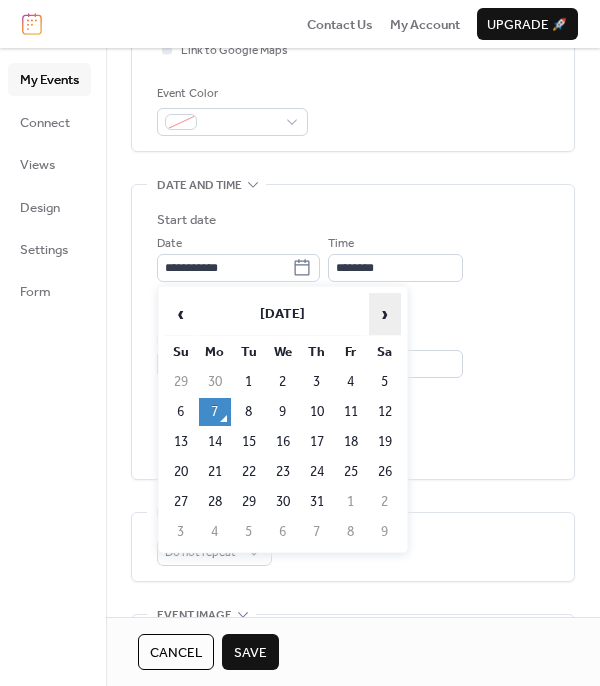 click on "›" at bounding box center [385, 314] 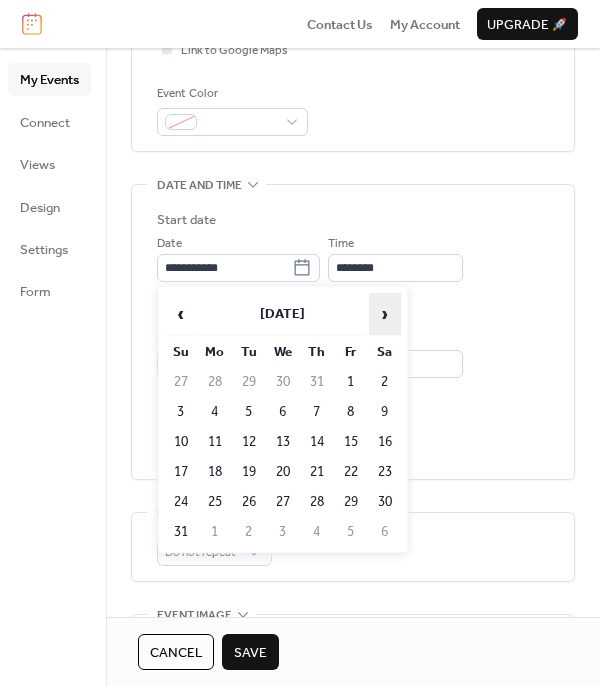 click on "›" at bounding box center (385, 314) 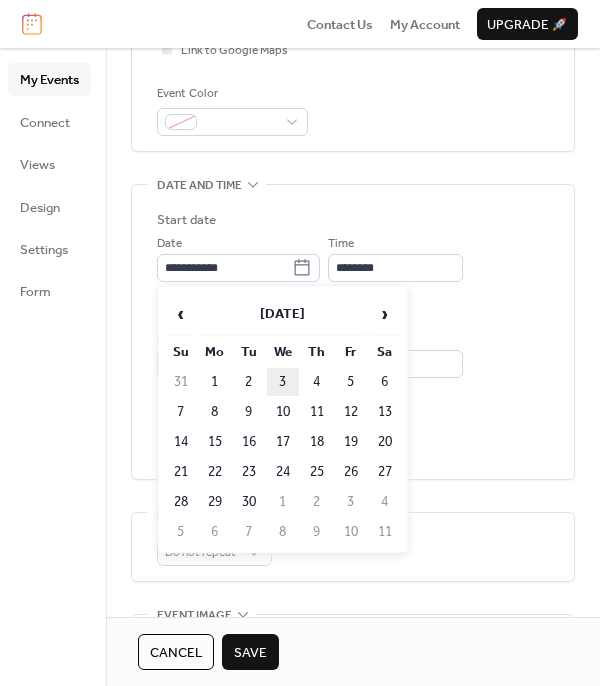 click on "3" at bounding box center [283, 382] 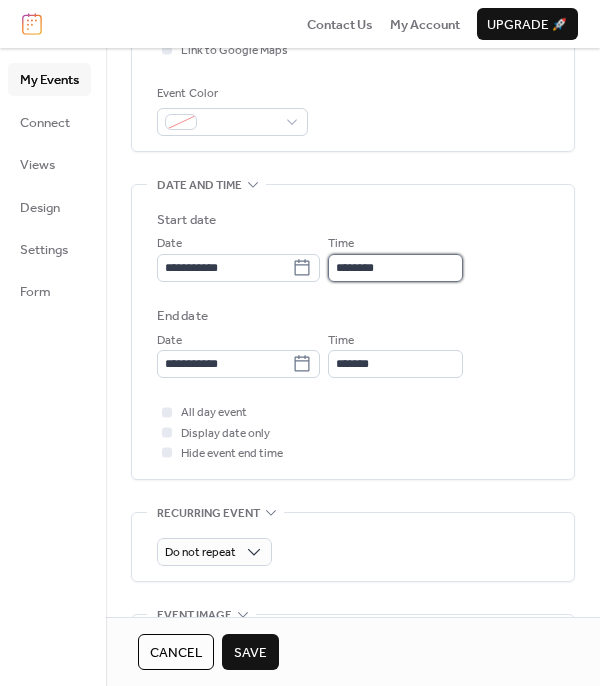 click on "********" at bounding box center (395, 268) 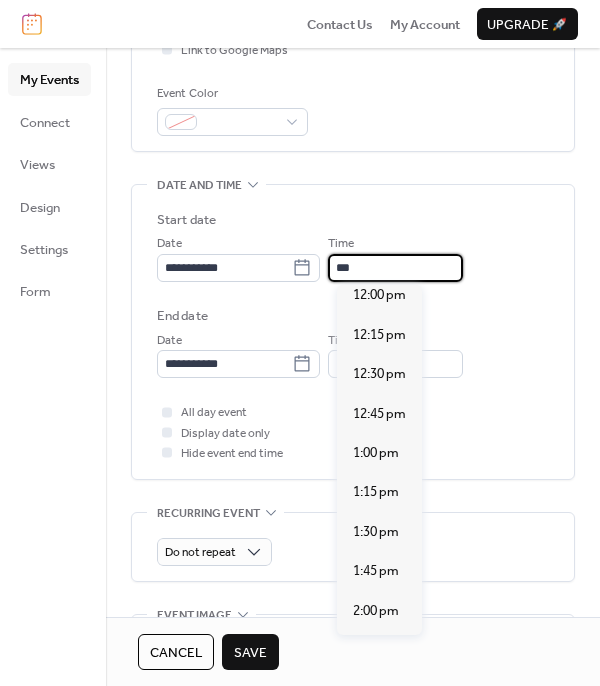 scroll, scrollTop: 0, scrollLeft: 0, axis: both 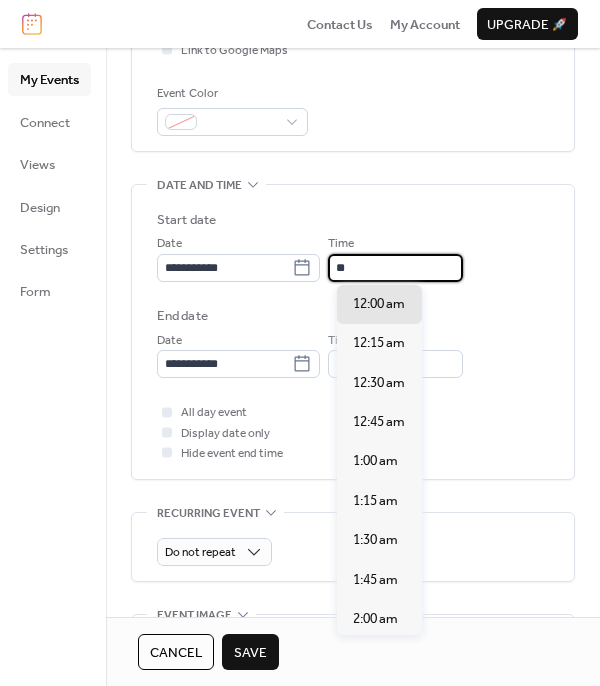 type on "*" 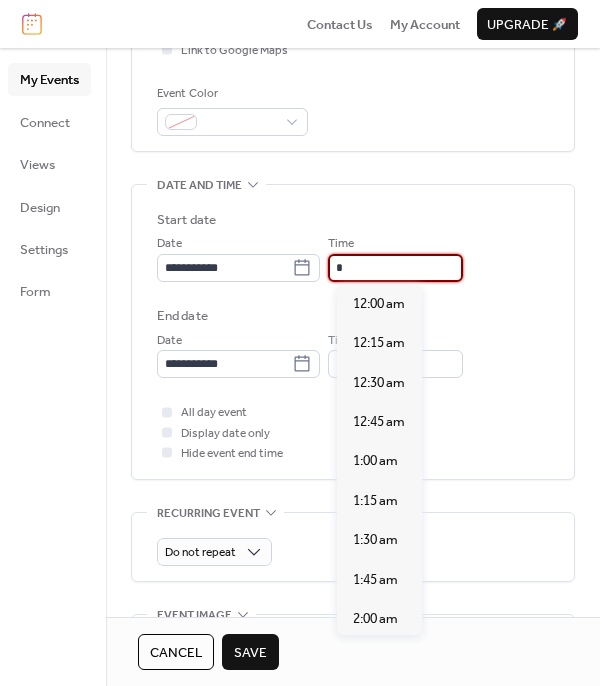 scroll, scrollTop: 1425, scrollLeft: 0, axis: vertical 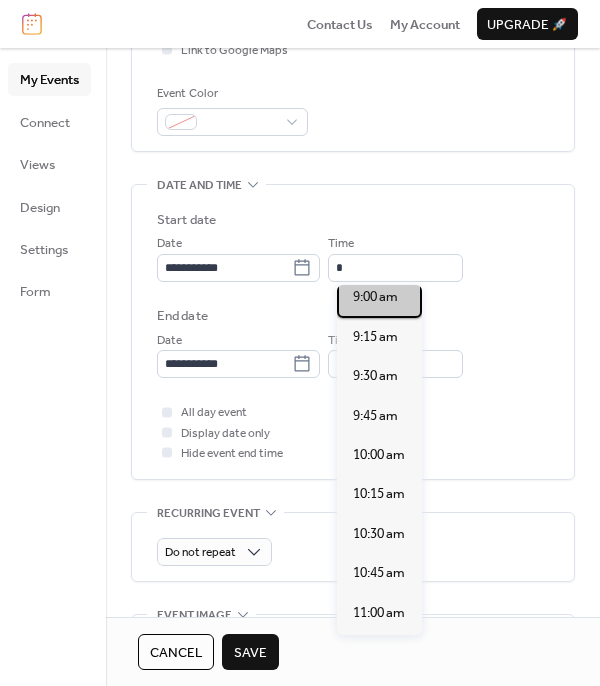click on "9:00 am" at bounding box center (375, 297) 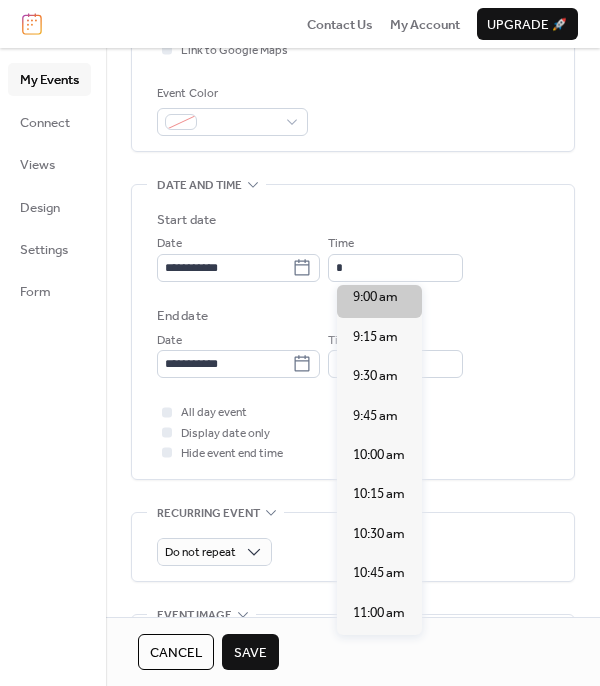 type on "*******" 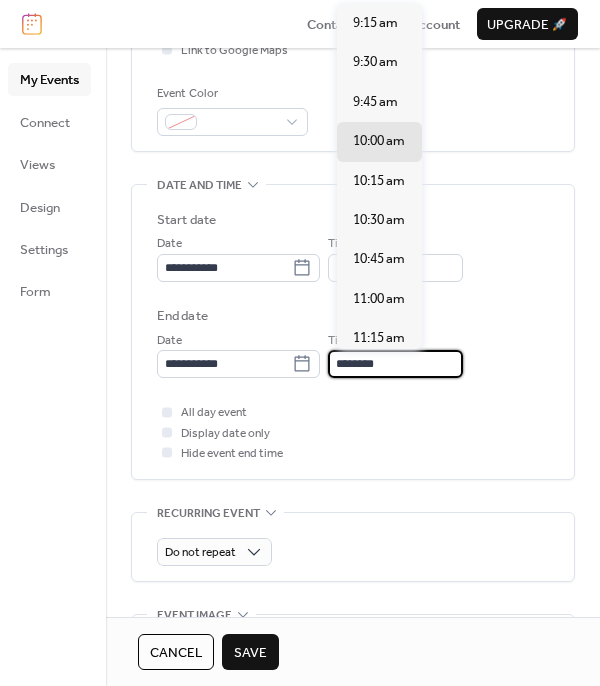click on "********" at bounding box center [395, 364] 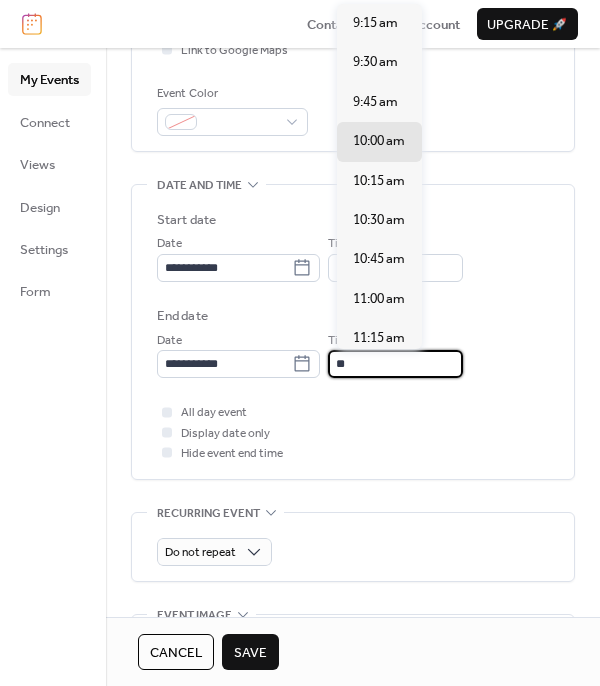 type on "*" 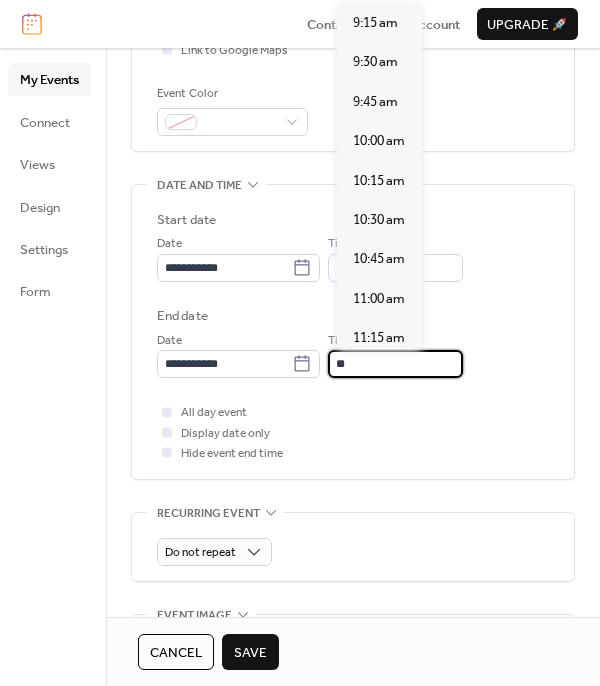 scroll, scrollTop: 436, scrollLeft: 0, axis: vertical 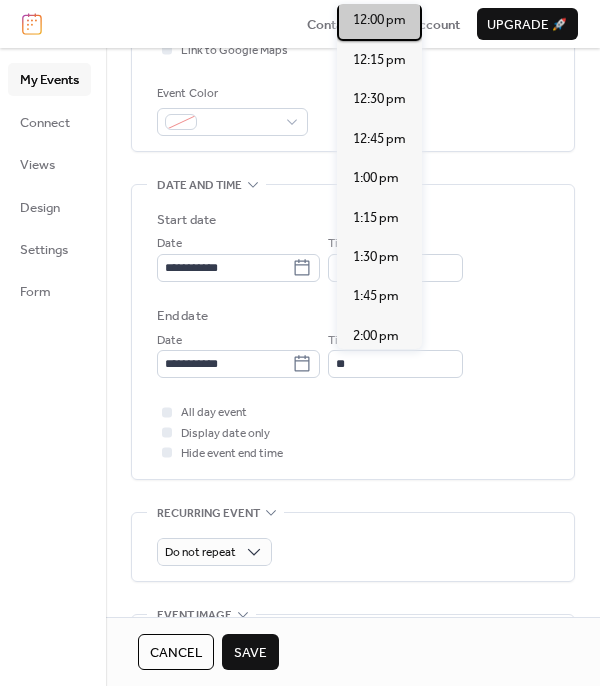 click on "12:00 pm" at bounding box center [379, 20] 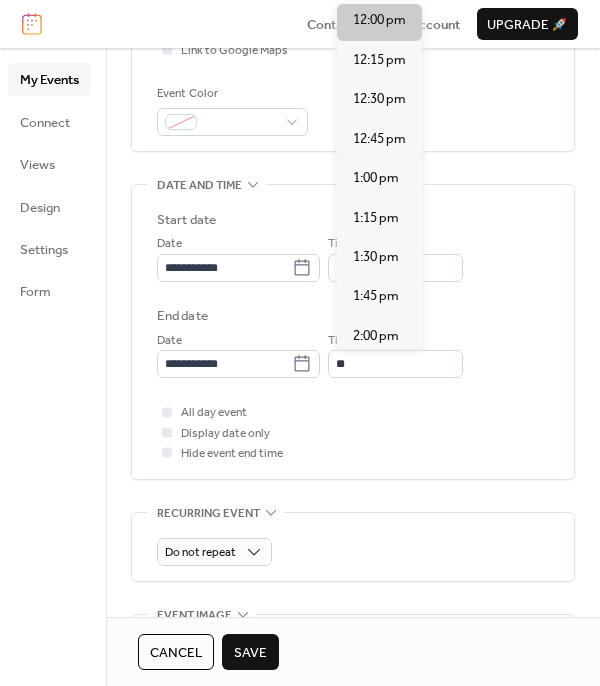 type on "********" 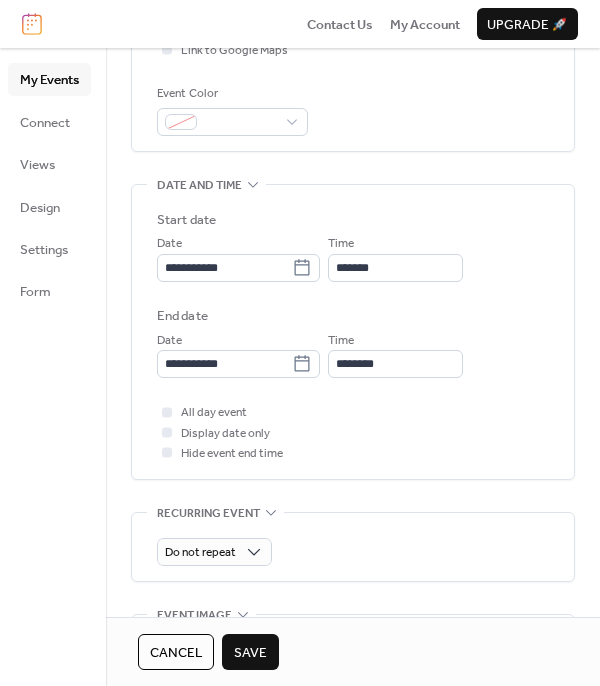 scroll, scrollTop: 896, scrollLeft: 0, axis: vertical 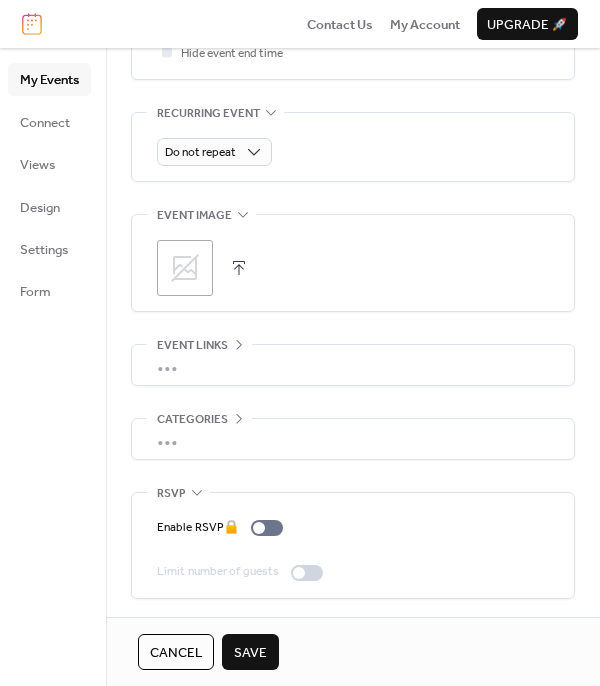 click on "Save" at bounding box center (250, 653) 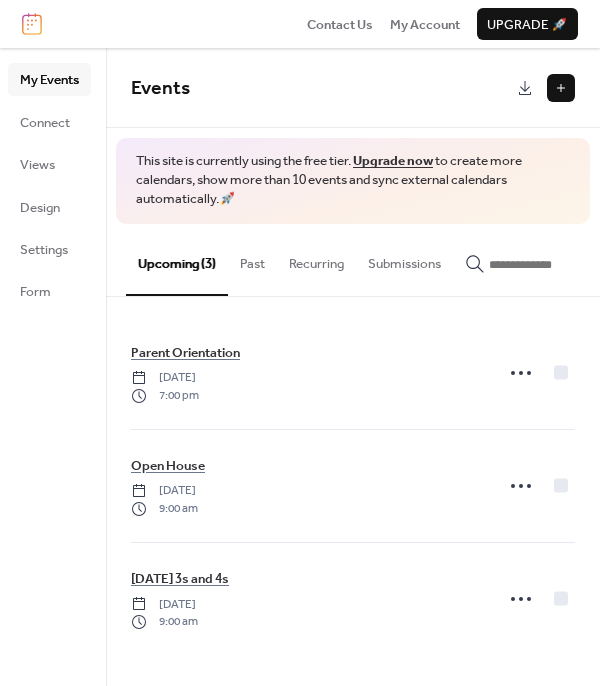 click at bounding box center (561, 88) 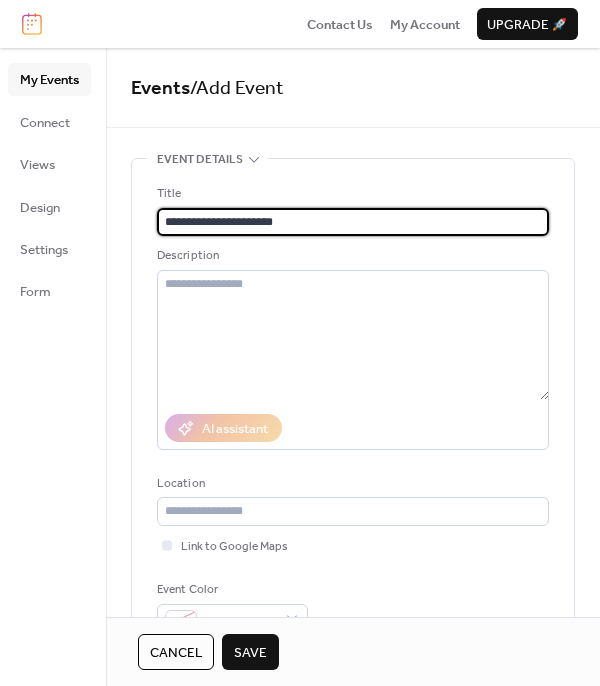 scroll, scrollTop: 496, scrollLeft: 0, axis: vertical 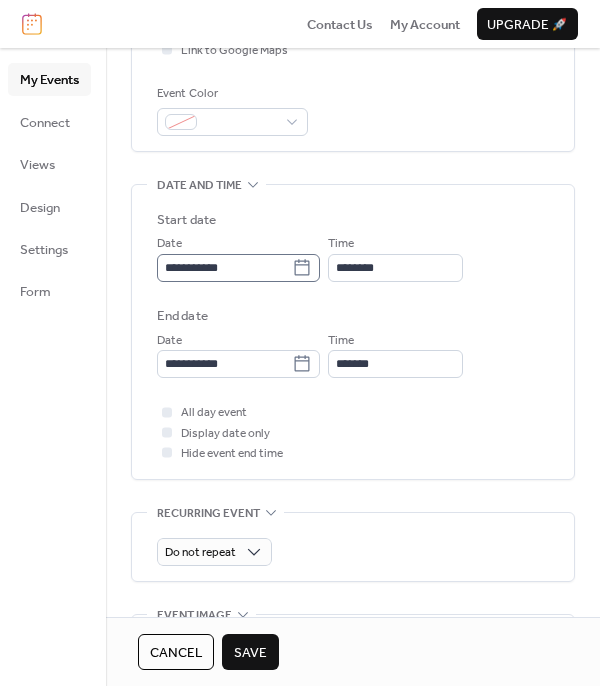 type on "**********" 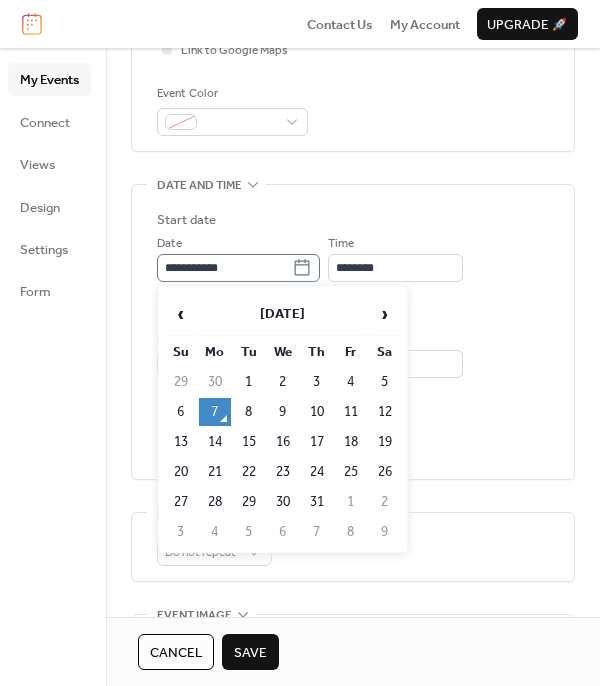 click 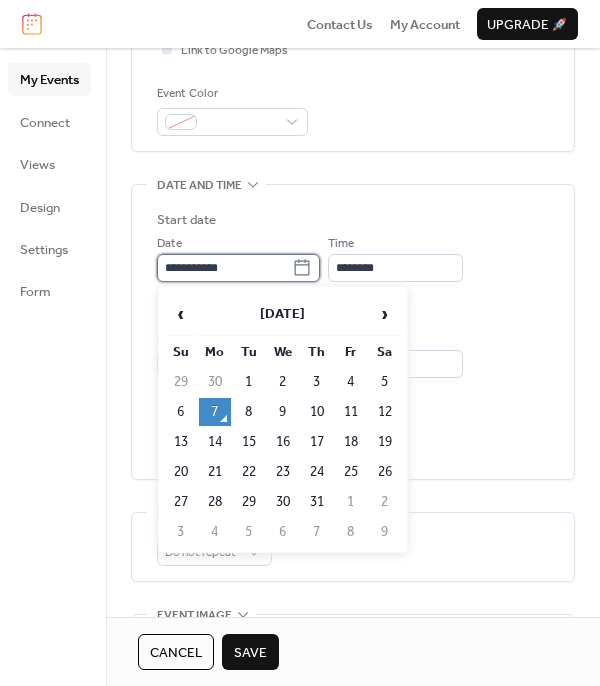 click on "**********" at bounding box center [224, 268] 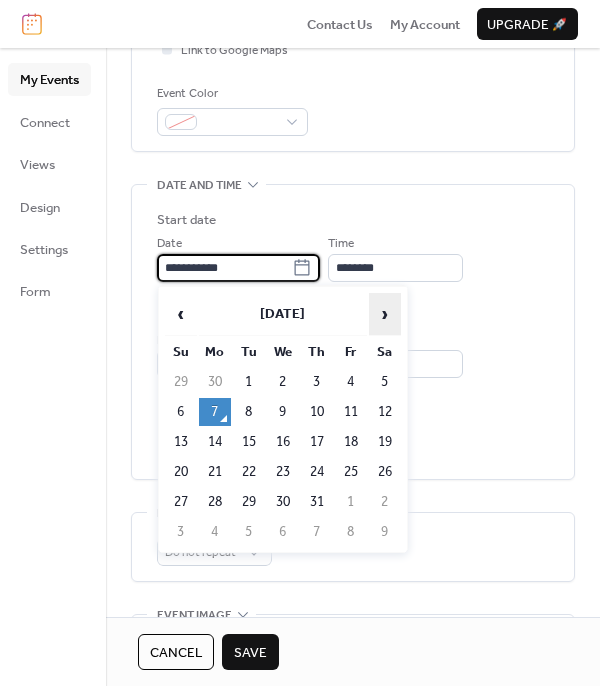 click on "›" at bounding box center [385, 314] 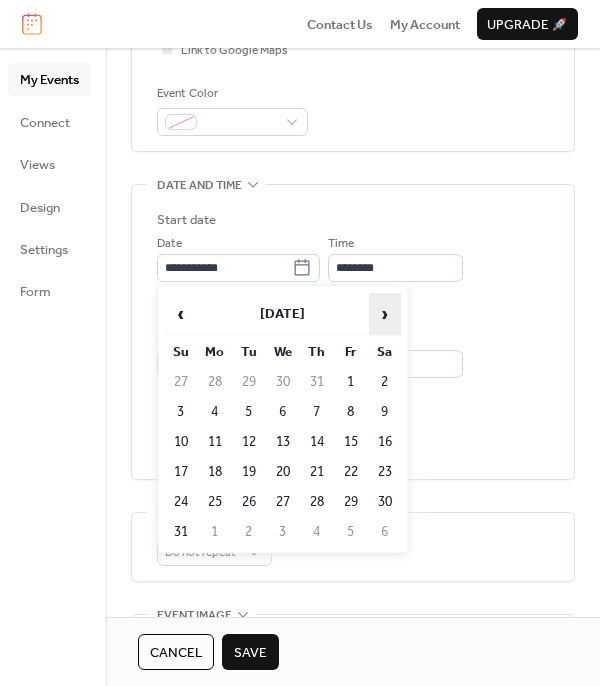 click on "›" at bounding box center (385, 314) 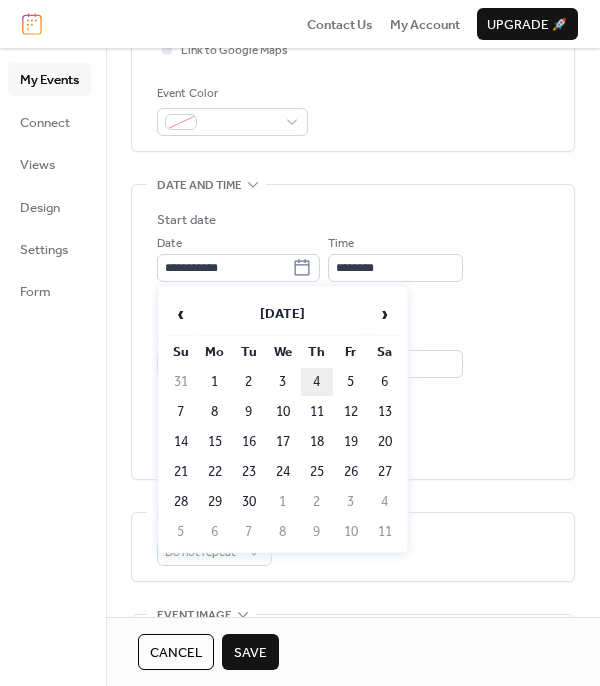 click on "4" at bounding box center [317, 382] 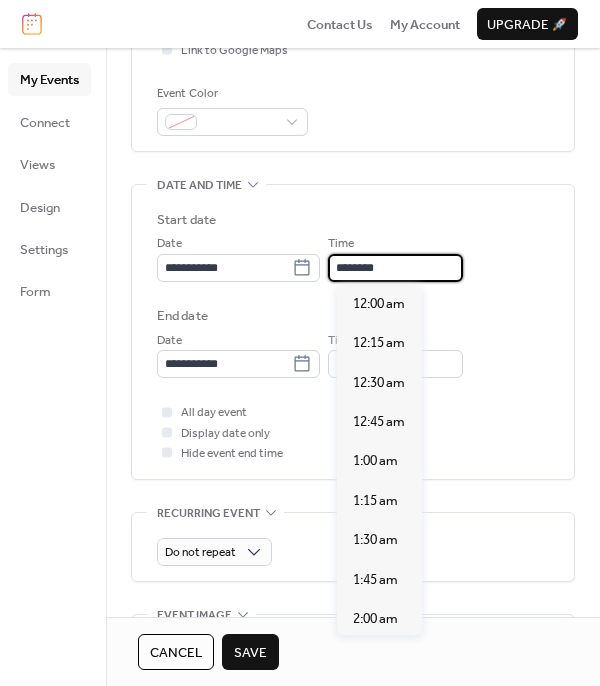 click on "********" at bounding box center [395, 268] 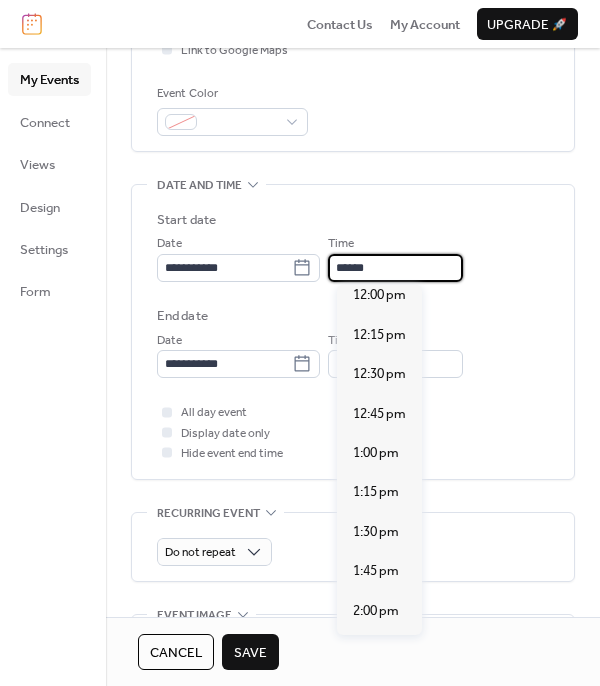 scroll, scrollTop: 0, scrollLeft: 0, axis: both 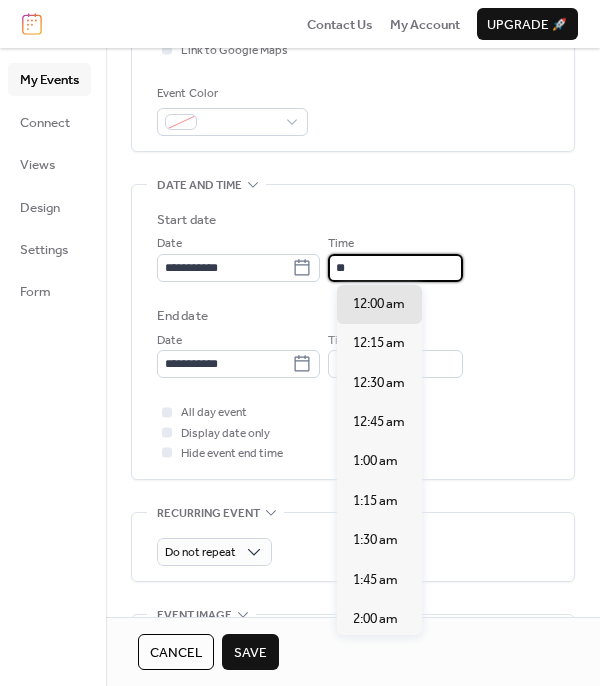 type on "*" 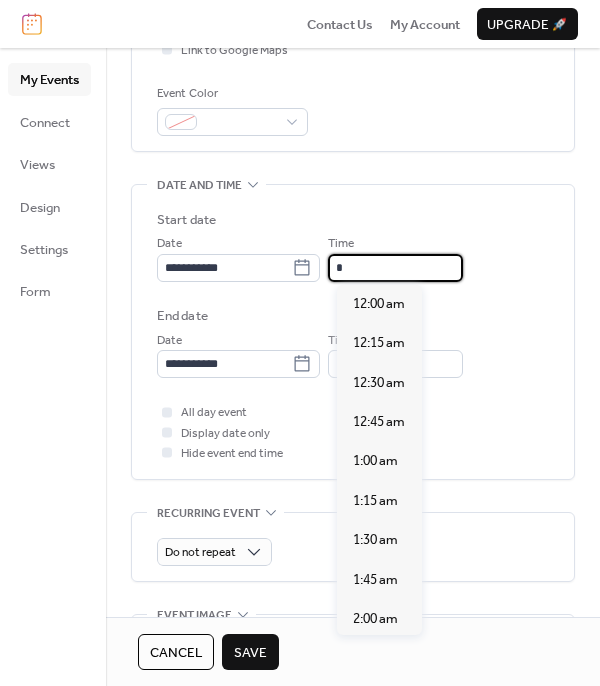 scroll, scrollTop: 1425, scrollLeft: 0, axis: vertical 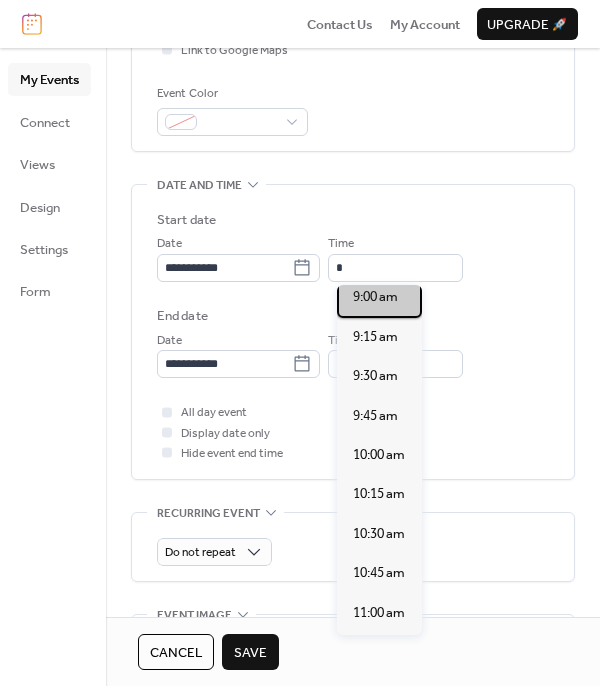 click on "9:00 am" at bounding box center (375, 297) 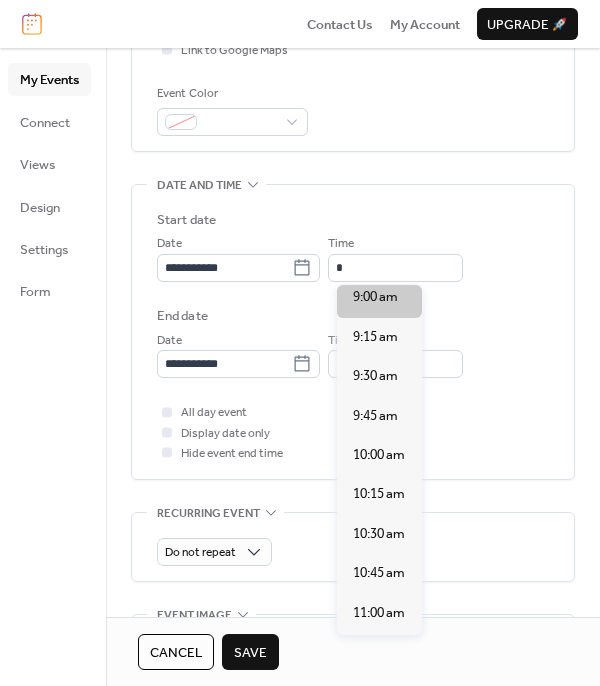 type on "*******" 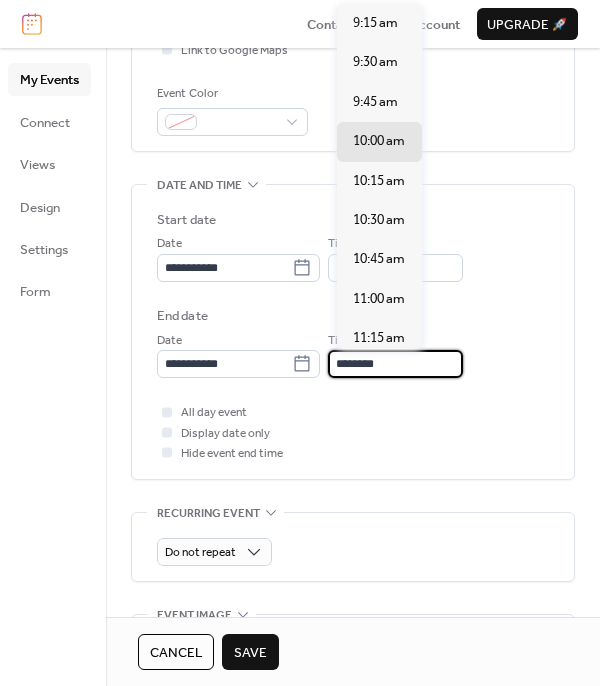 click on "********" at bounding box center [395, 364] 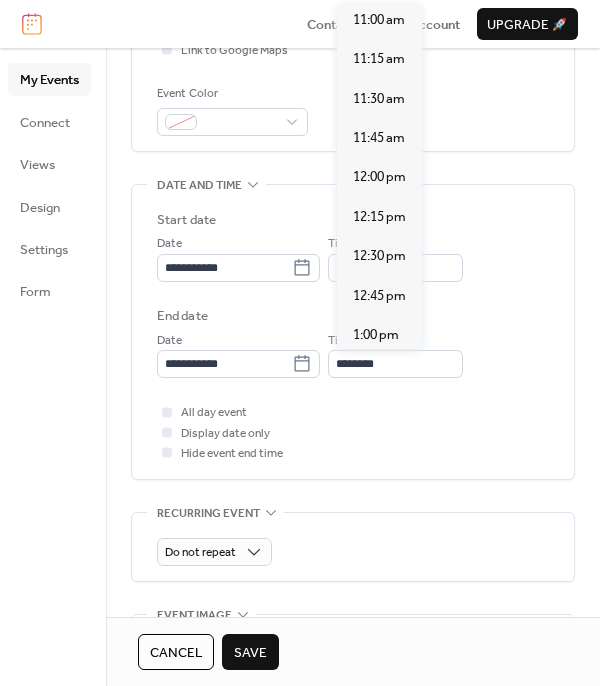 scroll, scrollTop: 301, scrollLeft: 0, axis: vertical 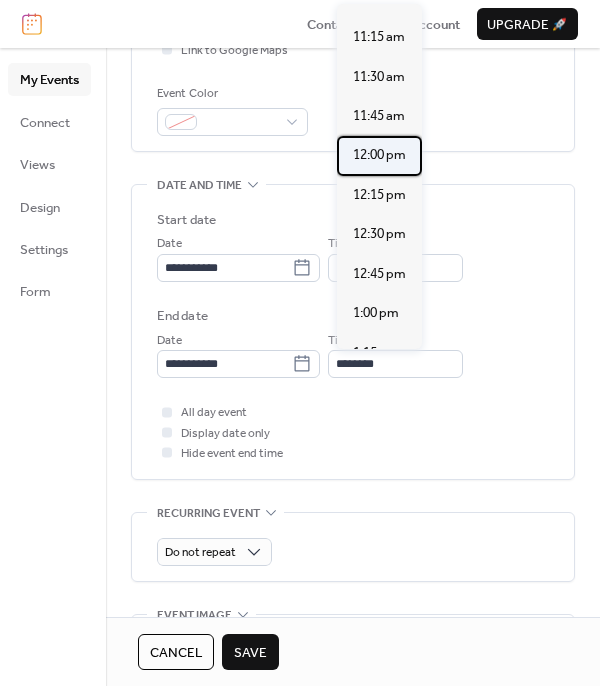 click on "12:00 pm" at bounding box center (379, 155) 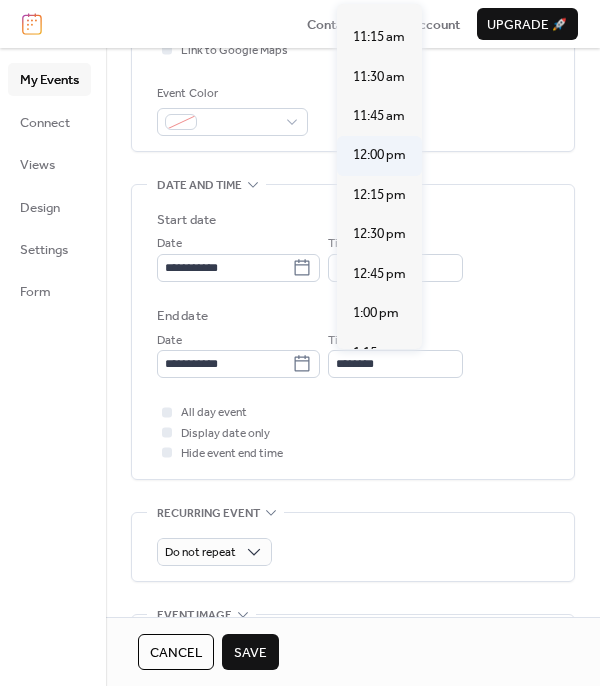 type on "********" 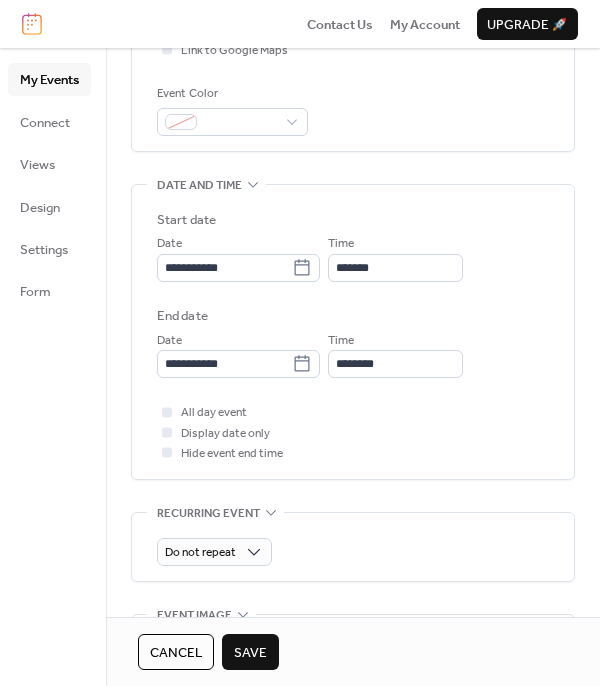 scroll, scrollTop: 896, scrollLeft: 0, axis: vertical 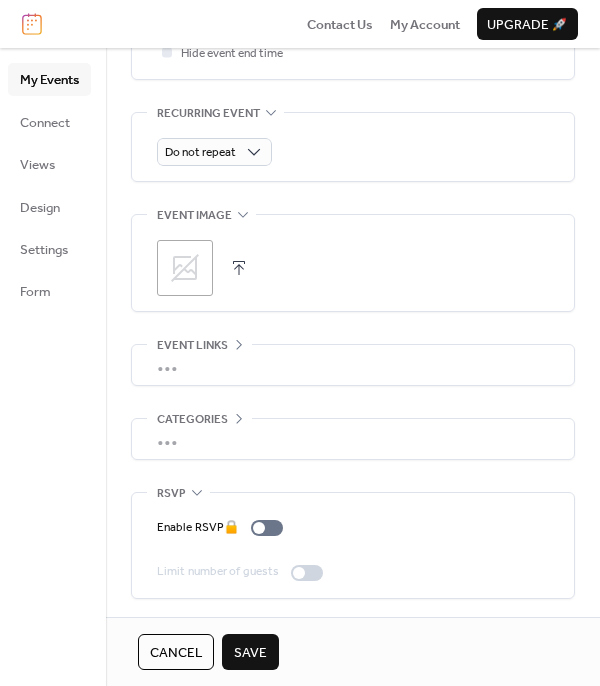 click on "Save" at bounding box center (250, 653) 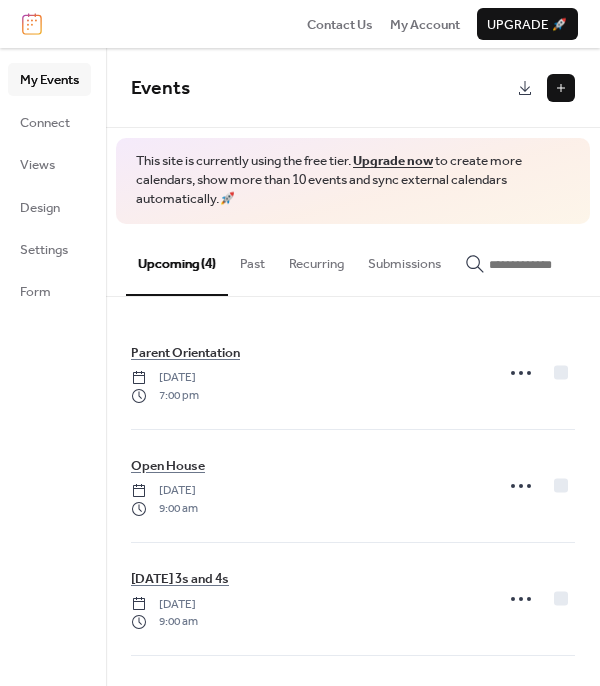 scroll, scrollTop: 108, scrollLeft: 0, axis: vertical 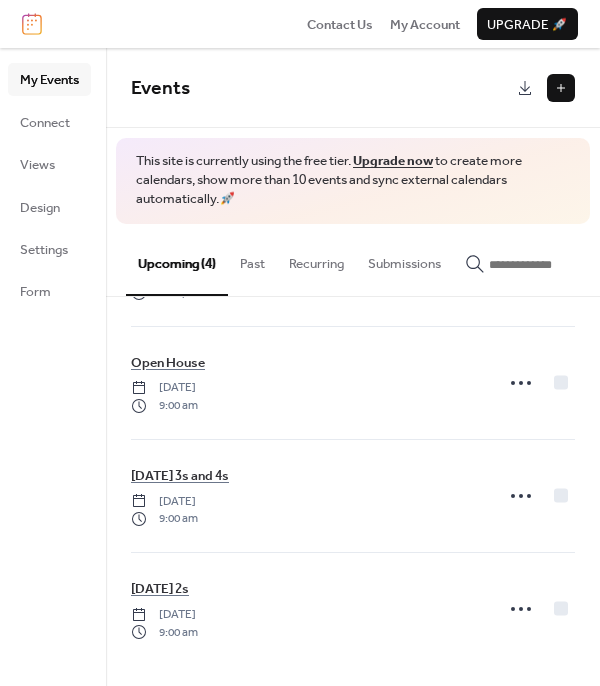 click at bounding box center (561, 88) 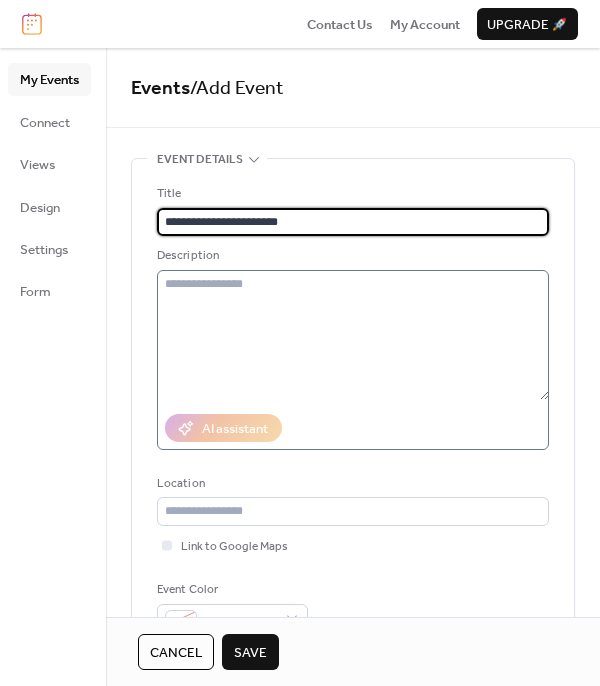 type on "**********" 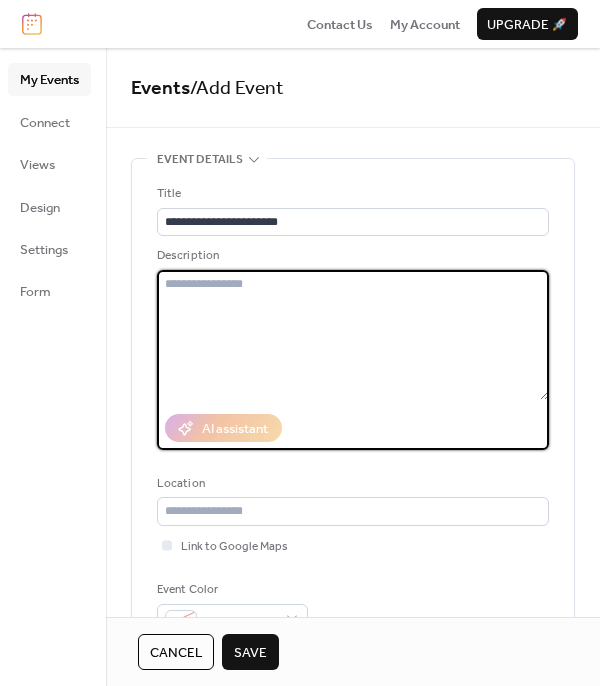 click at bounding box center [353, 335] 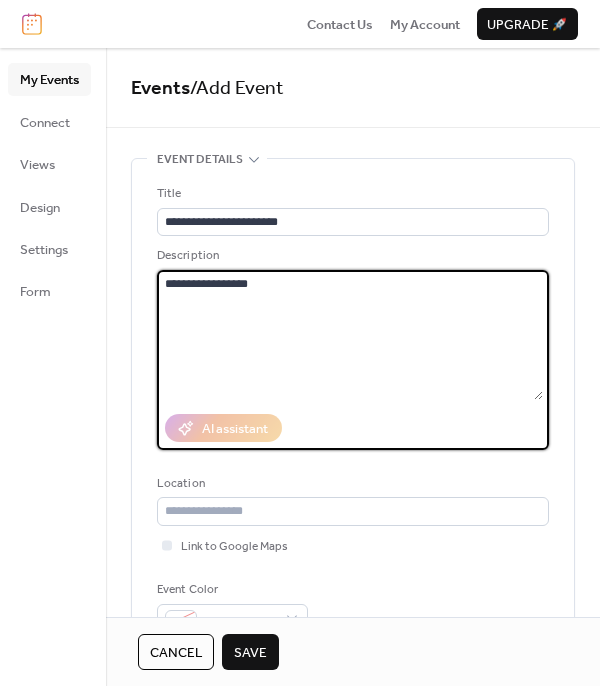 scroll, scrollTop: 496, scrollLeft: 0, axis: vertical 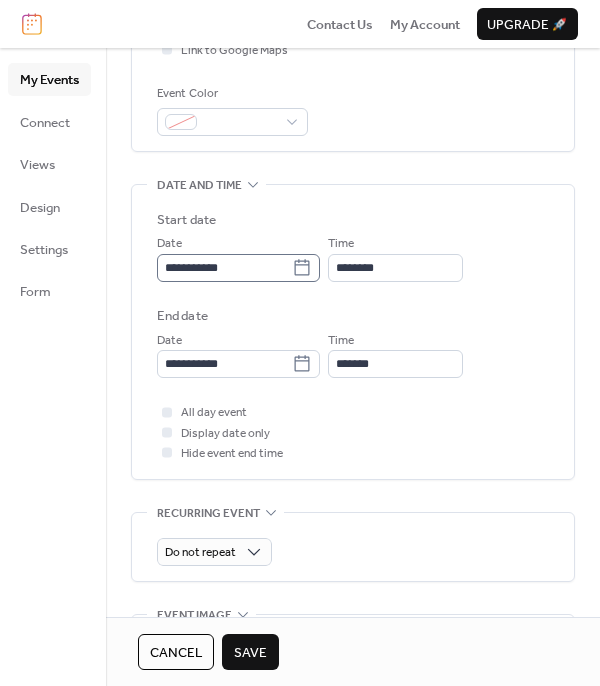type on "**********" 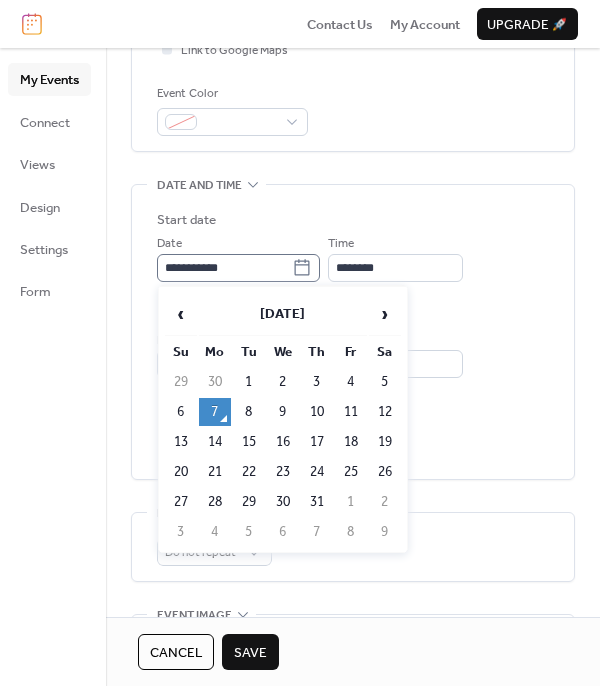 click 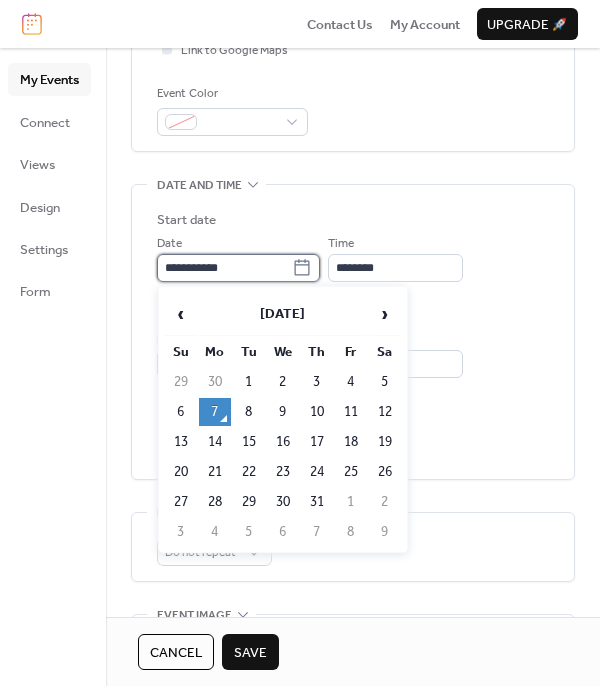 click on "**********" at bounding box center (224, 268) 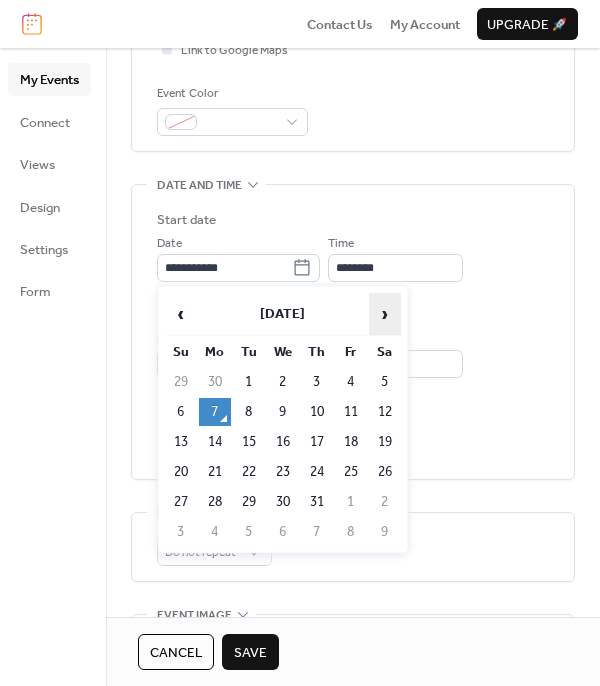 click on "›" at bounding box center (385, 314) 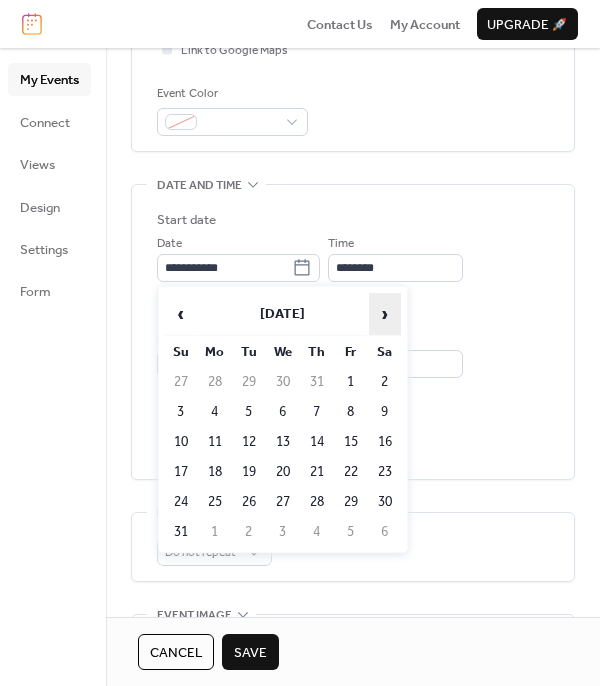 click on "›" at bounding box center [385, 314] 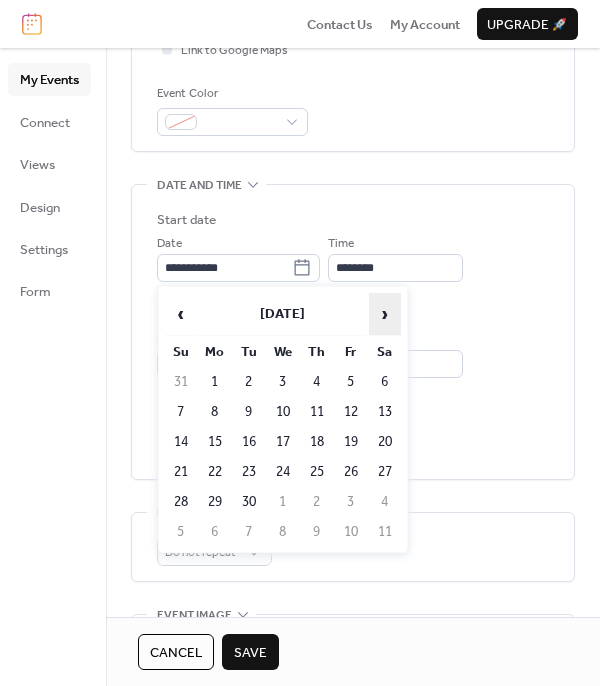 click on "›" at bounding box center [385, 314] 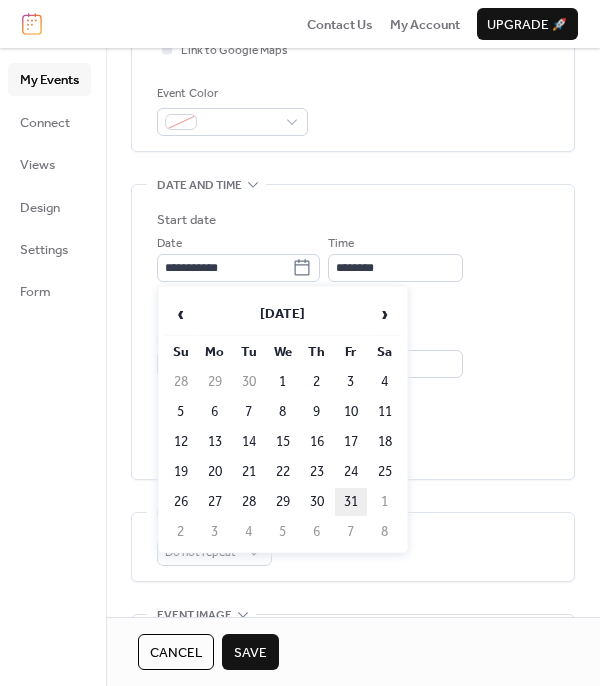 click on "31" at bounding box center (351, 502) 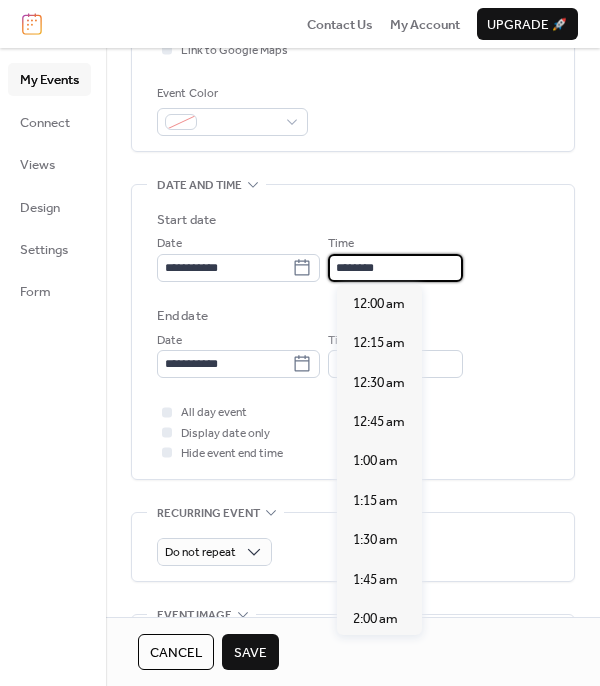 scroll, scrollTop: 1900, scrollLeft: 0, axis: vertical 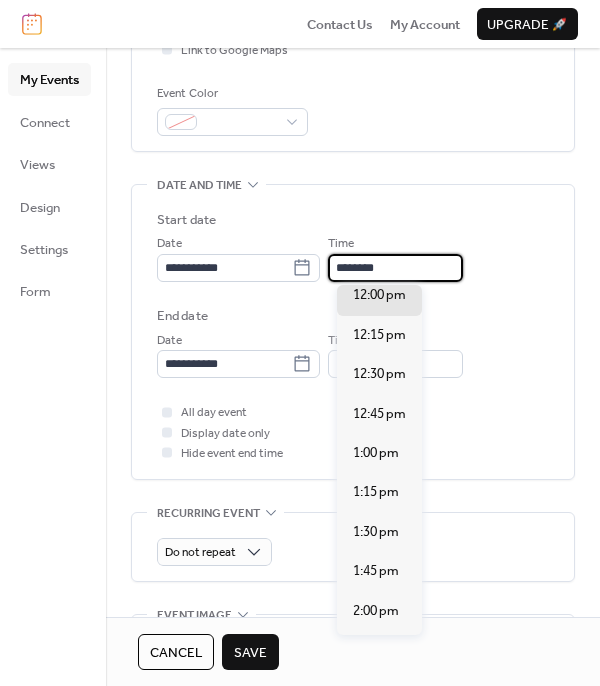 click on "********" at bounding box center [395, 268] 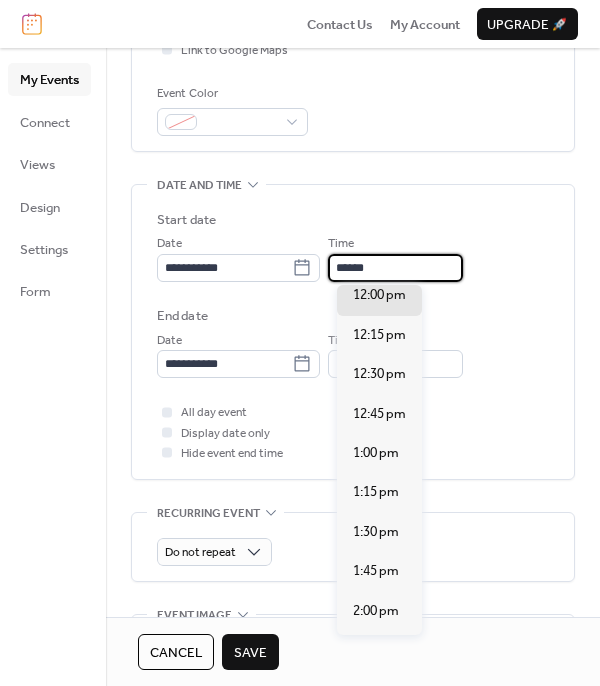 scroll, scrollTop: 0, scrollLeft: 0, axis: both 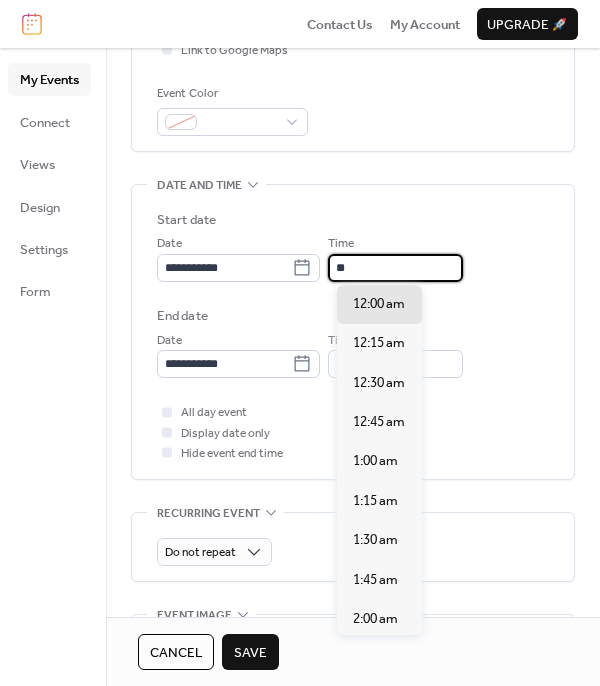 type on "*" 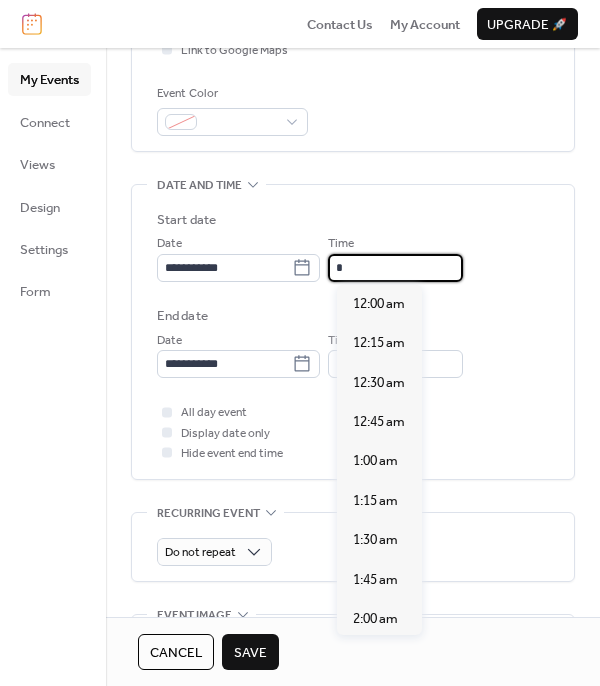scroll, scrollTop: 1425, scrollLeft: 0, axis: vertical 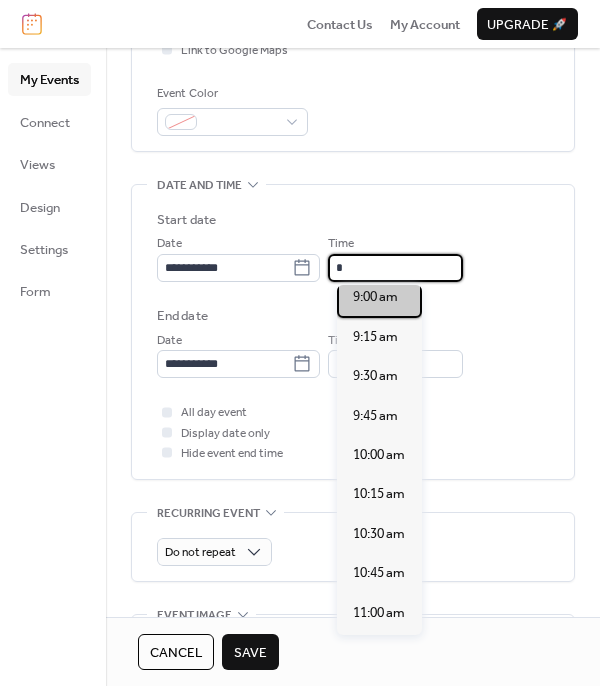 click on "9:00 am" at bounding box center (375, 297) 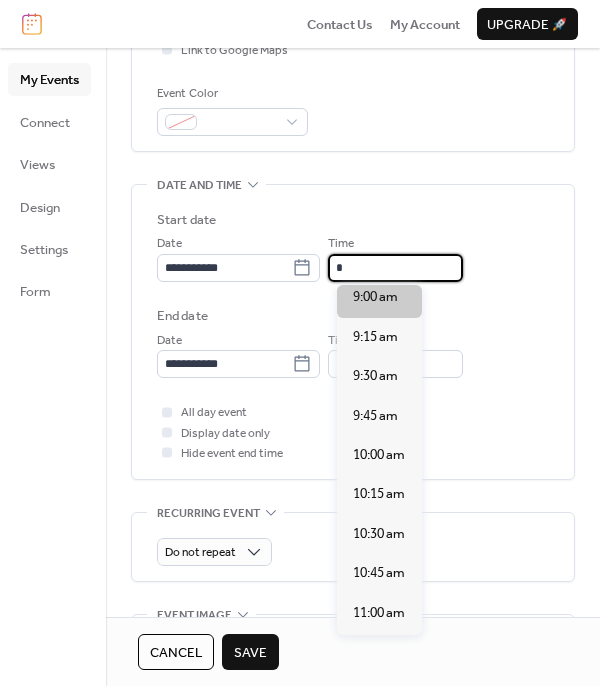 type on "*******" 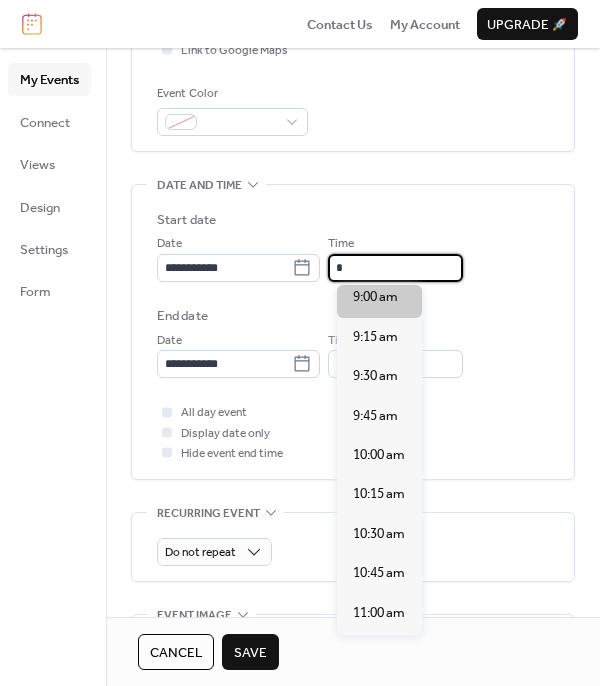 type on "********" 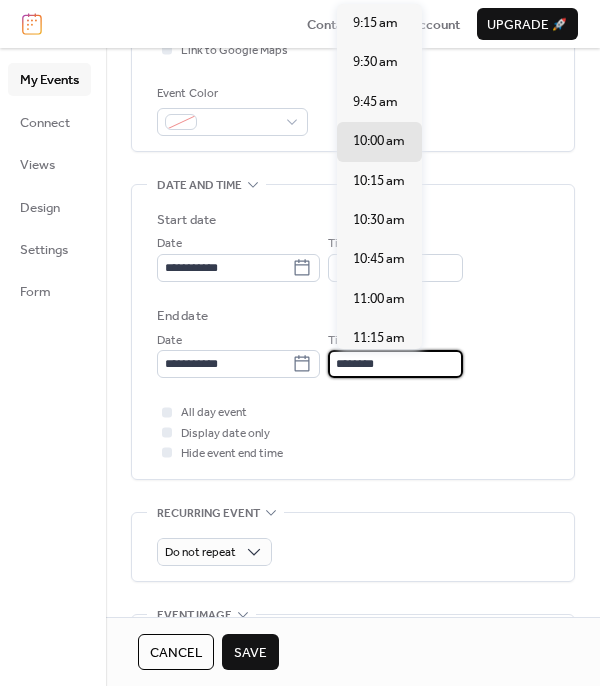 click on "********" at bounding box center (395, 364) 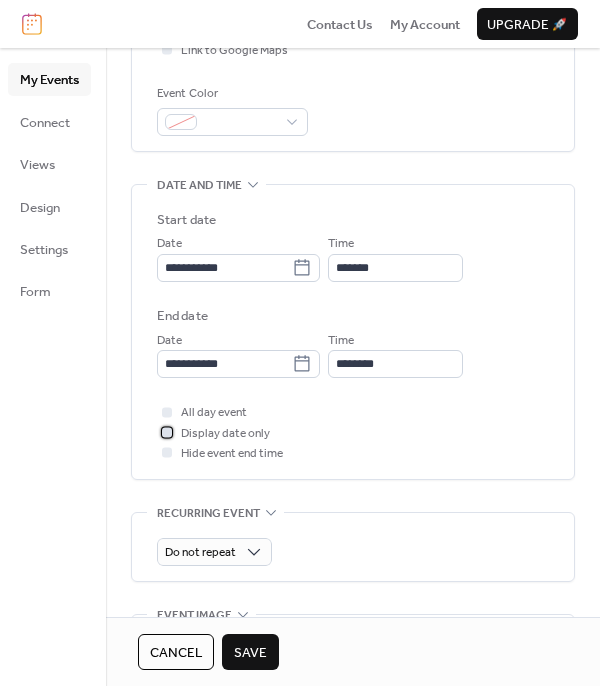 click at bounding box center (167, 432) 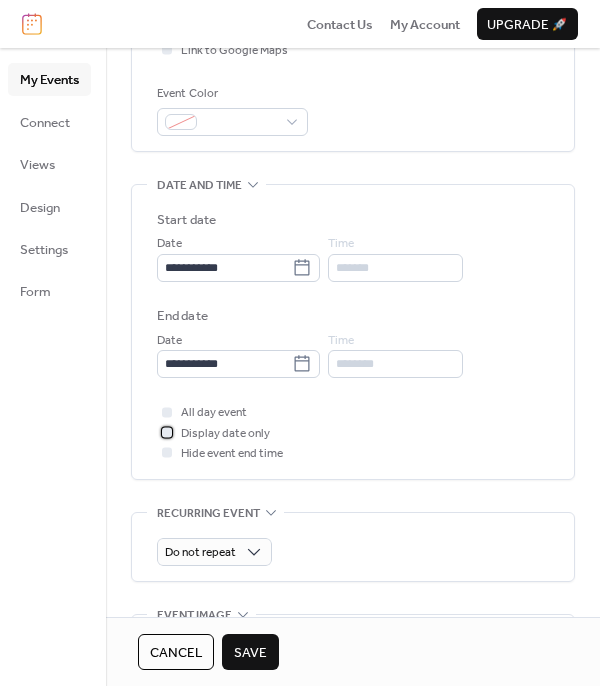 scroll, scrollTop: 896, scrollLeft: 0, axis: vertical 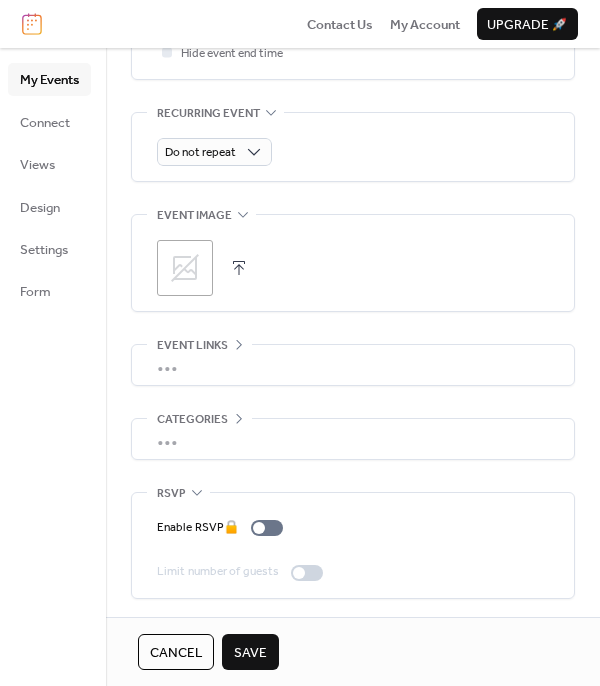 click on "Save" at bounding box center (250, 653) 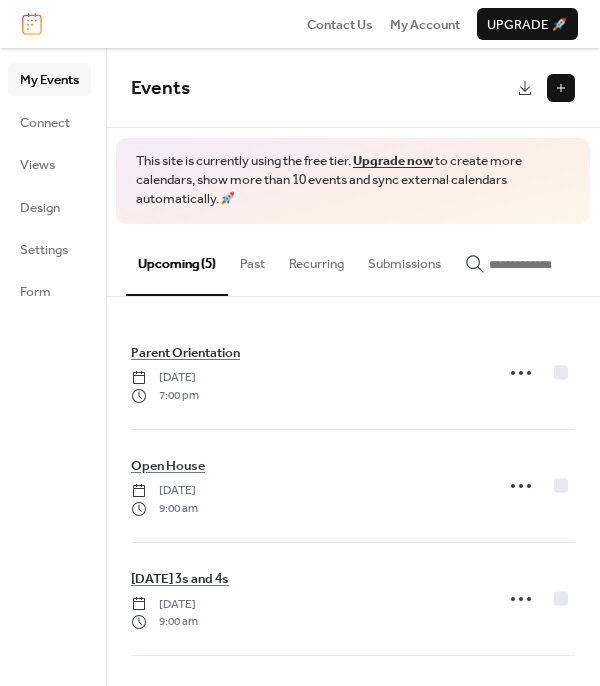 click at bounding box center (561, 88) 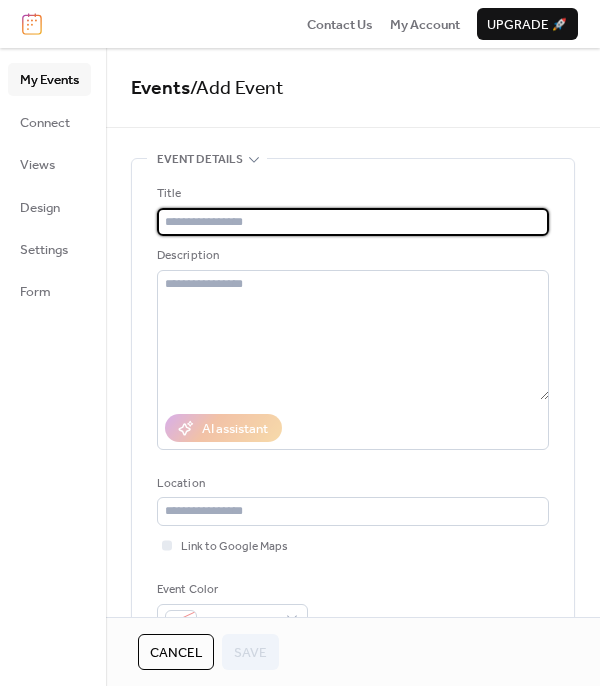 click at bounding box center (353, 222) 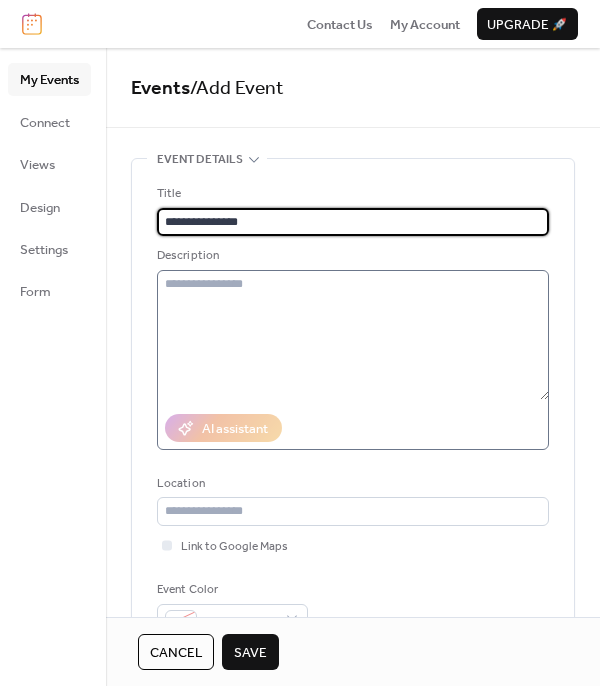 type on "**********" 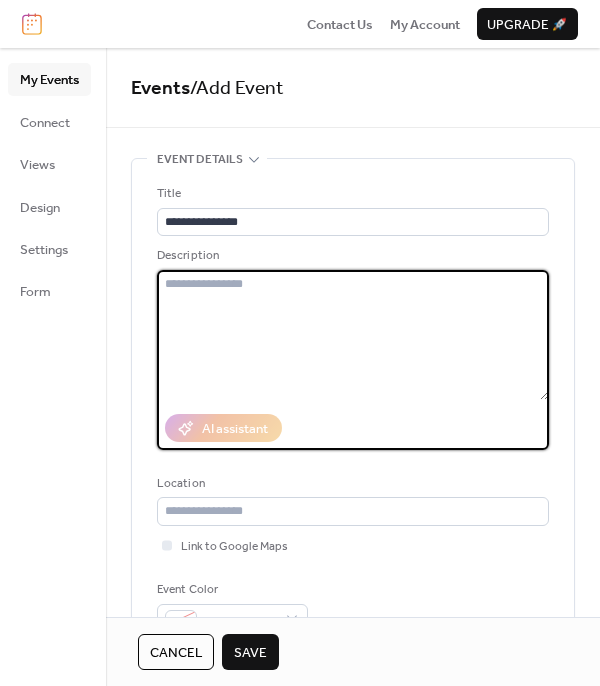 click at bounding box center (353, 335) 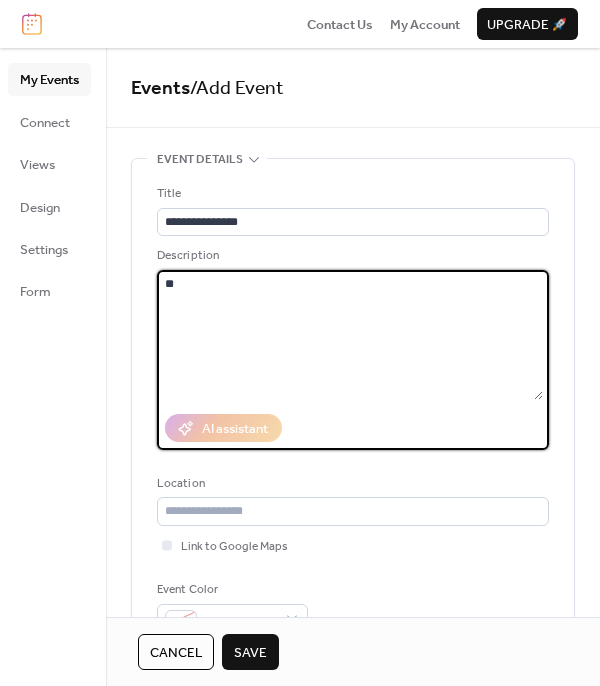 type on "*" 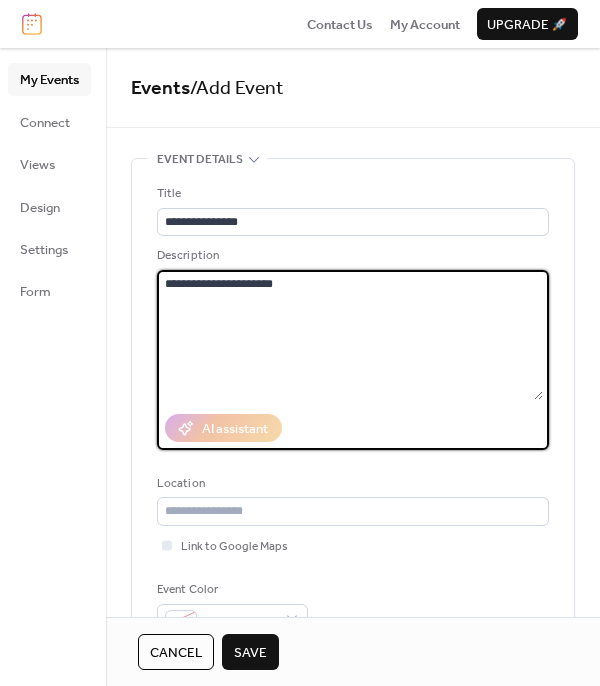 scroll, scrollTop: 496, scrollLeft: 0, axis: vertical 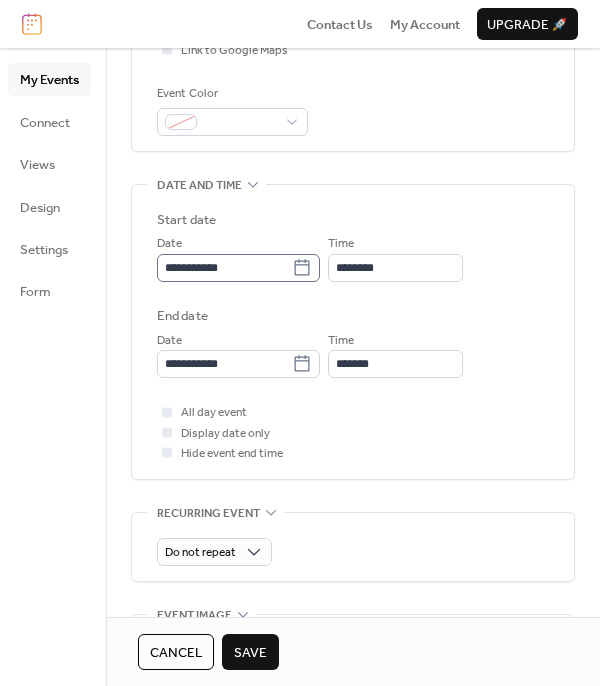 type on "**********" 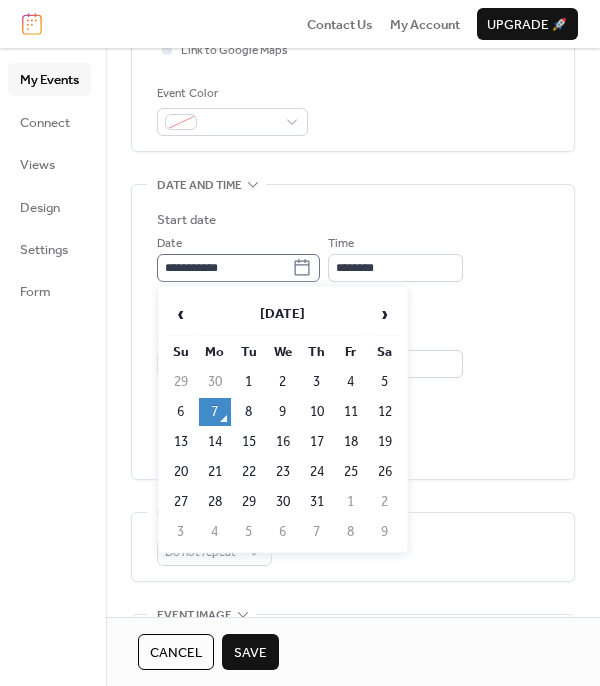 click 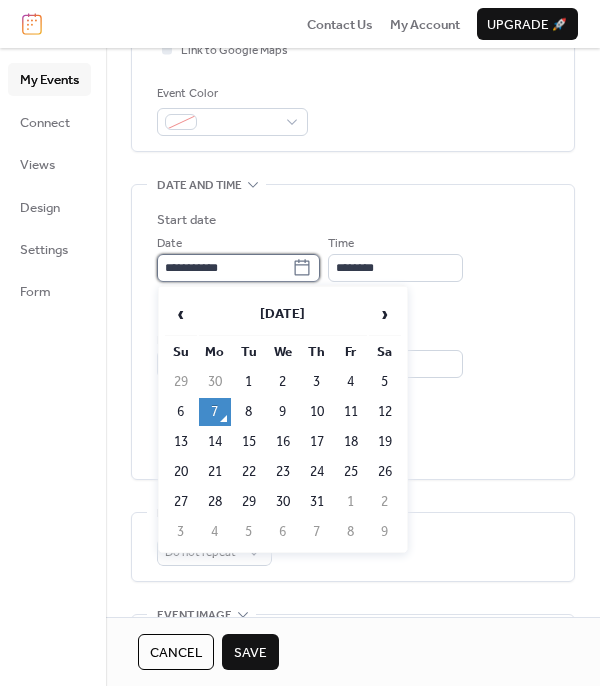 click on "**********" at bounding box center [224, 268] 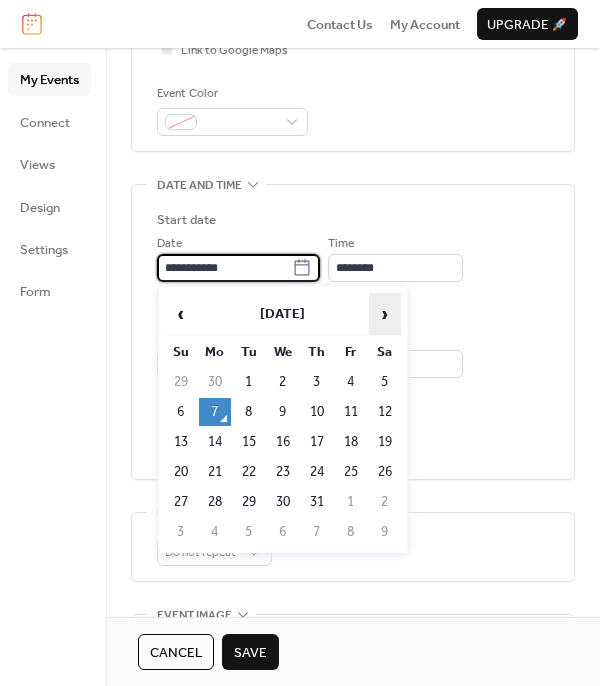 click on "›" at bounding box center (385, 314) 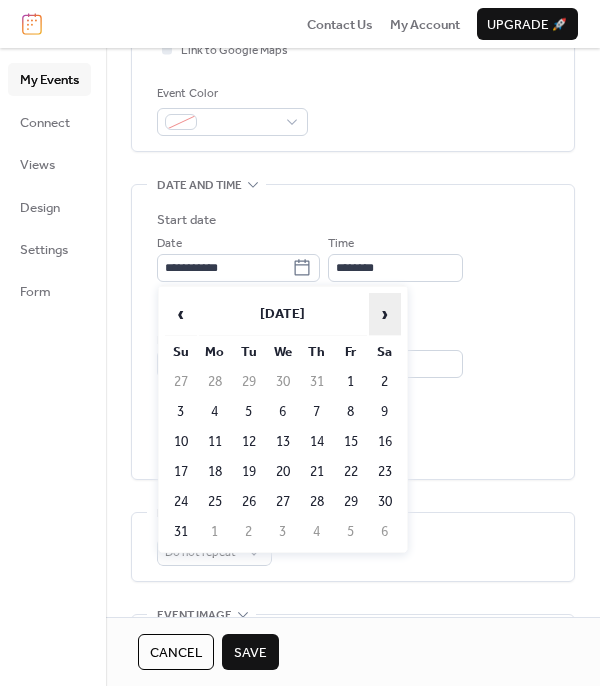 click on "›" at bounding box center (385, 314) 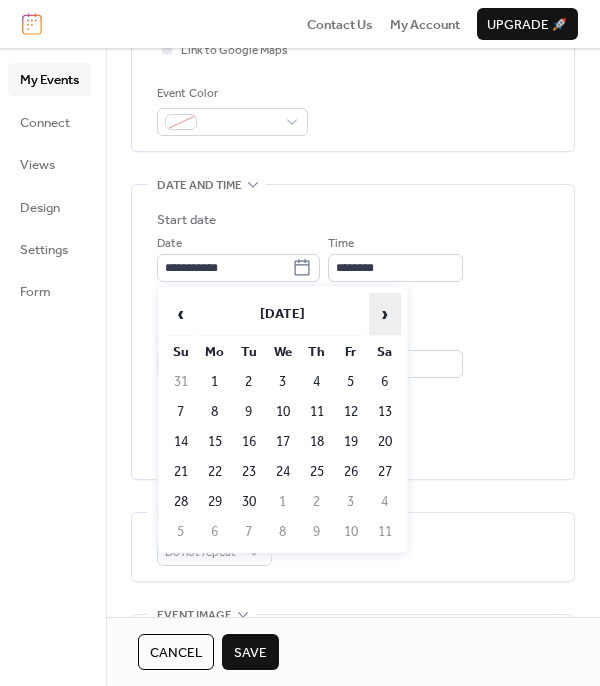 click on "›" at bounding box center (385, 314) 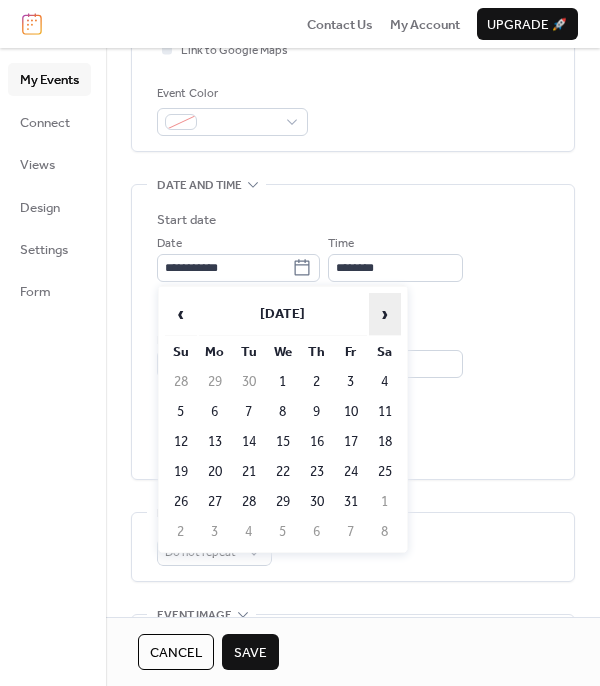 click on "›" at bounding box center [385, 314] 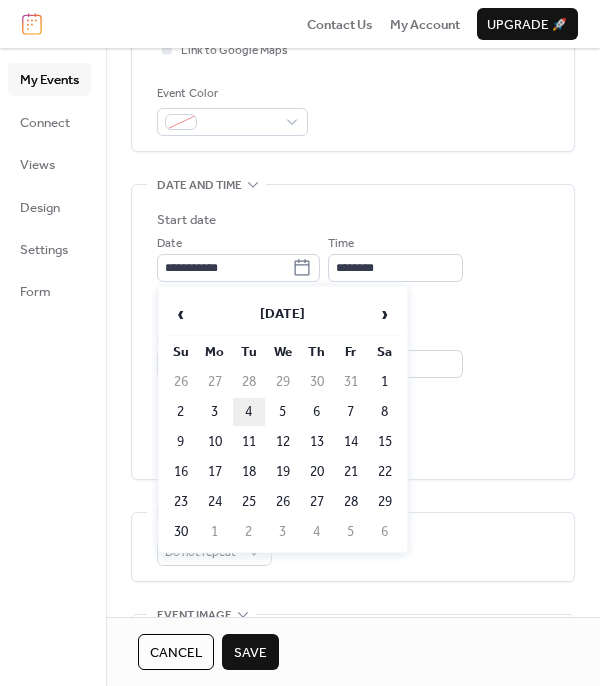 click on "4" at bounding box center (249, 412) 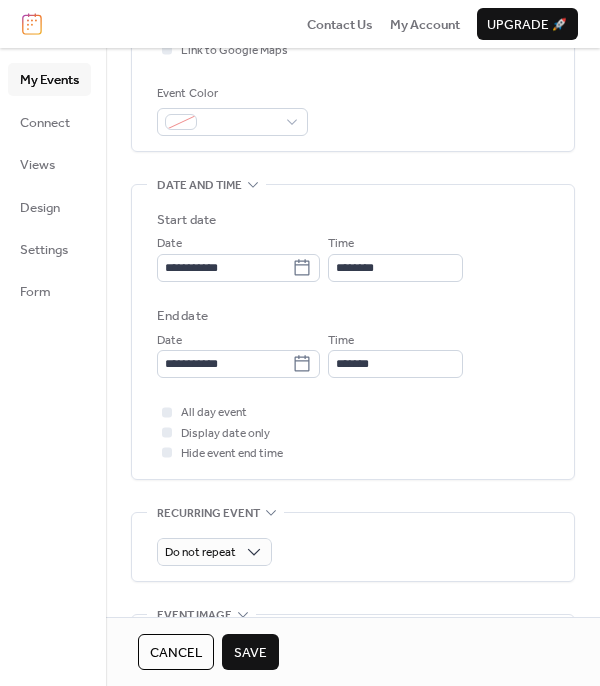 click on "All day event Display date only Hide event end time" at bounding box center (353, 432) 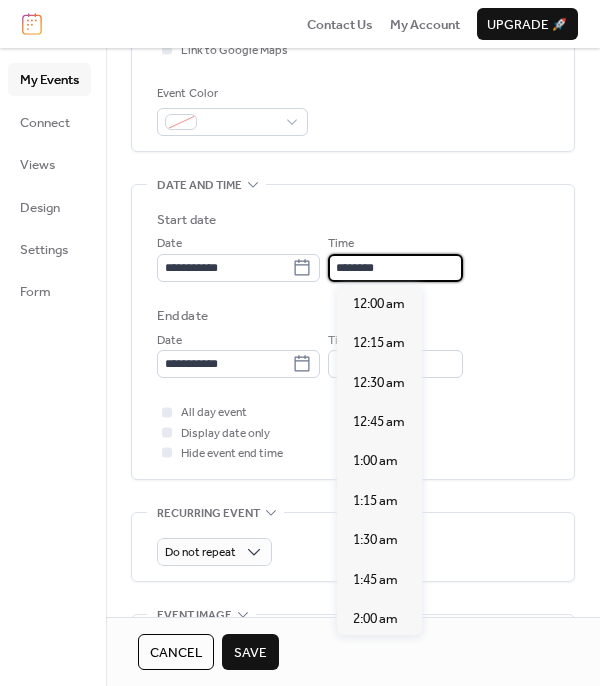 click on "********" at bounding box center [395, 268] 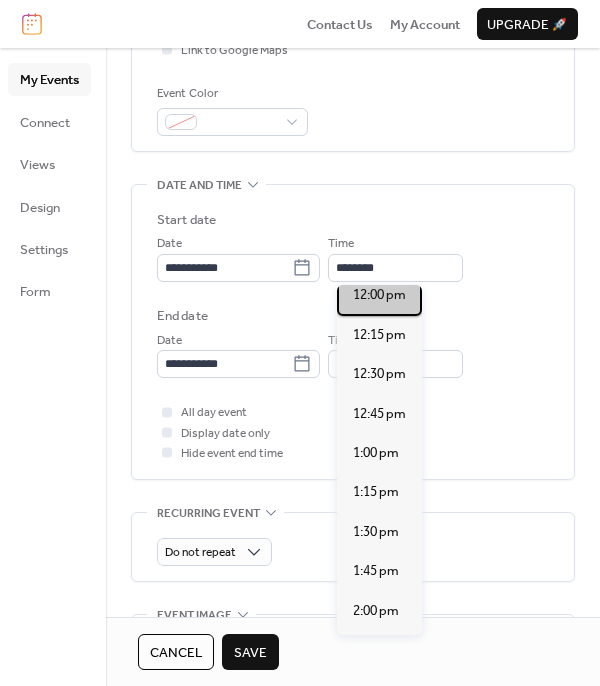 click on "12:00 pm" at bounding box center [379, 295] 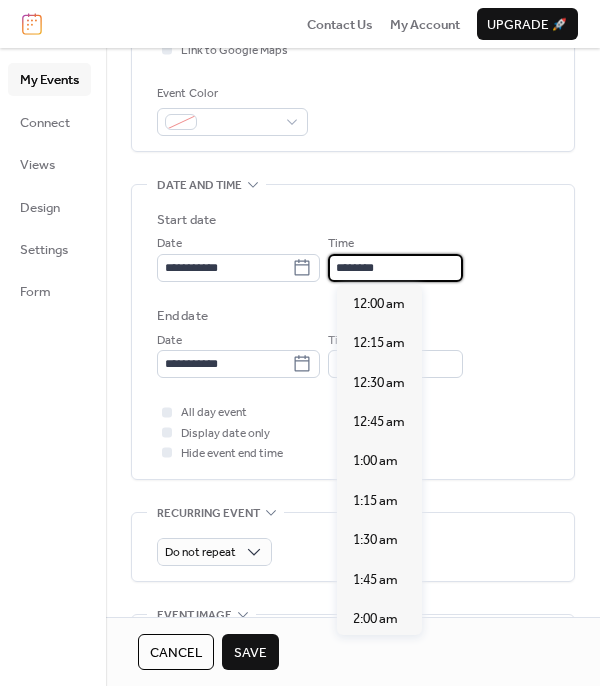click on "********" at bounding box center [395, 268] 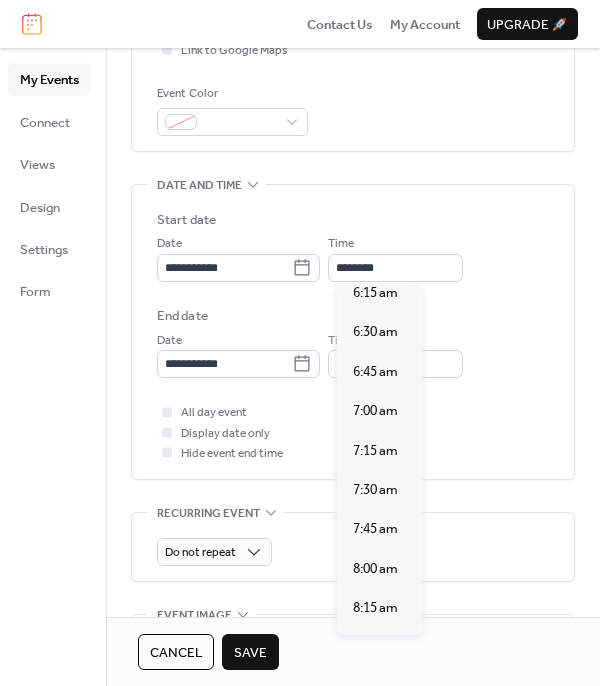 scroll, scrollTop: 980, scrollLeft: 0, axis: vertical 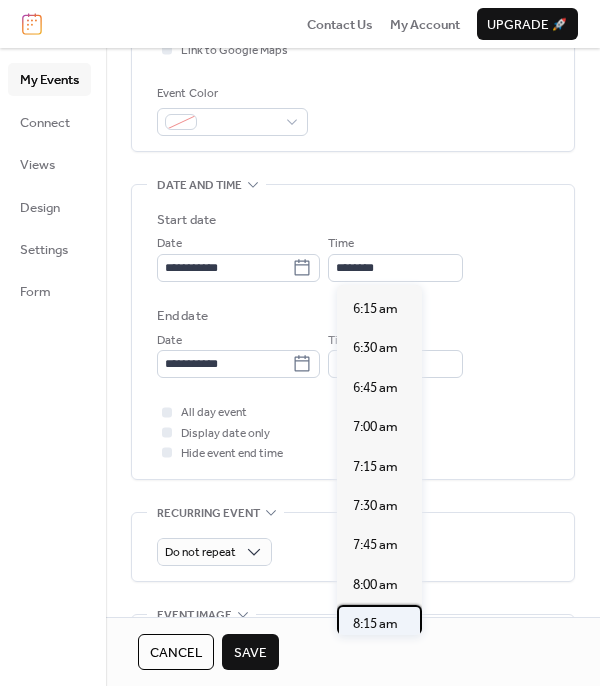 click on "8:15 am" at bounding box center (379, 624) 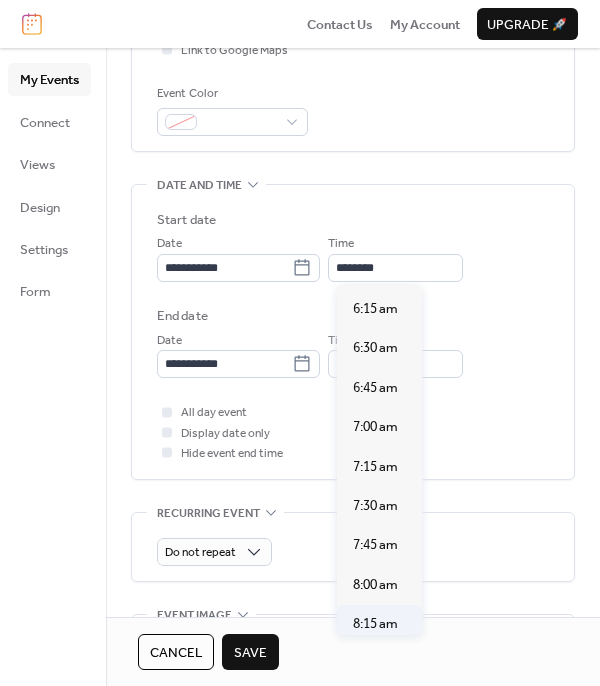 type on "*******" 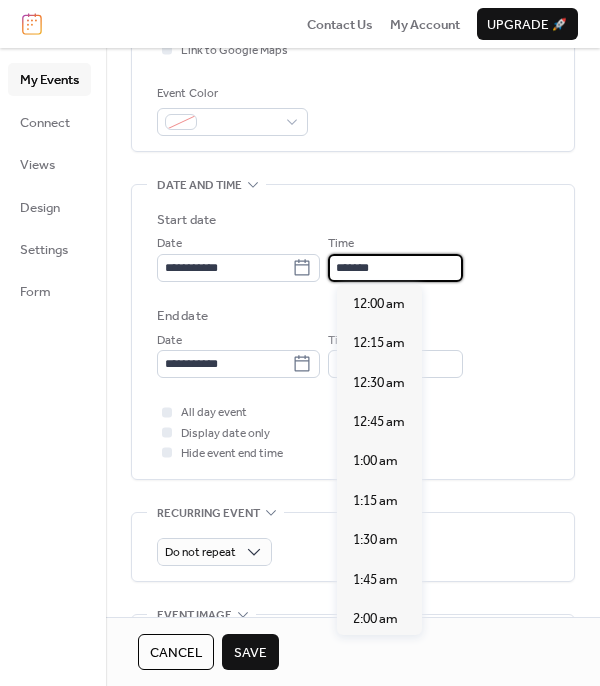click on "*******" at bounding box center (395, 268) 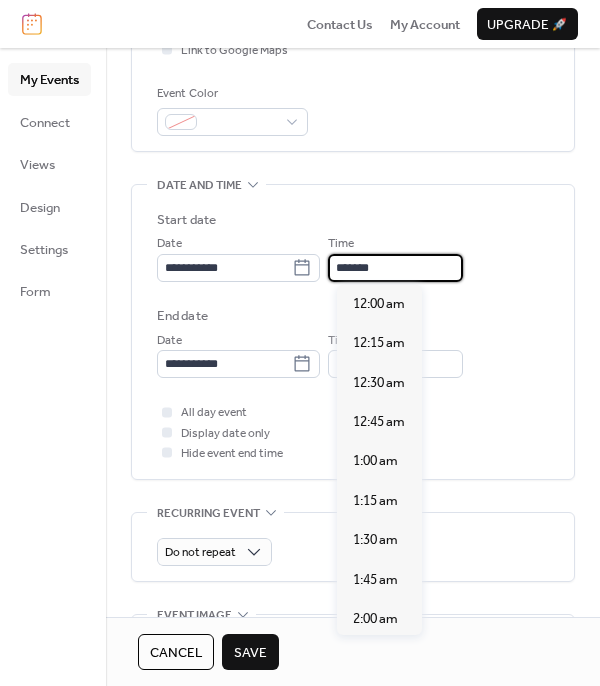 scroll, scrollTop: 1306, scrollLeft: 0, axis: vertical 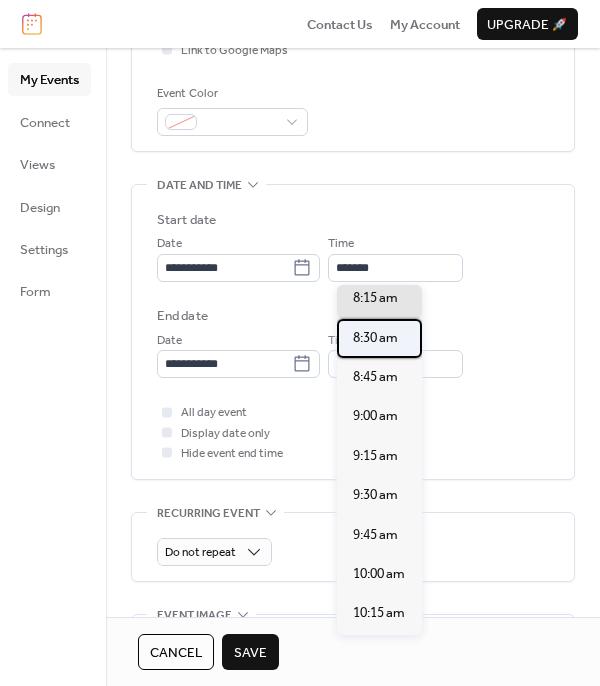 click on "8:30 am" at bounding box center [375, 338] 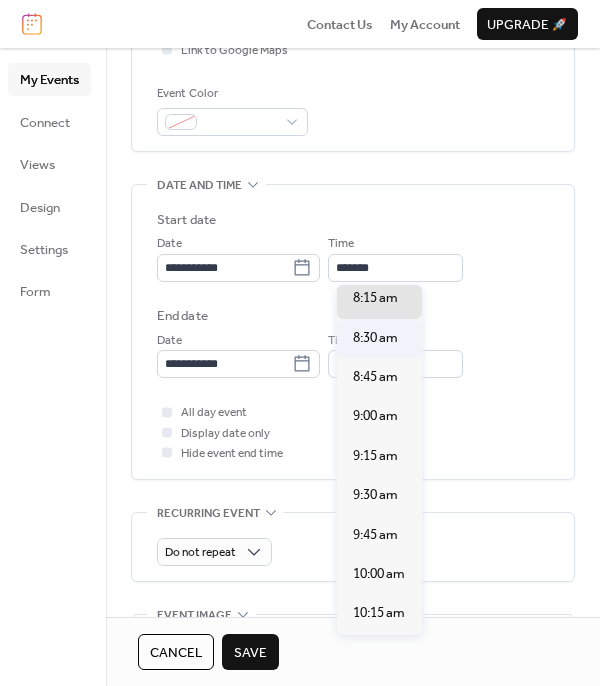 type on "*******" 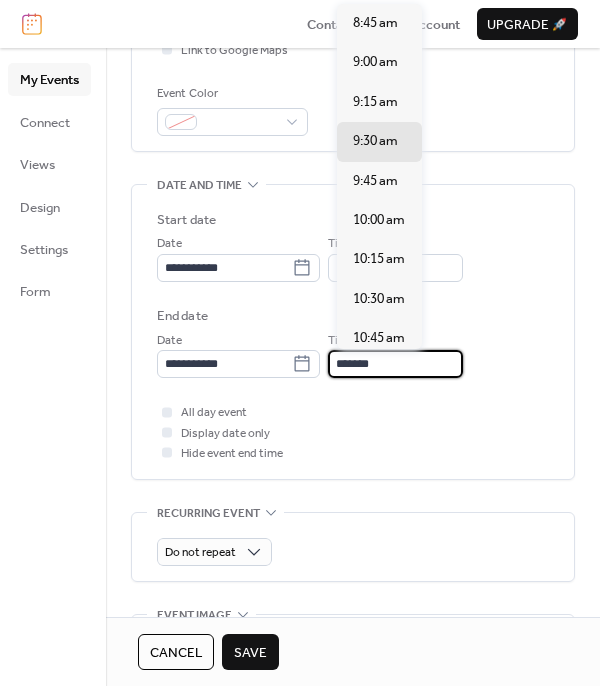 click on "*******" at bounding box center [395, 364] 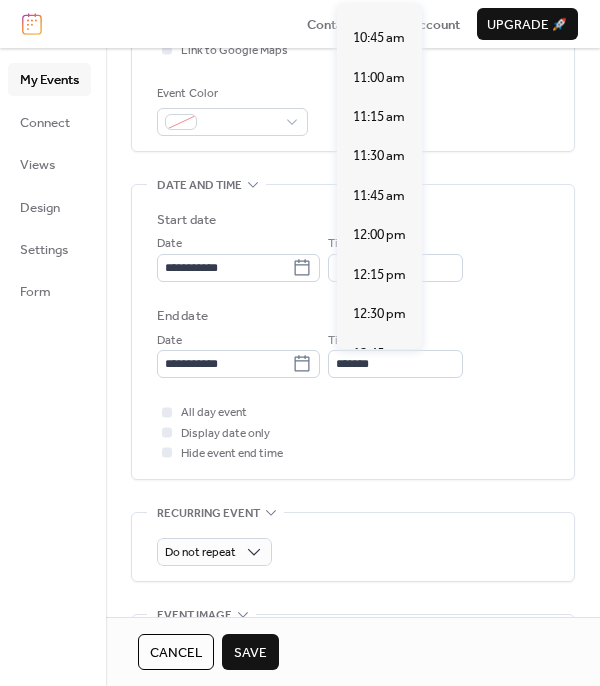 scroll, scrollTop: 301, scrollLeft: 0, axis: vertical 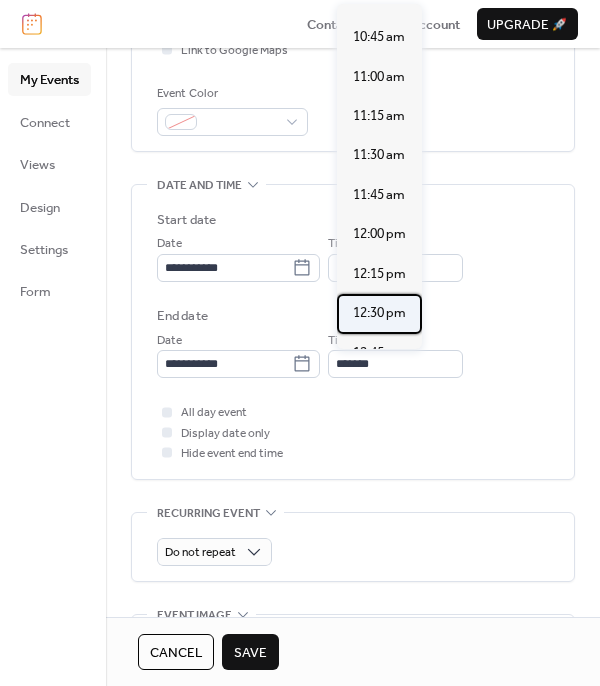 click on "12:30 pm" at bounding box center [379, 313] 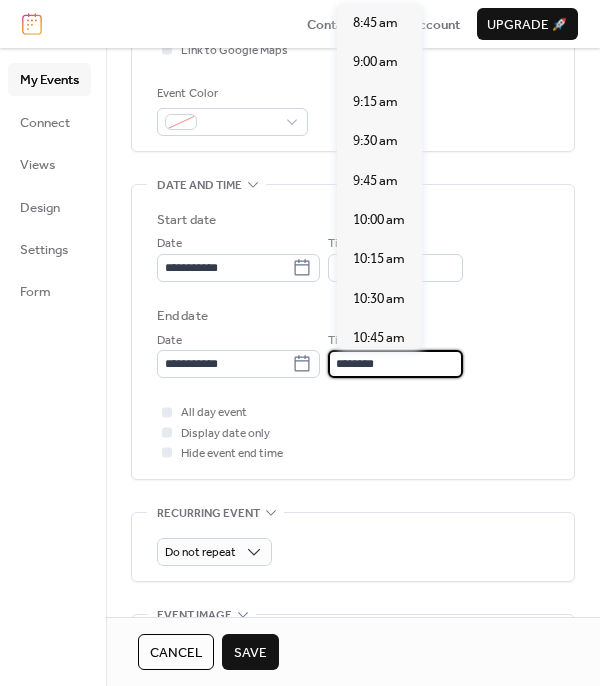scroll, scrollTop: 594, scrollLeft: 0, axis: vertical 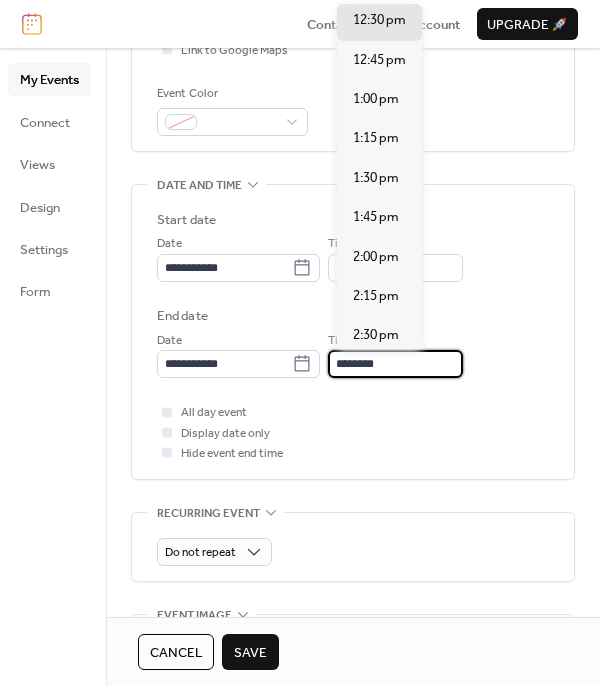 click on "********" at bounding box center [395, 364] 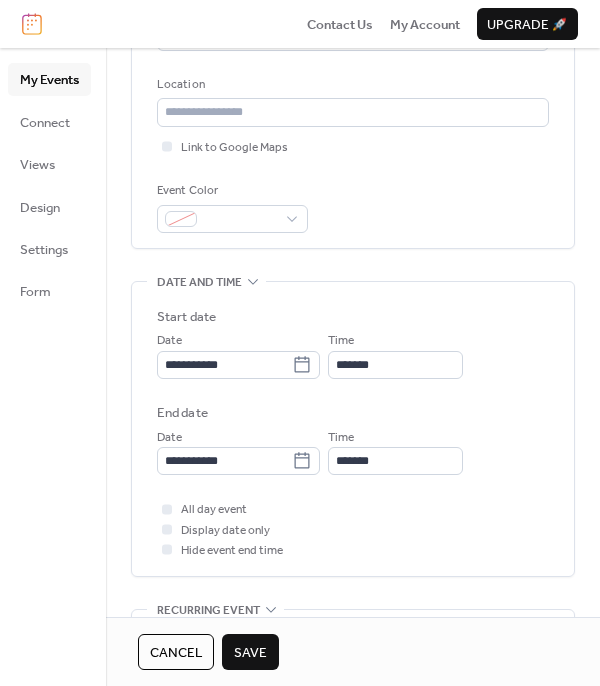 scroll, scrollTop: 0, scrollLeft: 0, axis: both 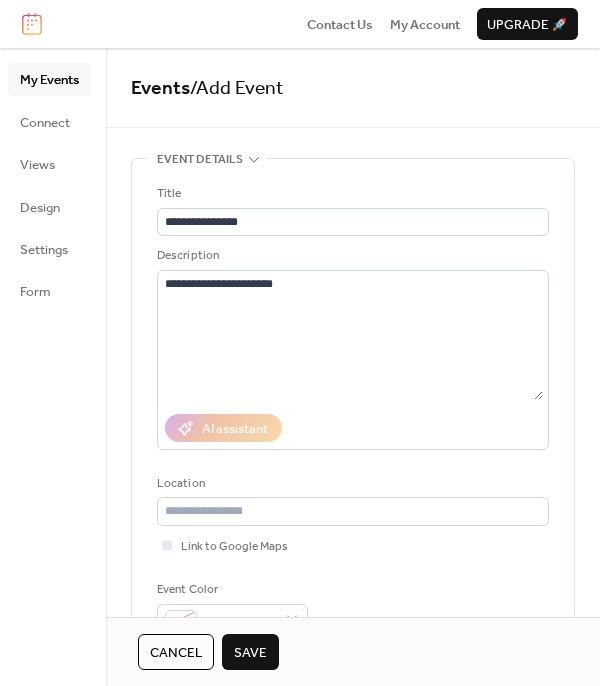 click on "Save" at bounding box center (250, 653) 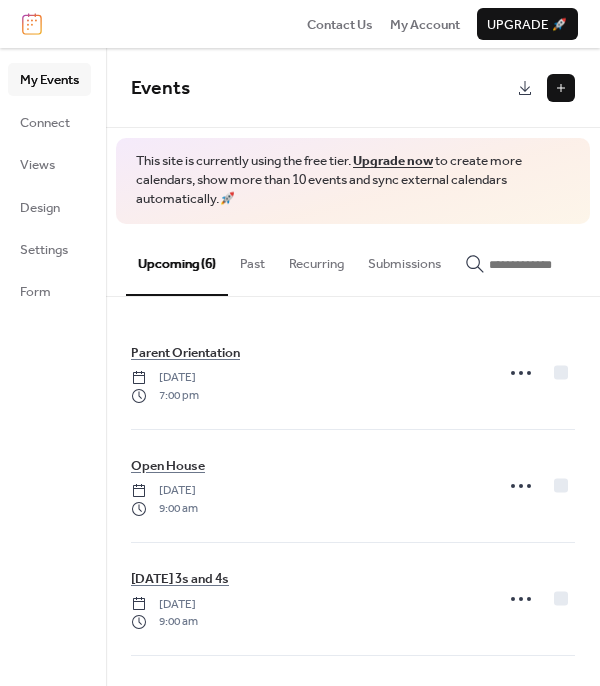 click at bounding box center (561, 88) 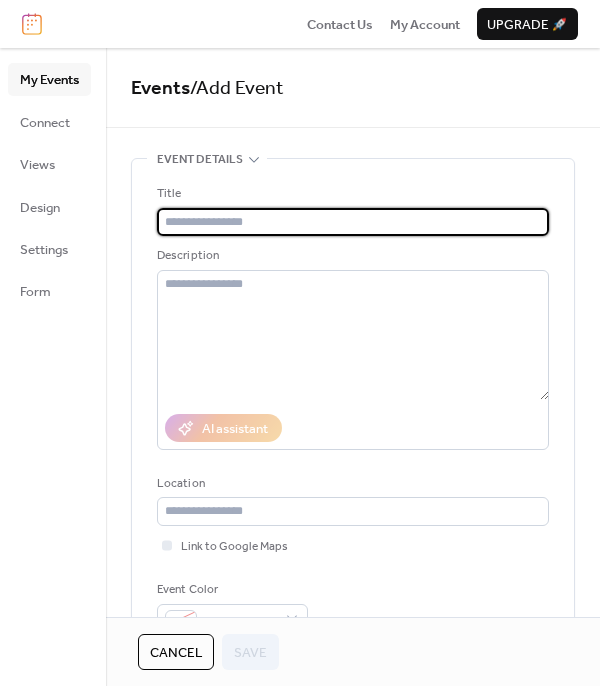 click at bounding box center (353, 222) 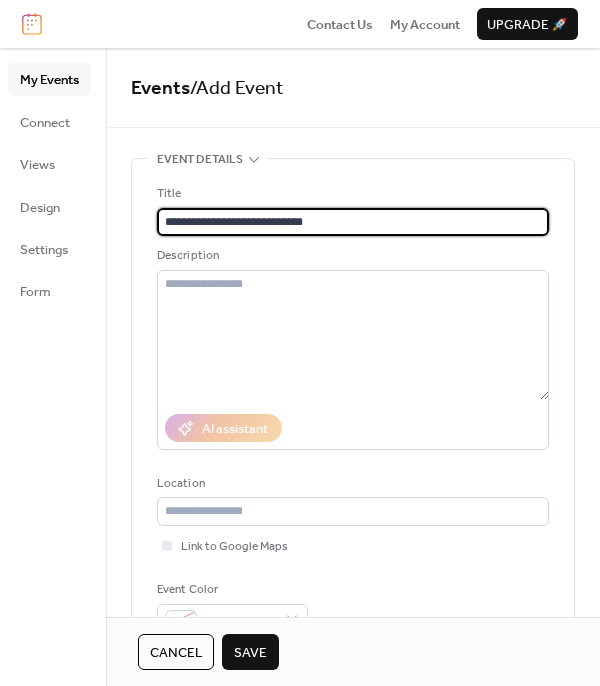 scroll, scrollTop: 496, scrollLeft: 0, axis: vertical 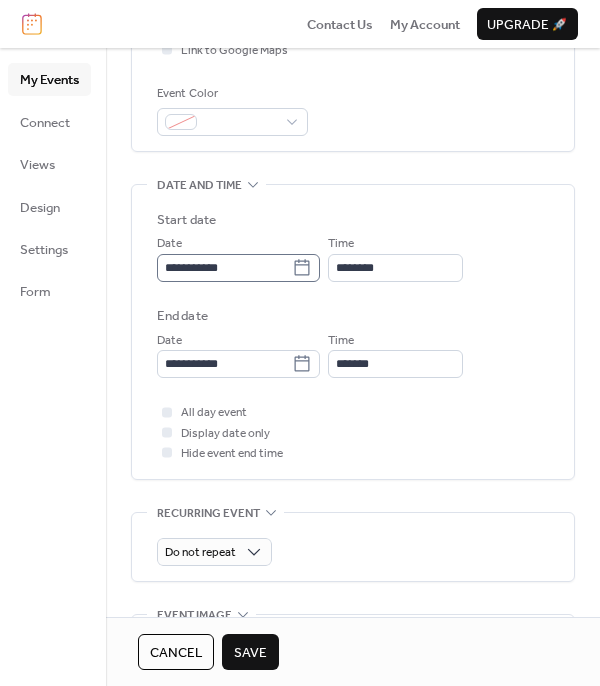 type on "**********" 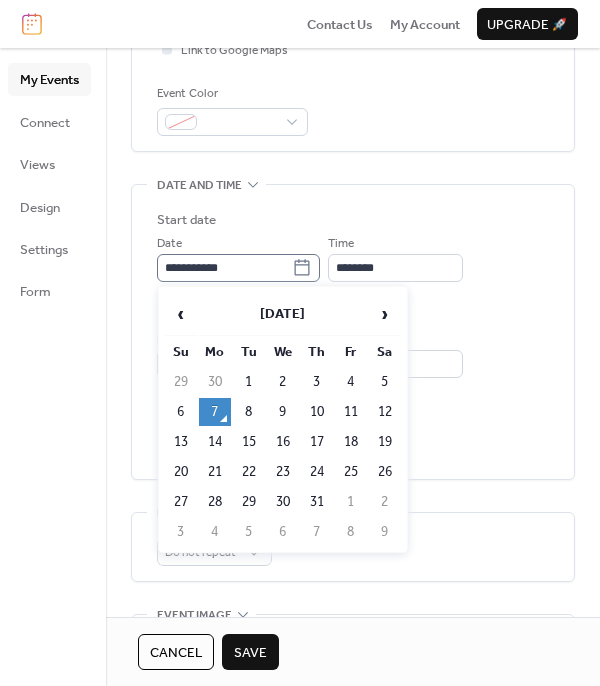 click 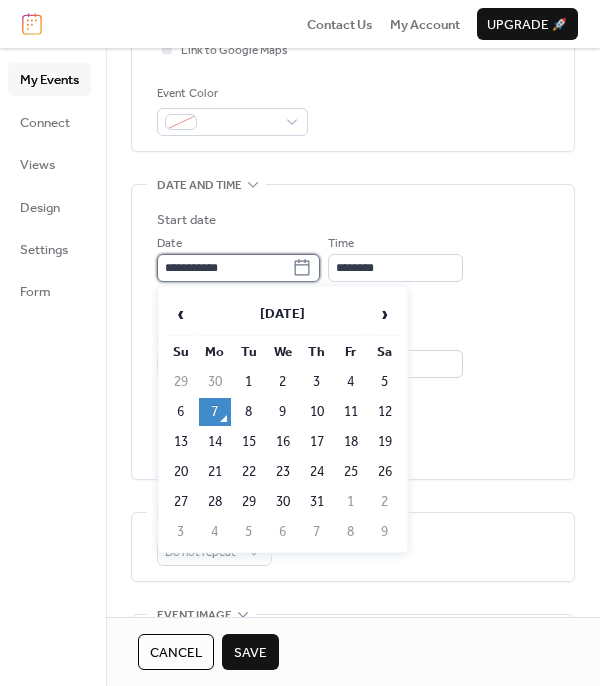 click on "**********" at bounding box center (224, 268) 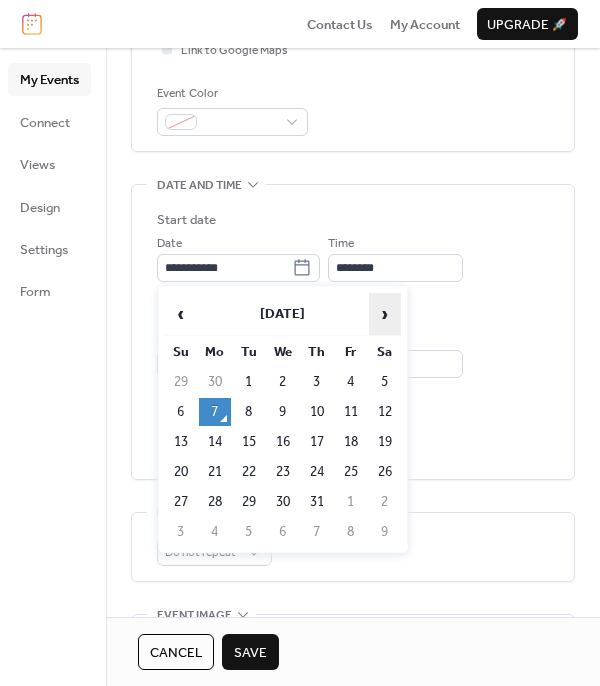 click on "›" at bounding box center [385, 314] 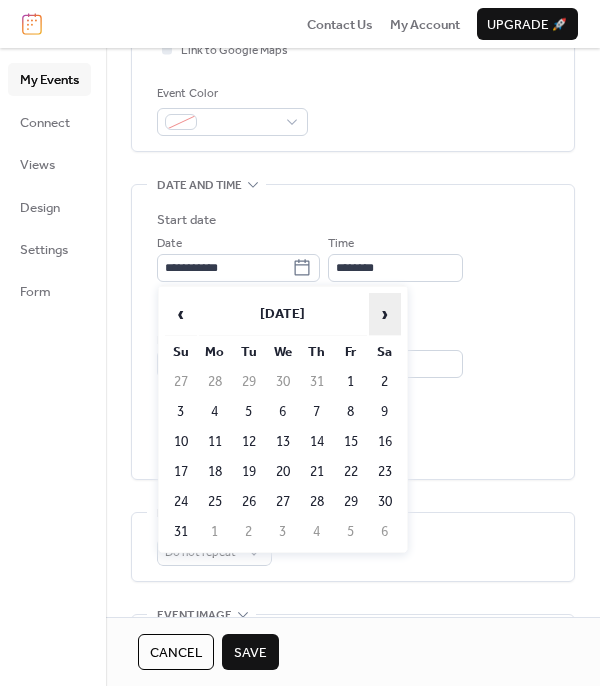 click on "›" at bounding box center [385, 314] 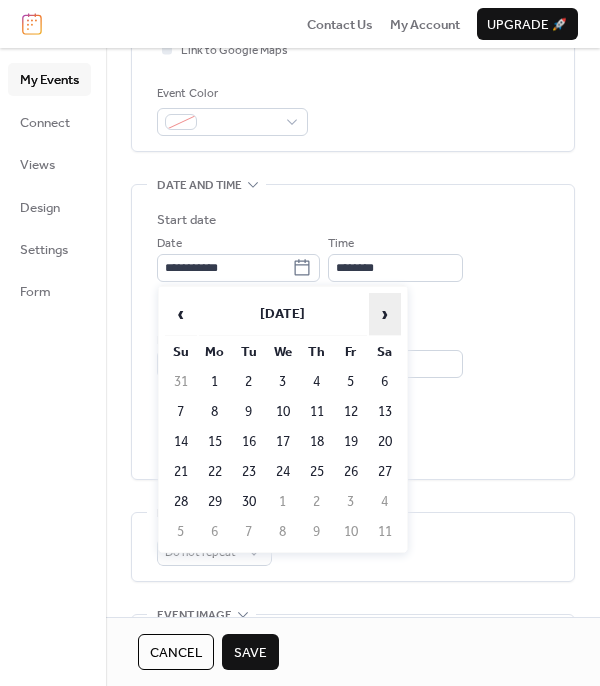 click on "›" at bounding box center [385, 314] 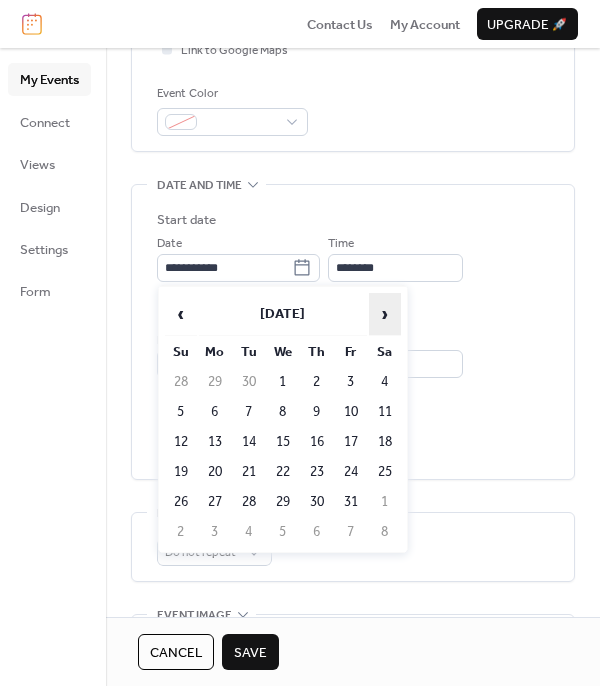 click on "›" at bounding box center [385, 314] 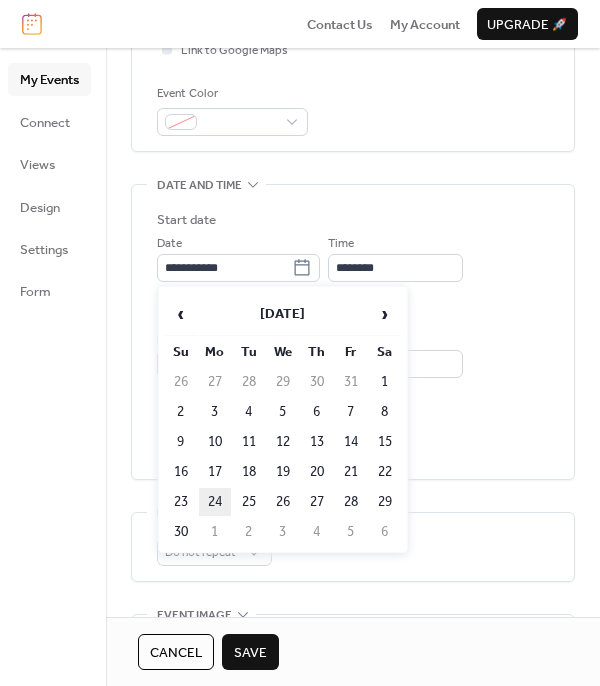 click on "24" at bounding box center (215, 502) 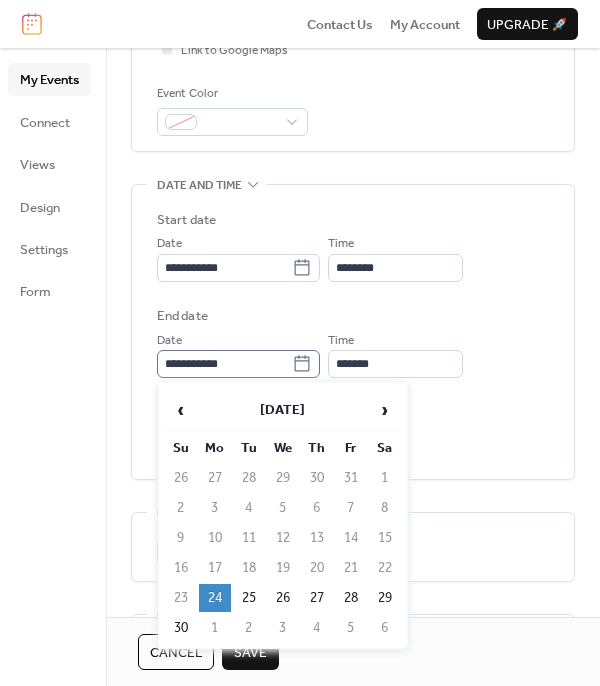 click 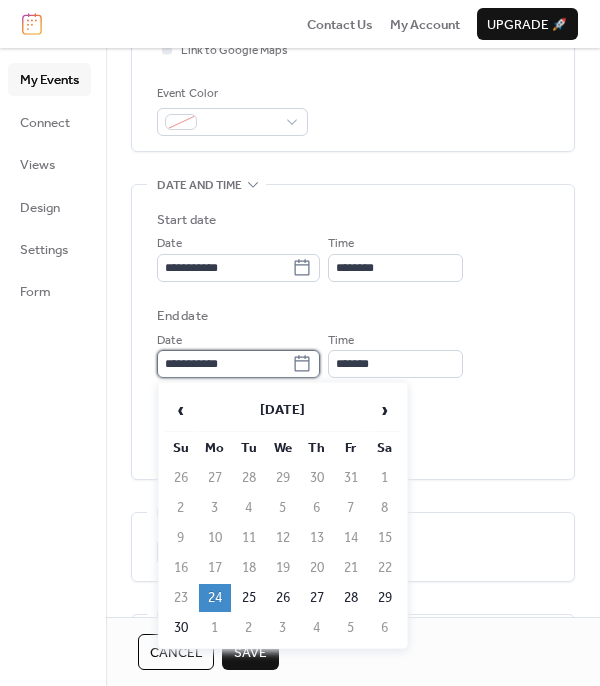click on "**********" at bounding box center [224, 364] 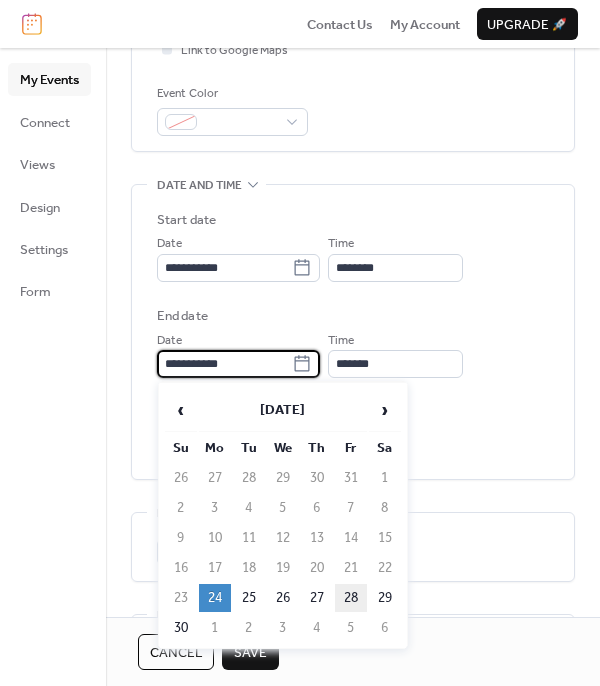 click on "28" at bounding box center (351, 598) 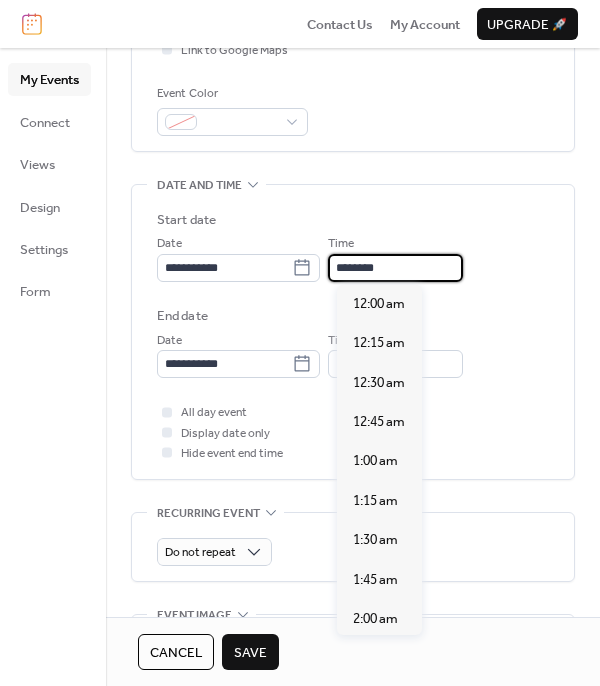 click on "********" at bounding box center [395, 268] 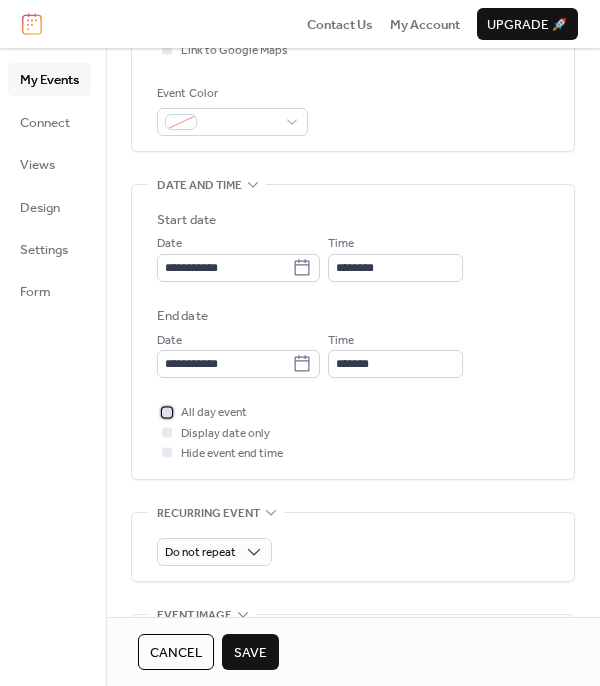 click at bounding box center [167, 412] 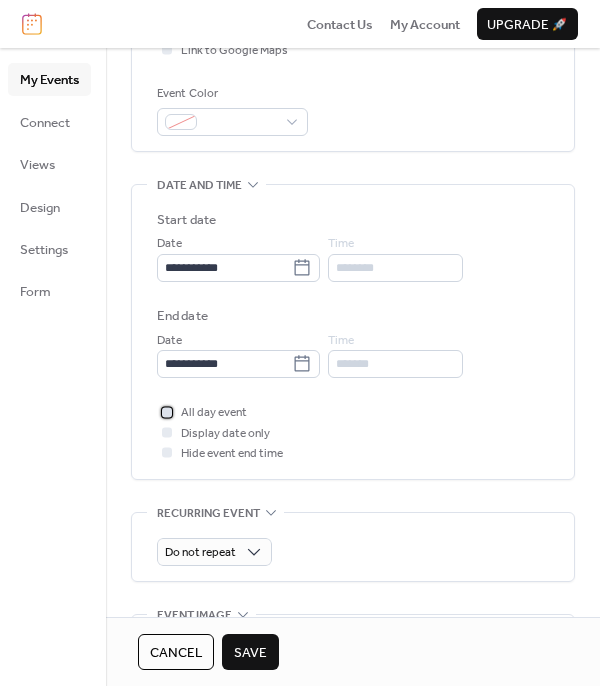 click 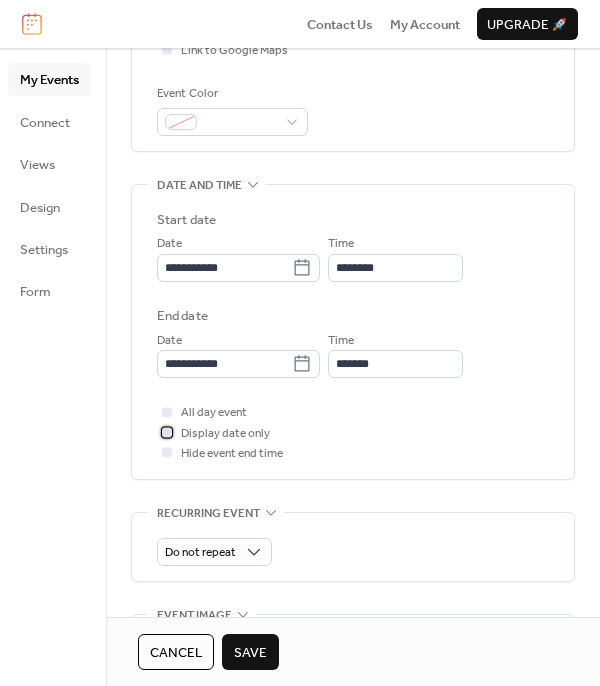 click at bounding box center (167, 432) 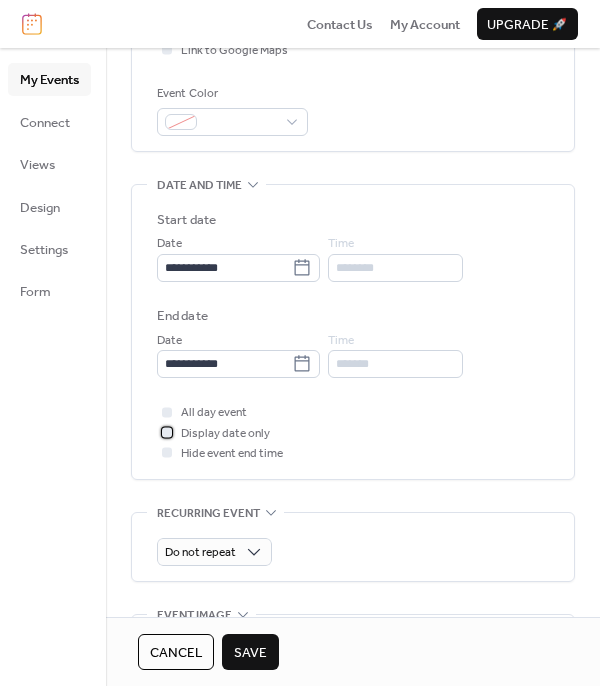 scroll, scrollTop: 896, scrollLeft: 0, axis: vertical 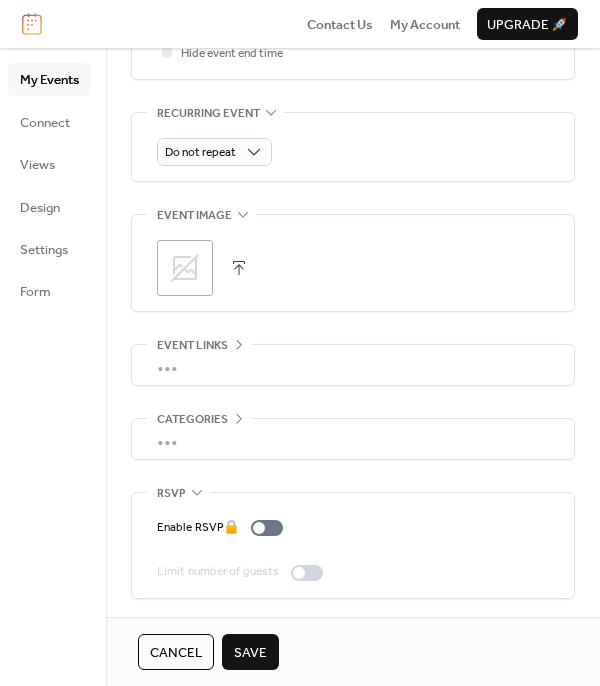 click on "Save" at bounding box center (250, 653) 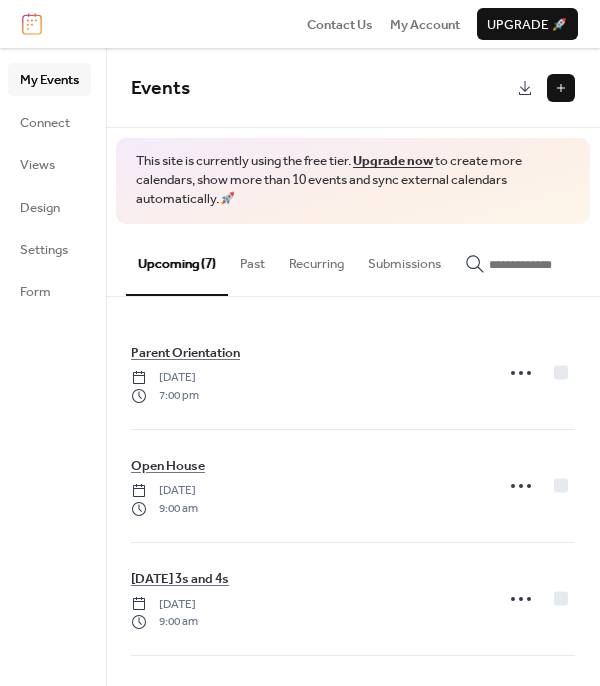click at bounding box center (561, 88) 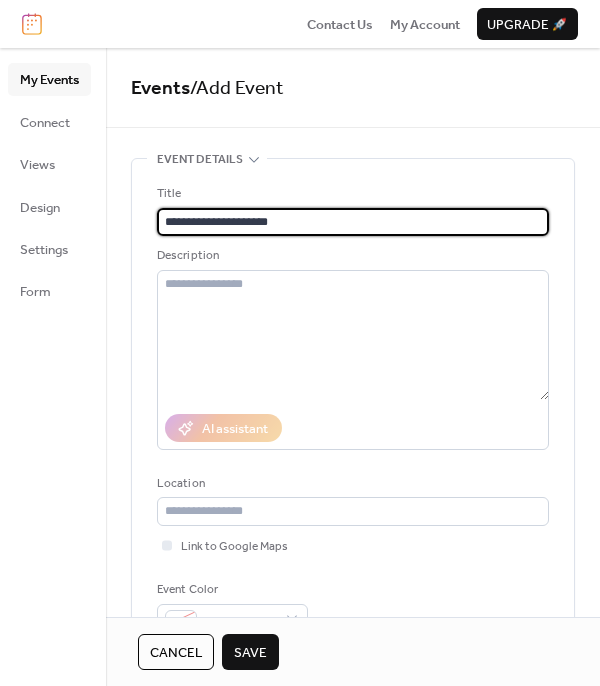 scroll, scrollTop: 496, scrollLeft: 0, axis: vertical 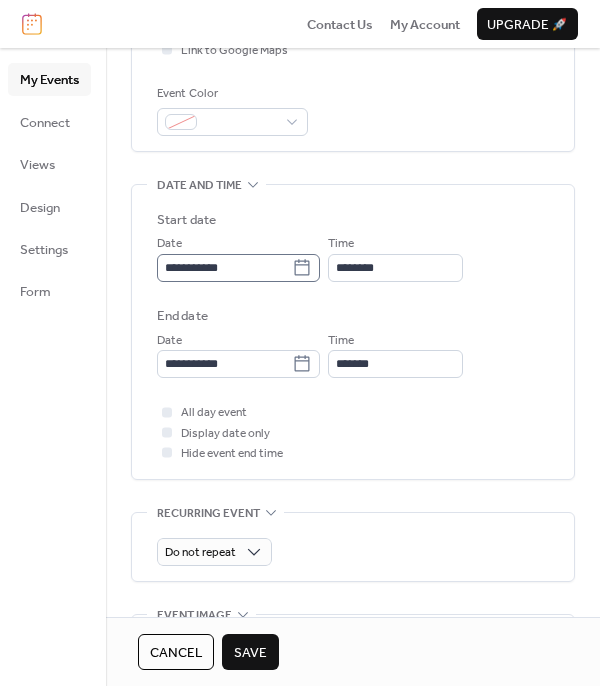 type on "**********" 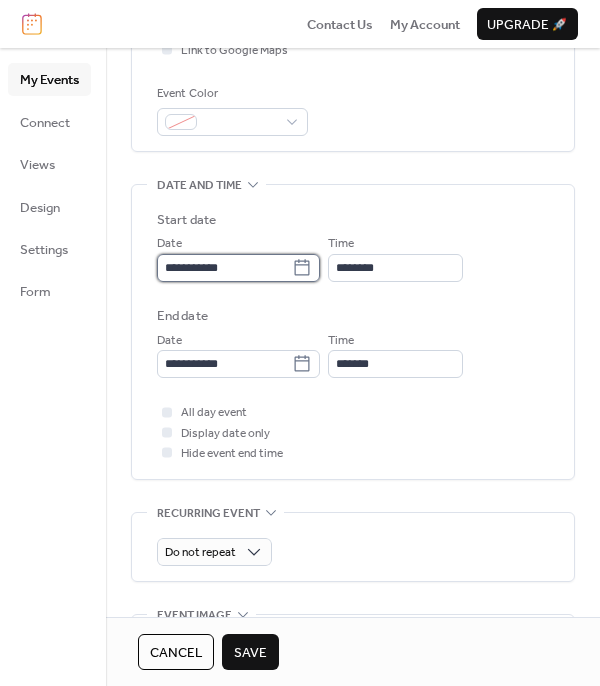 click on "**********" at bounding box center [224, 268] 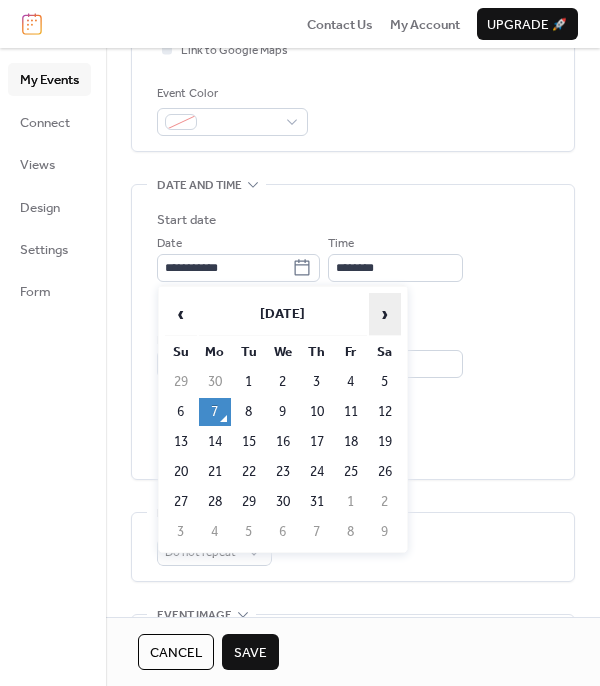 click on "›" at bounding box center [385, 314] 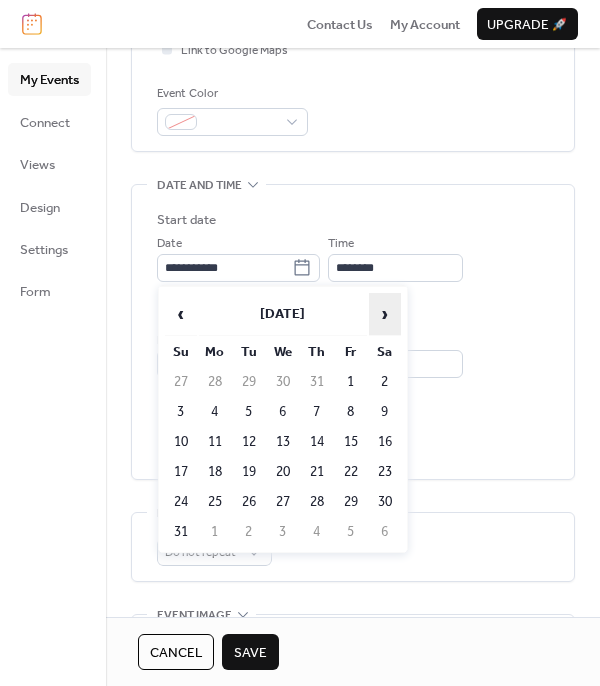 click on "›" at bounding box center (385, 314) 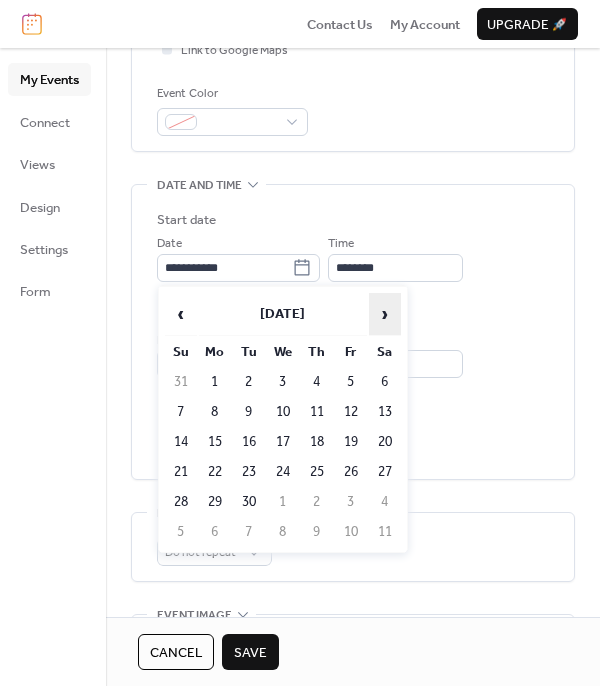 click on "›" at bounding box center [385, 314] 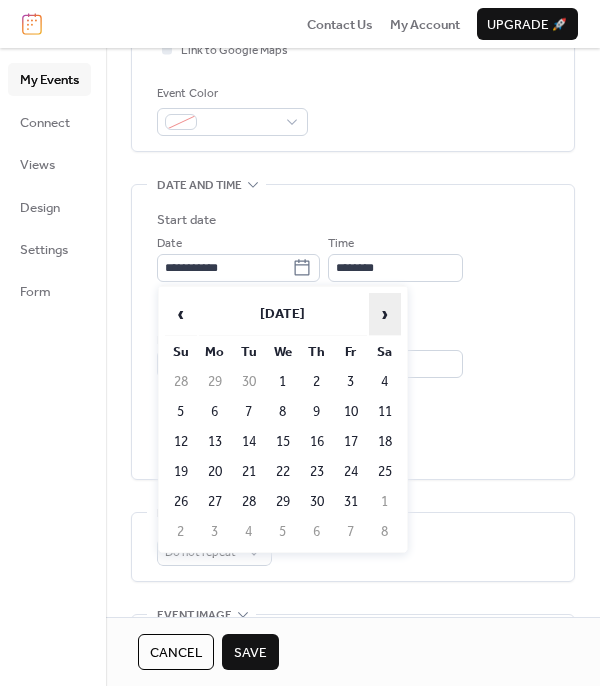 click on "›" at bounding box center (385, 314) 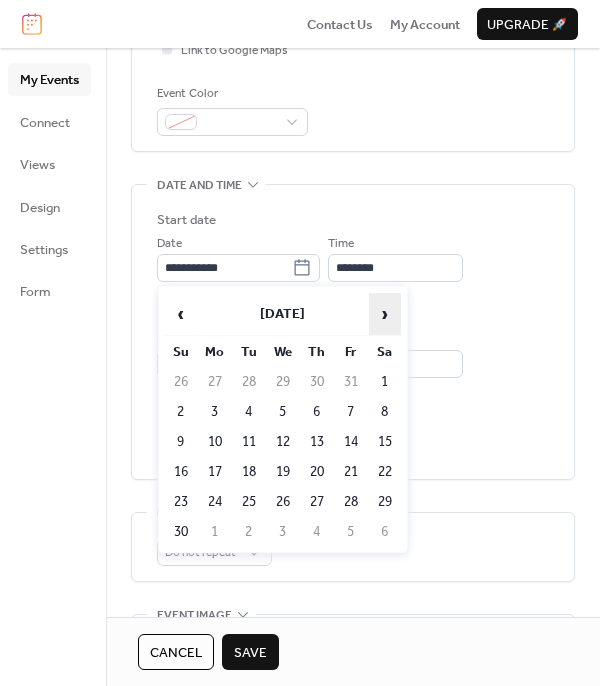 click on "›" at bounding box center [385, 314] 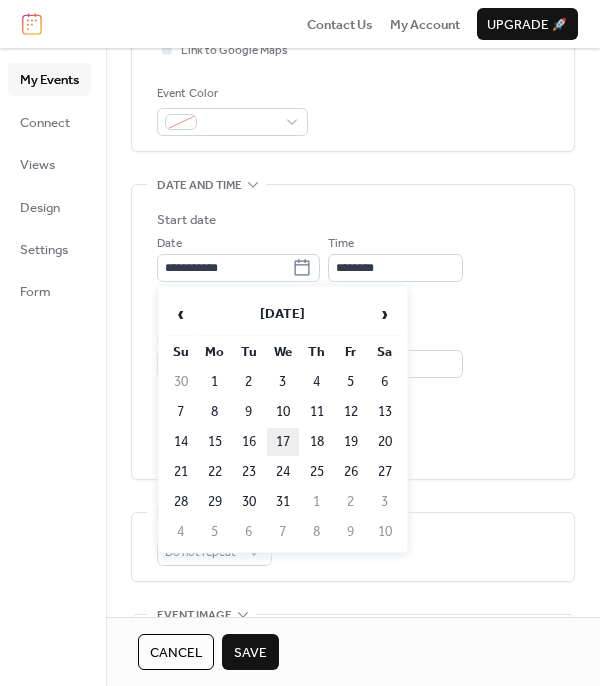 click on "17" at bounding box center [283, 442] 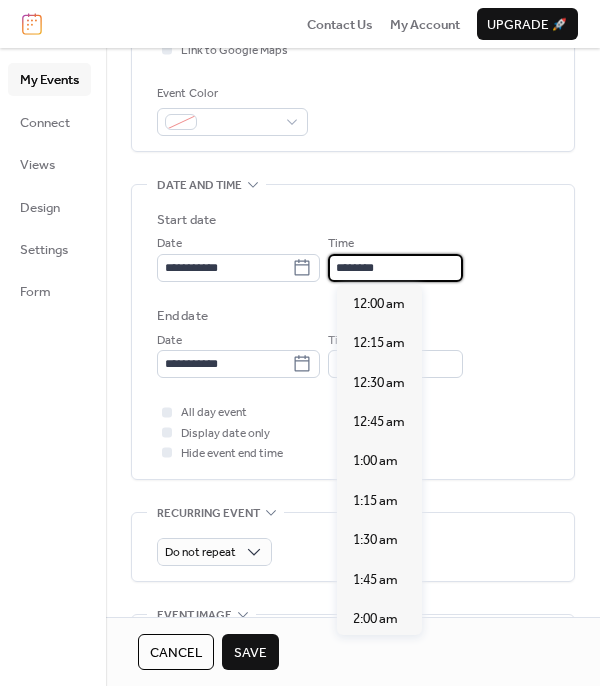 click on "********" at bounding box center (395, 268) 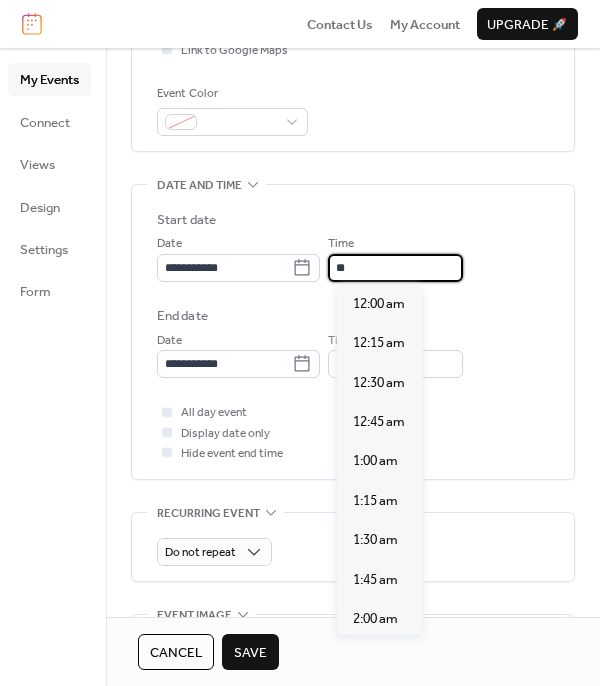 scroll, scrollTop: 1742, scrollLeft: 0, axis: vertical 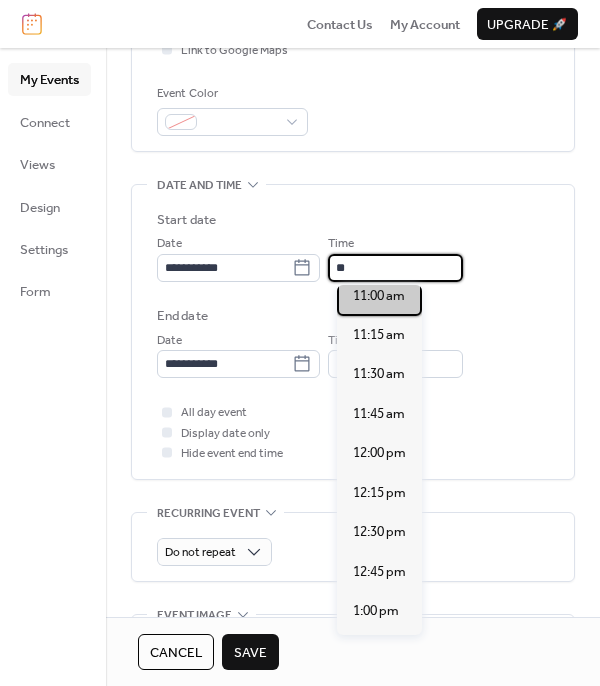 click on "11:00 am" at bounding box center (379, 296) 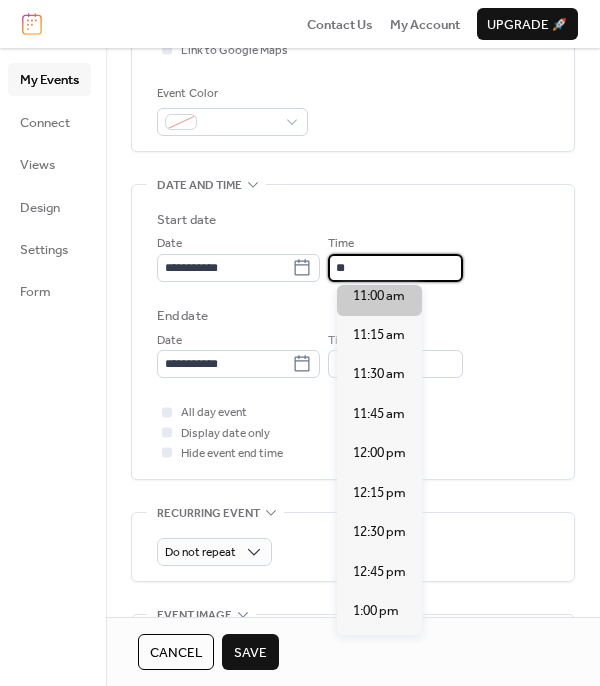 type on "********" 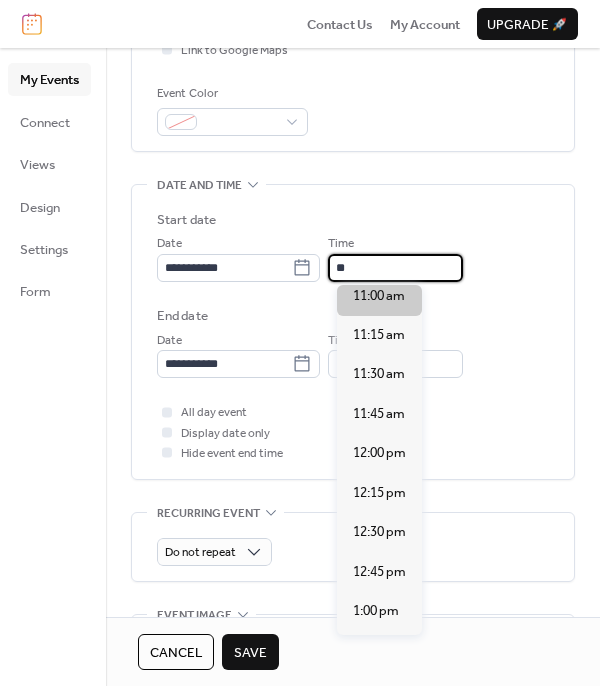type on "********" 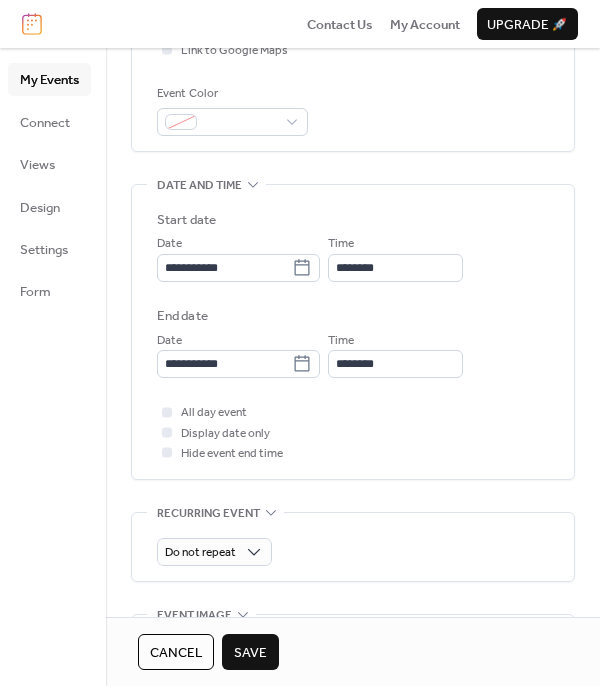 scroll, scrollTop: 896, scrollLeft: 0, axis: vertical 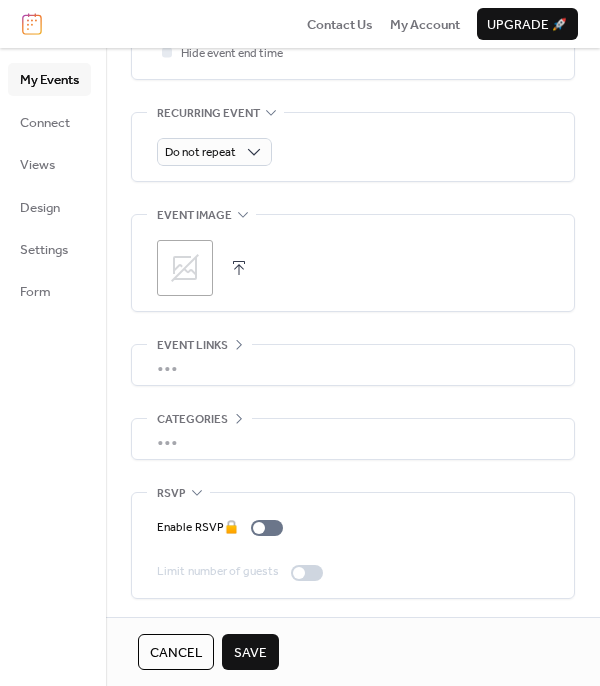 click on "Save" at bounding box center (250, 653) 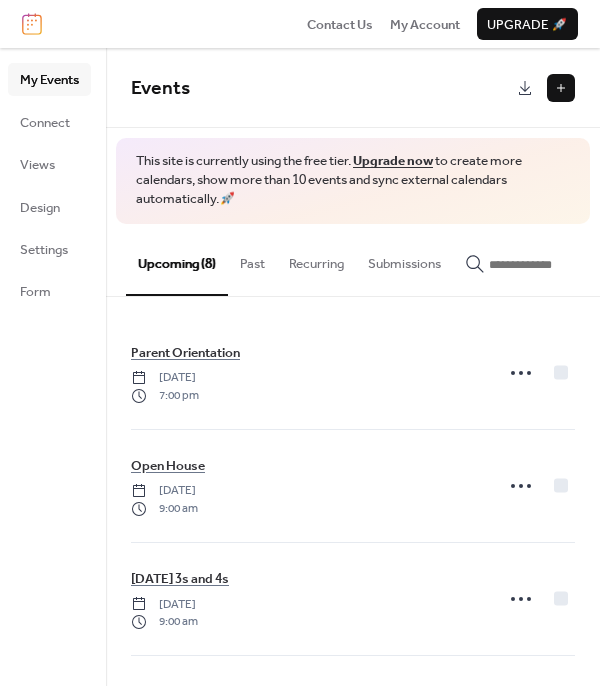click at bounding box center [561, 88] 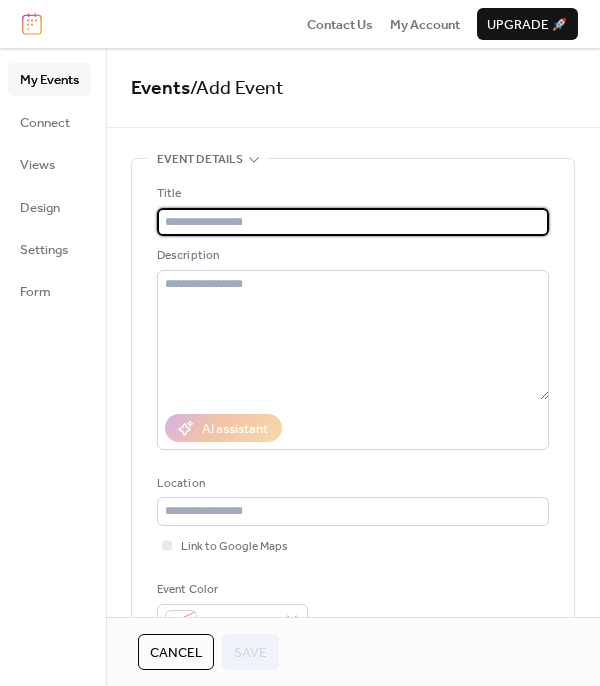 click at bounding box center [353, 222] 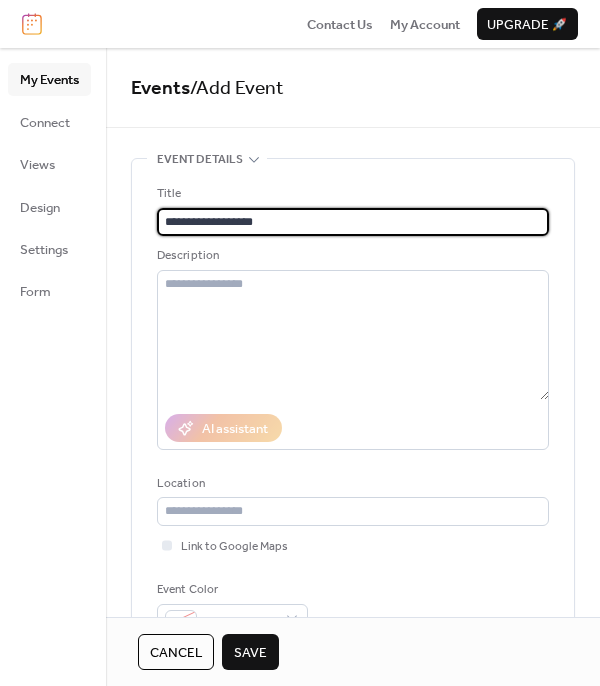 scroll, scrollTop: 496, scrollLeft: 0, axis: vertical 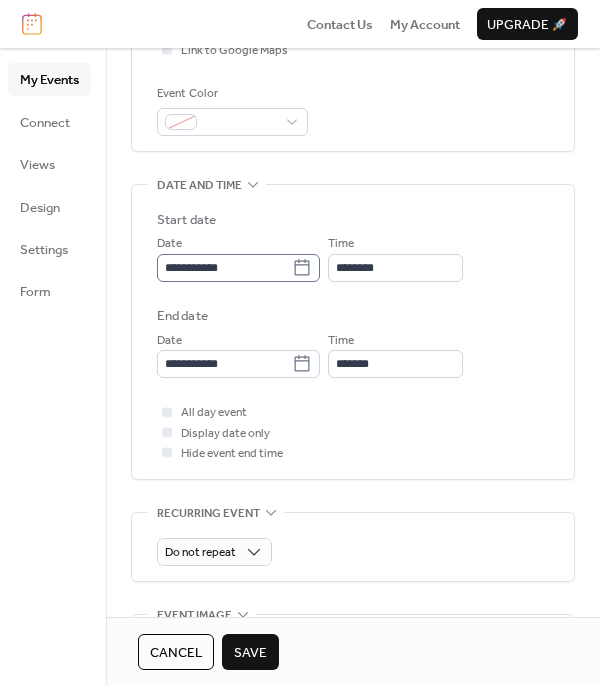 type on "**********" 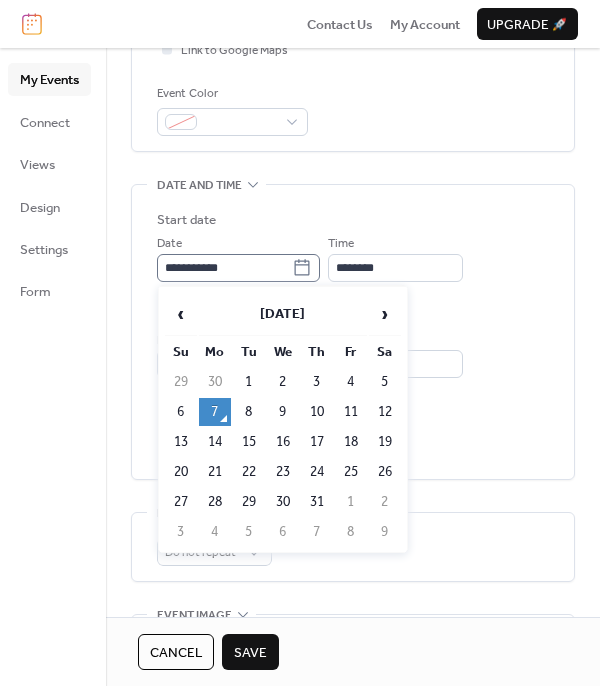 click 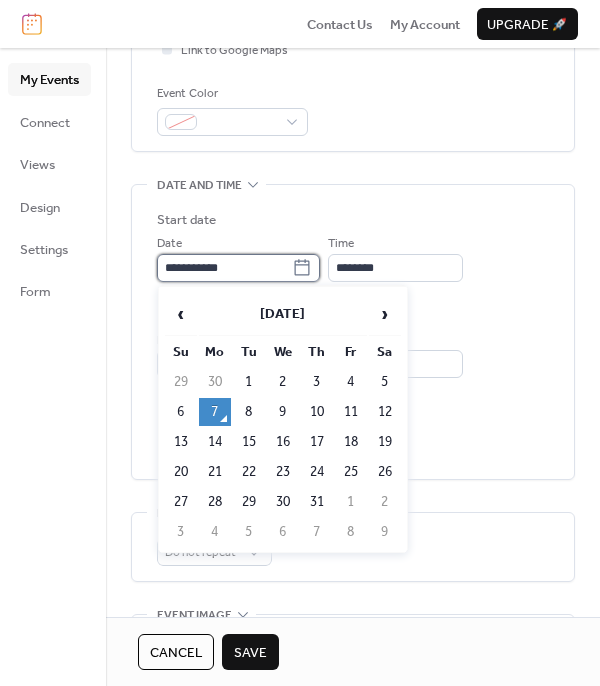 click on "**********" at bounding box center [224, 268] 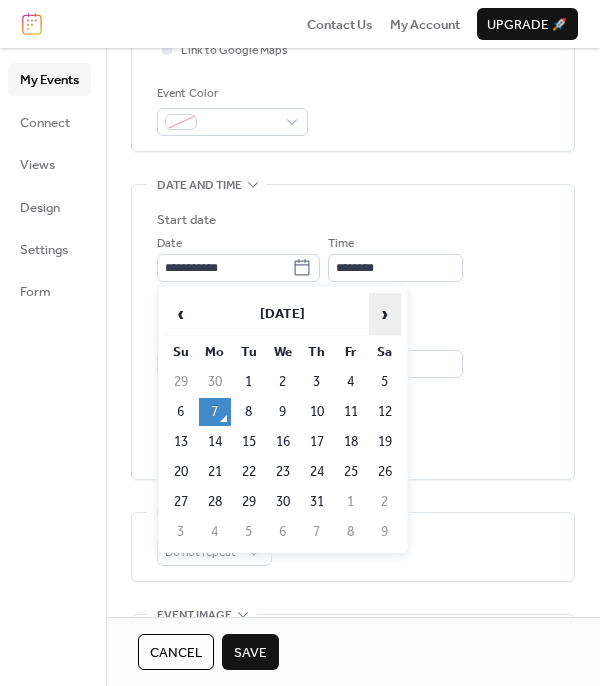 click on "›" at bounding box center [385, 314] 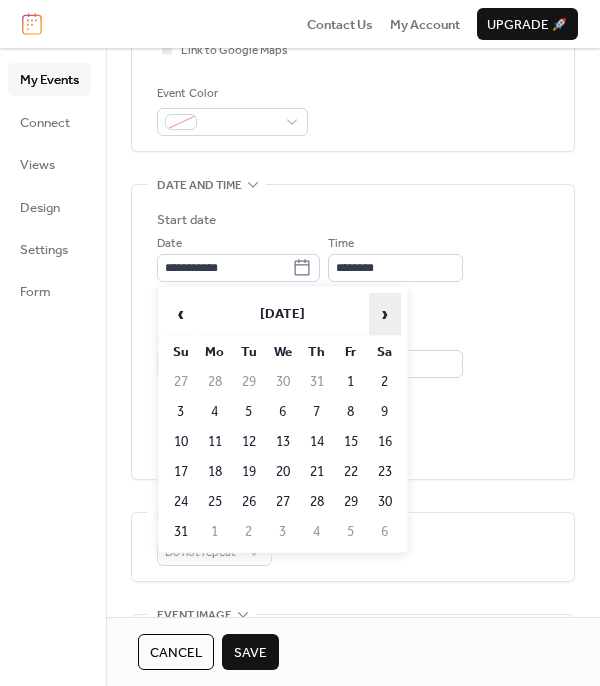 click on "›" at bounding box center (385, 314) 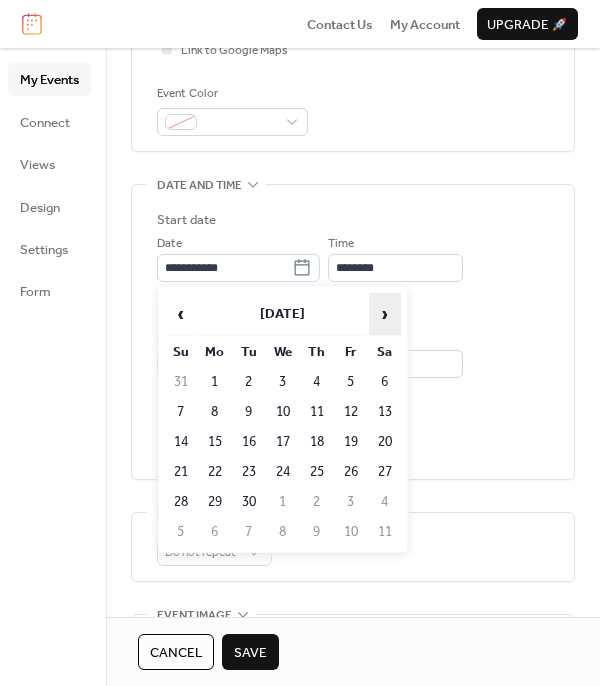click on "›" at bounding box center (385, 314) 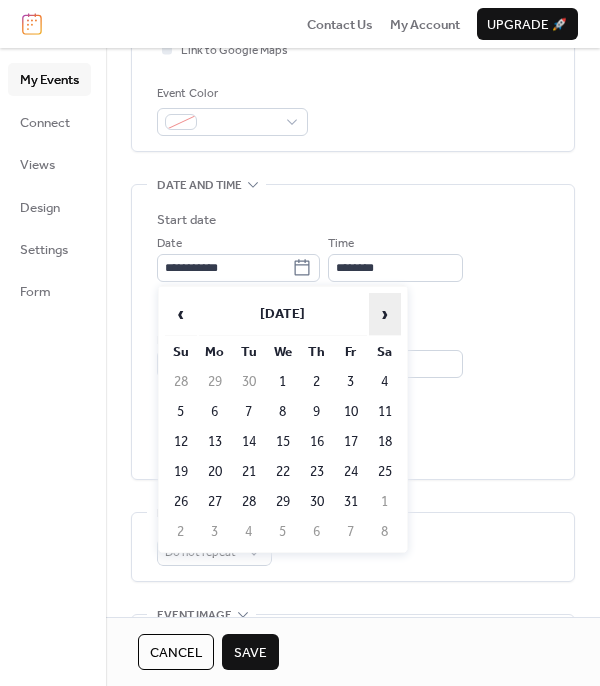 click on "›" at bounding box center (385, 314) 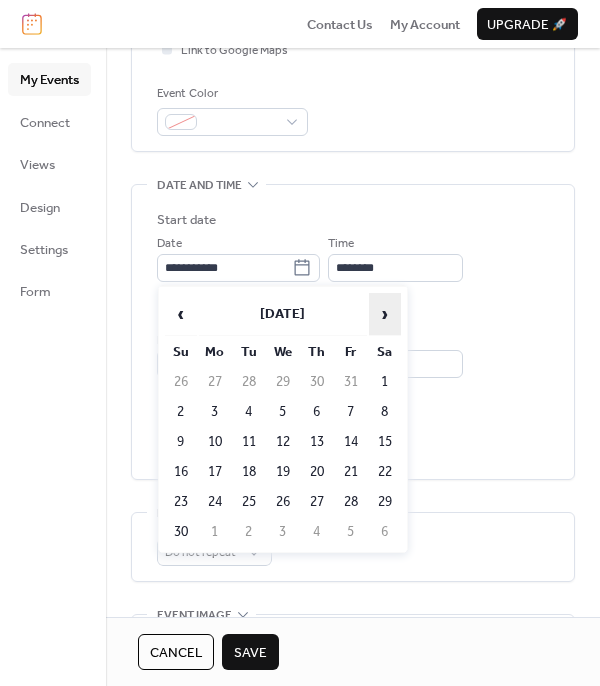 click on "›" at bounding box center (385, 314) 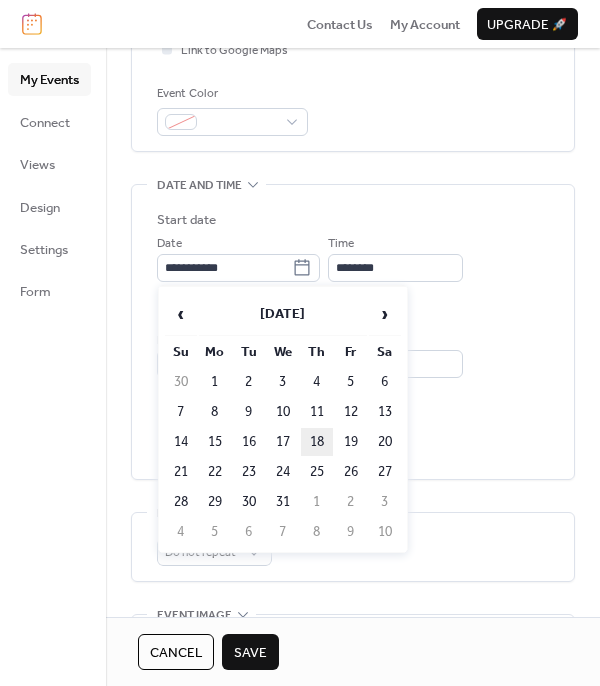 click on "18" at bounding box center (317, 442) 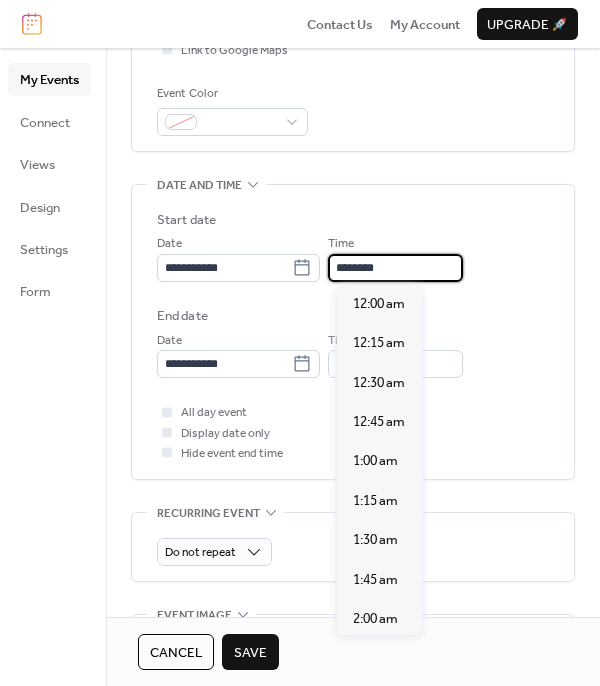 scroll, scrollTop: 1900, scrollLeft: 0, axis: vertical 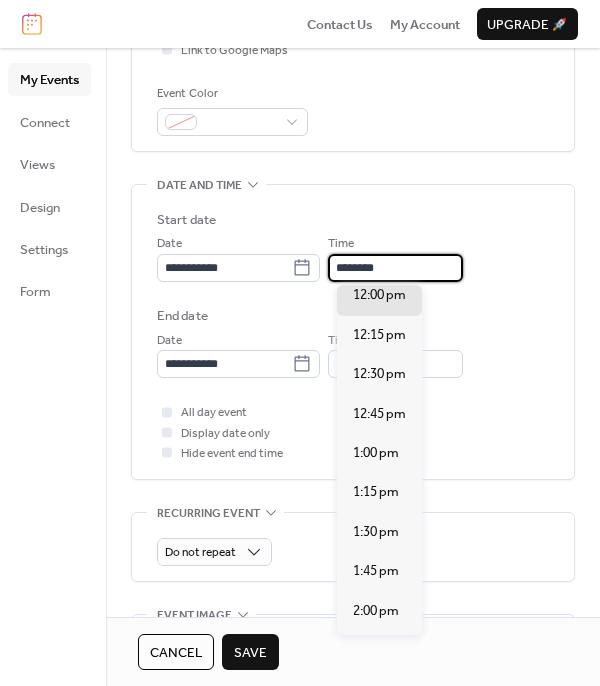 click on "********" at bounding box center (395, 268) 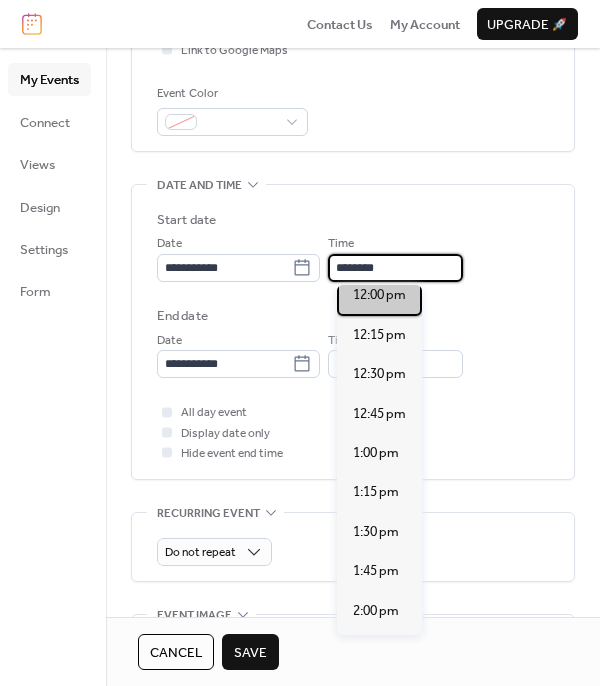 click on "12:00 pm" at bounding box center [379, 295] 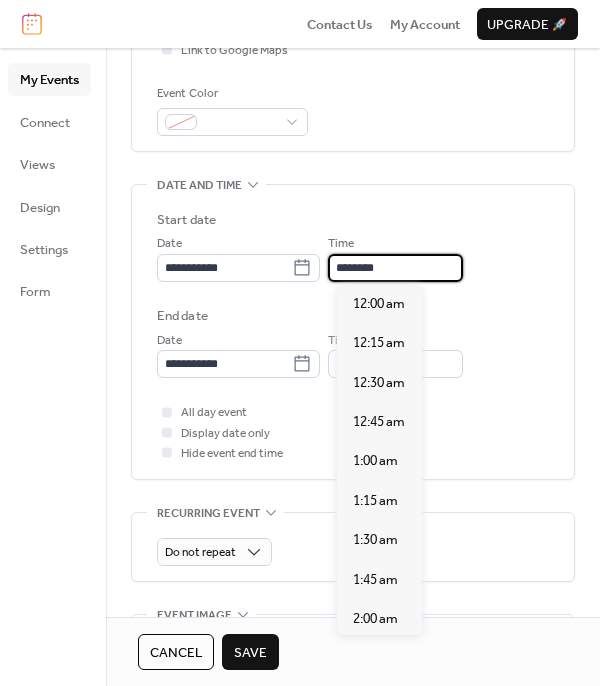 scroll, scrollTop: 1900, scrollLeft: 0, axis: vertical 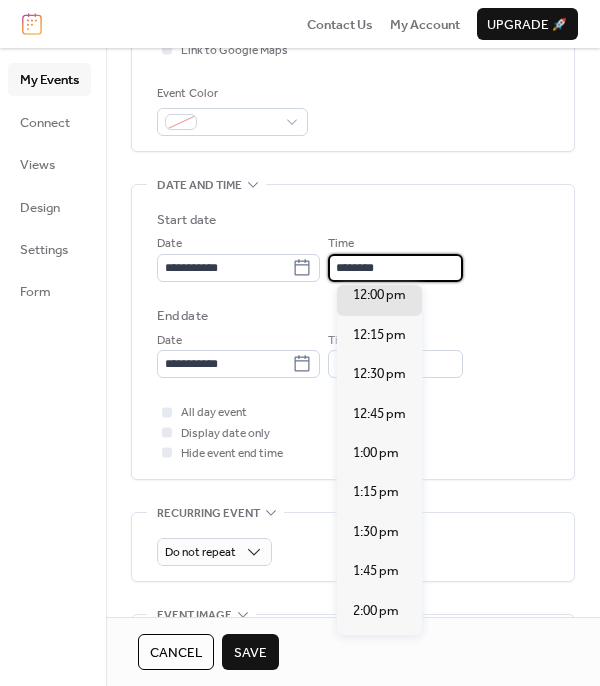 click on "********" at bounding box center (395, 268) 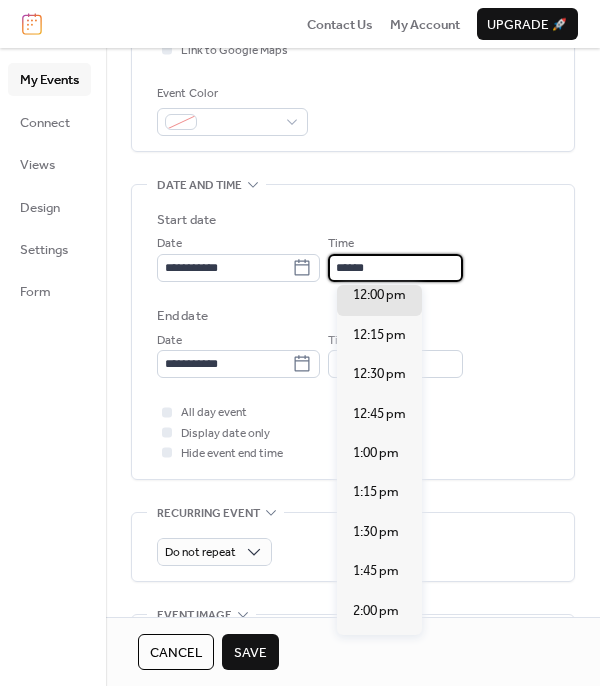 scroll, scrollTop: 0, scrollLeft: 0, axis: both 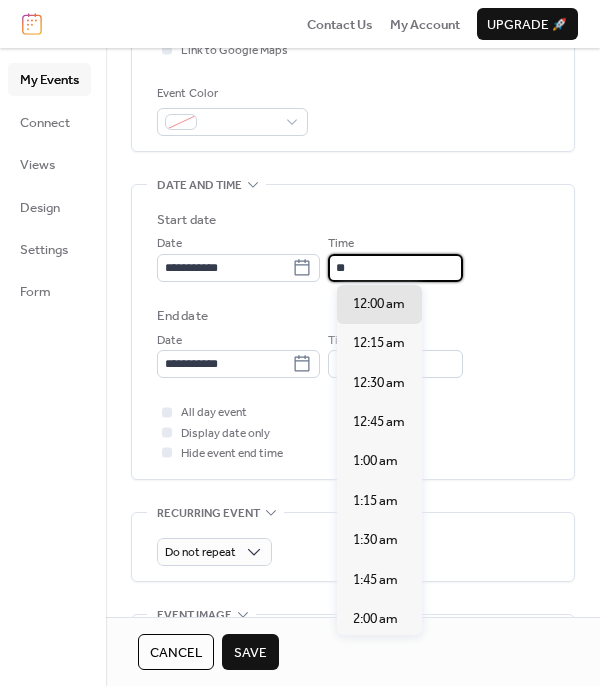 type on "*" 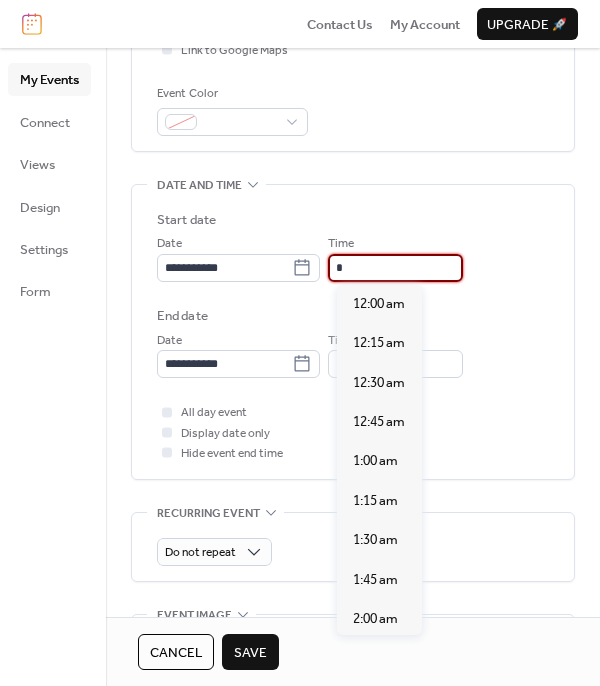 scroll, scrollTop: 1425, scrollLeft: 0, axis: vertical 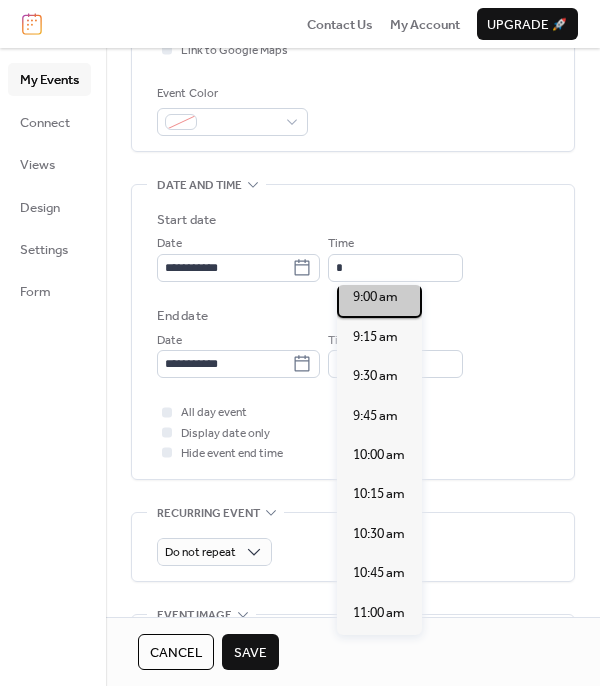 click on "9:00 am" at bounding box center [375, 297] 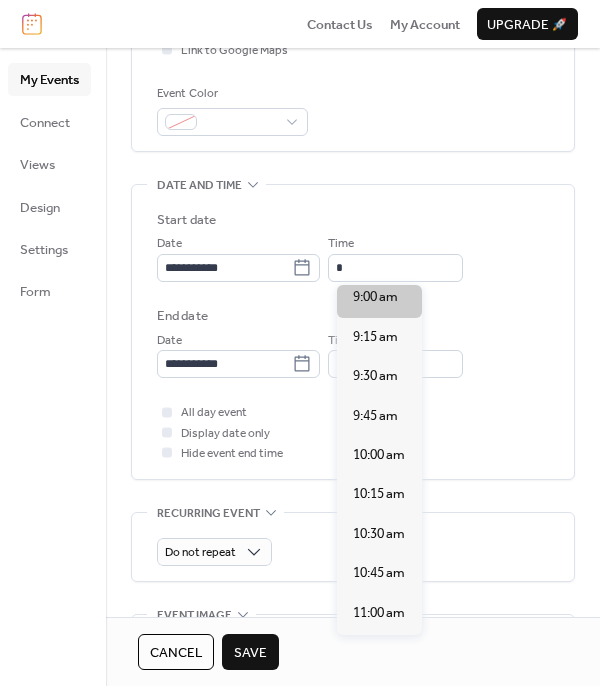 type on "*******" 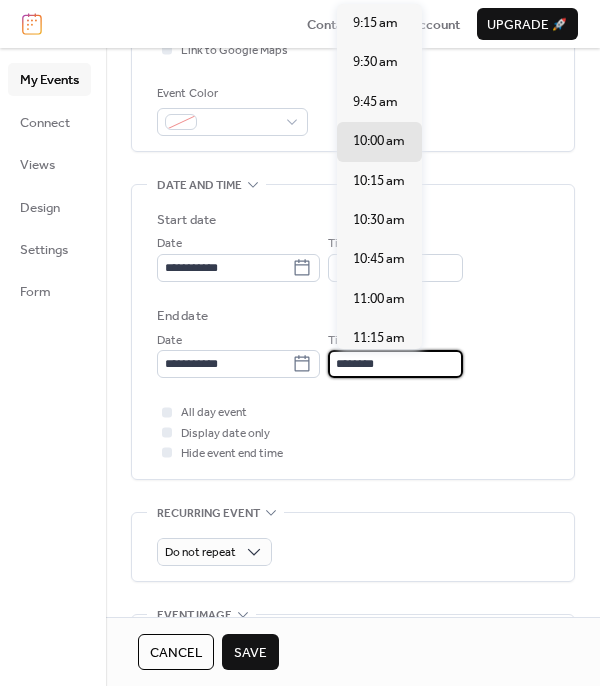 click on "********" at bounding box center (395, 364) 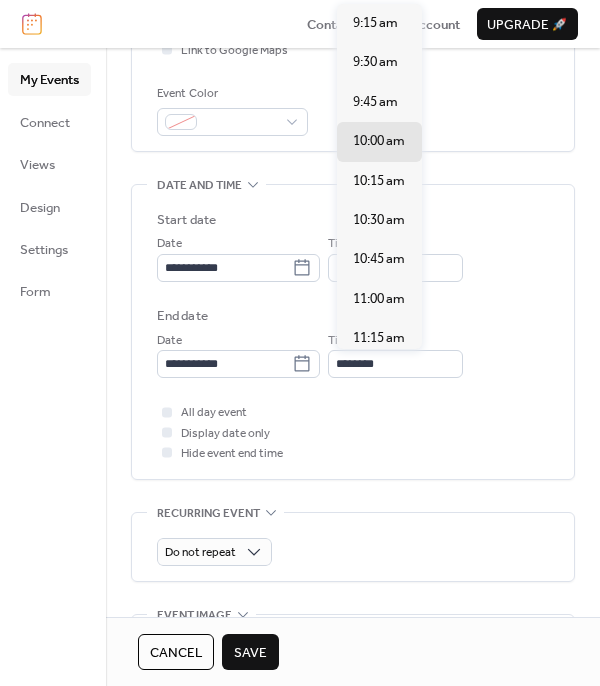 scroll, scrollTop: 301, scrollLeft: 0, axis: vertical 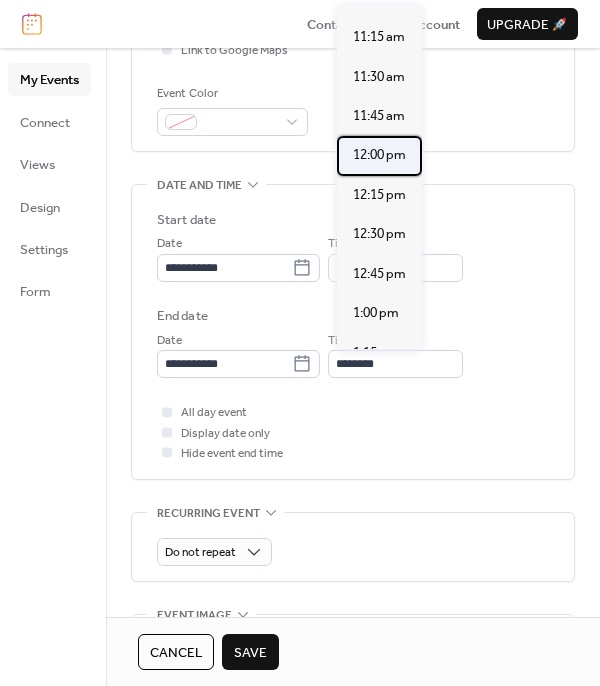click on "12:00 pm" at bounding box center (379, 155) 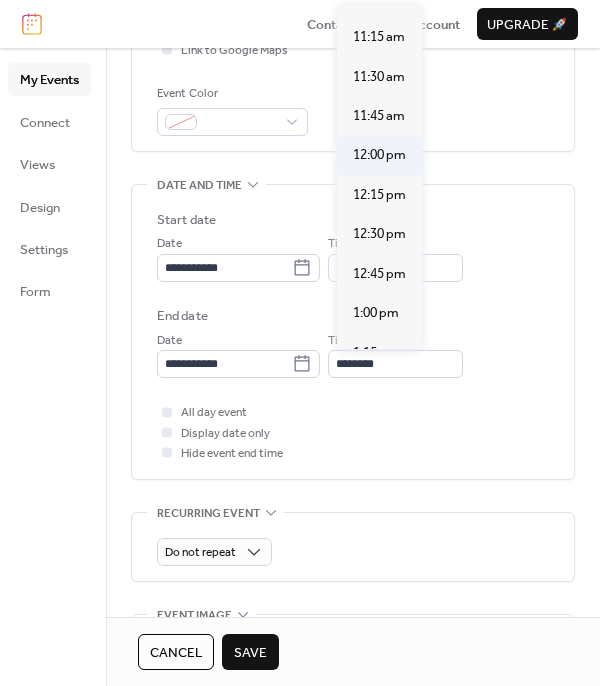 type on "********" 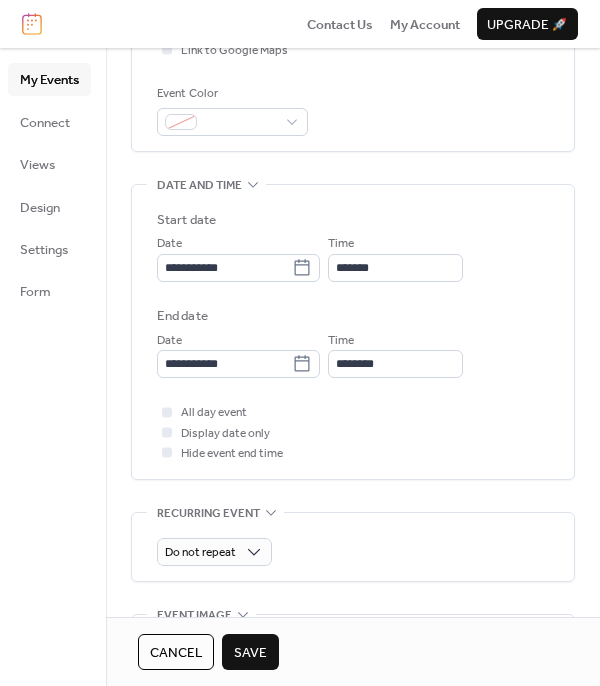 click on "**********" at bounding box center [353, 340] 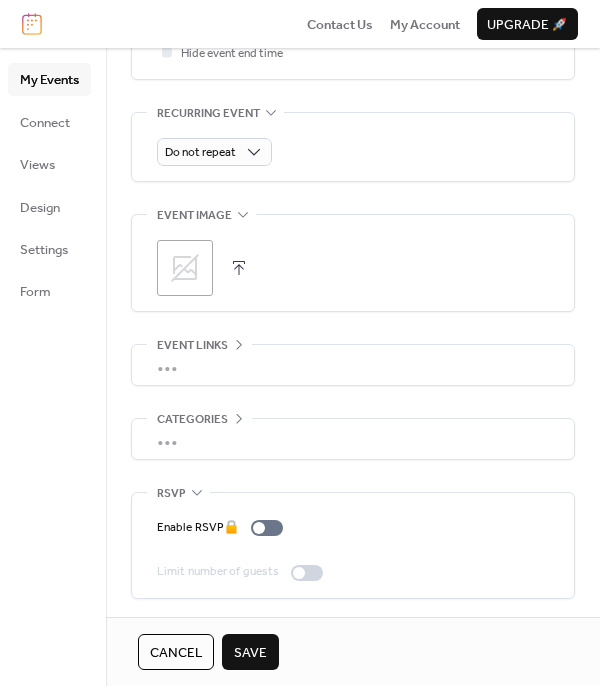 click on "Save" at bounding box center [250, 653] 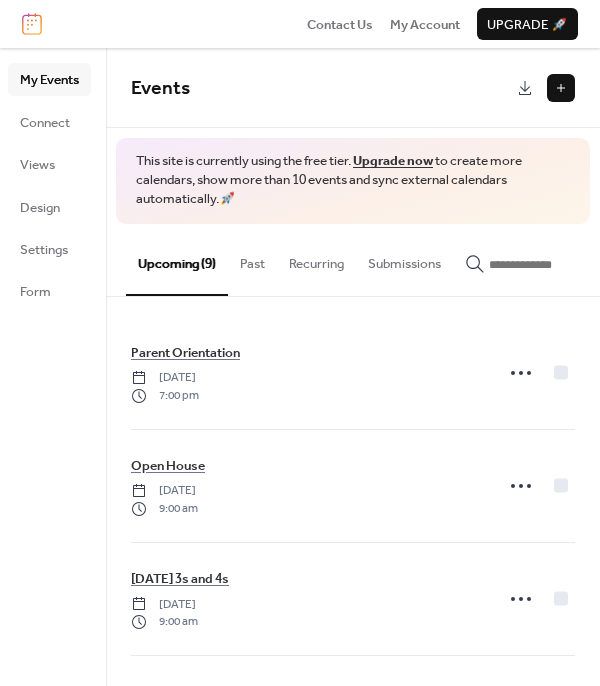 click at bounding box center (561, 88) 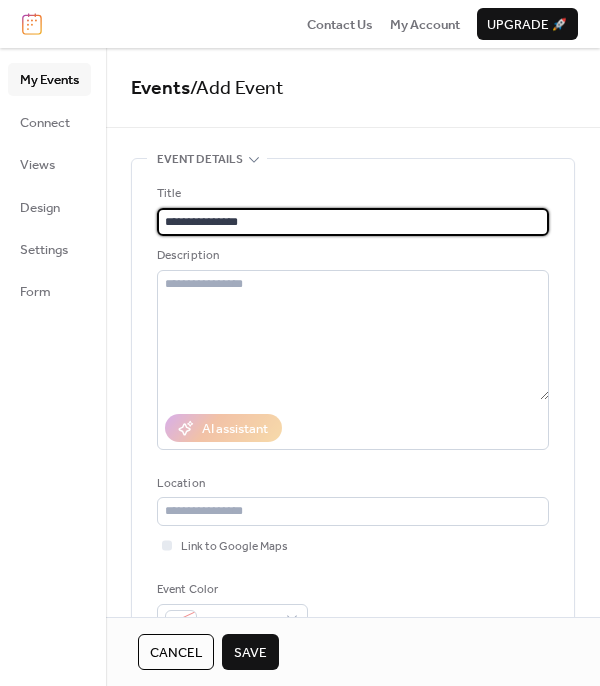 scroll, scrollTop: 496, scrollLeft: 0, axis: vertical 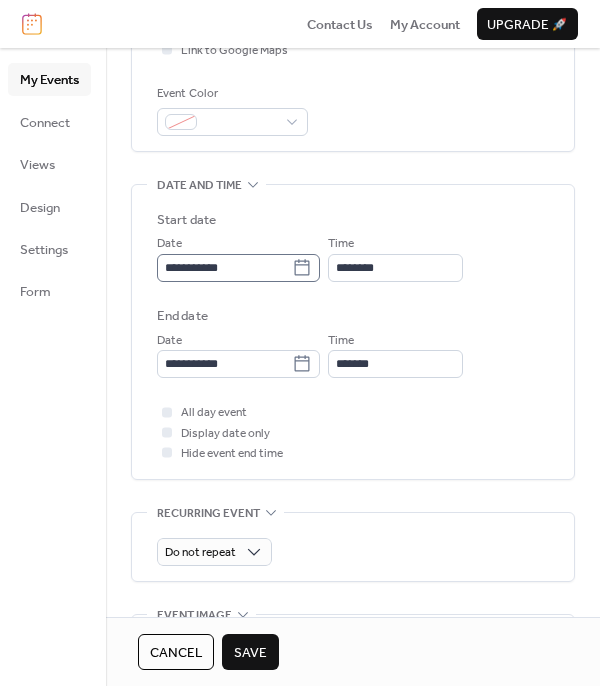 type on "**********" 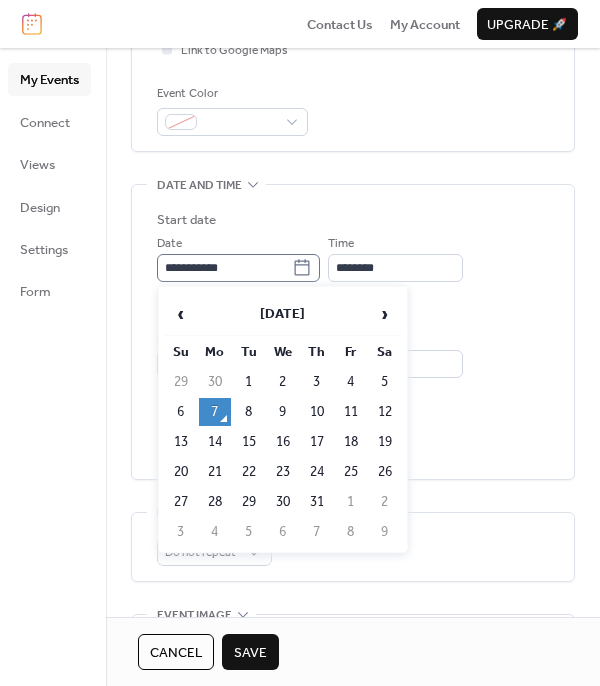 click 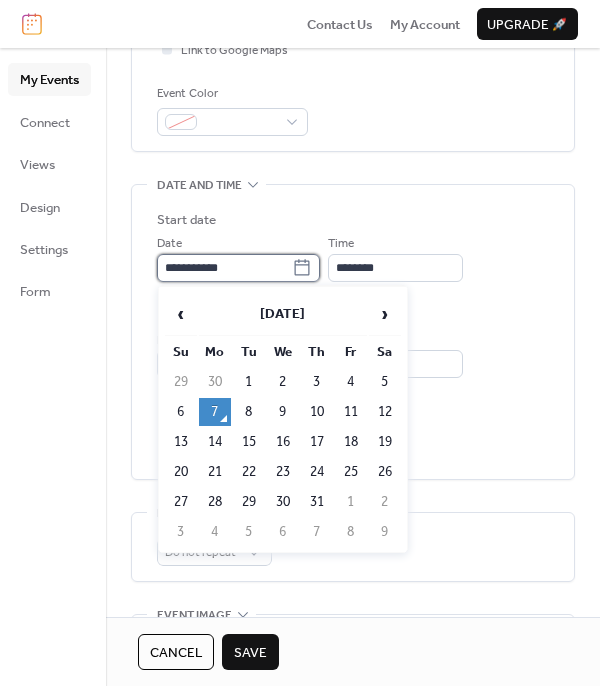 click on "**********" at bounding box center (224, 268) 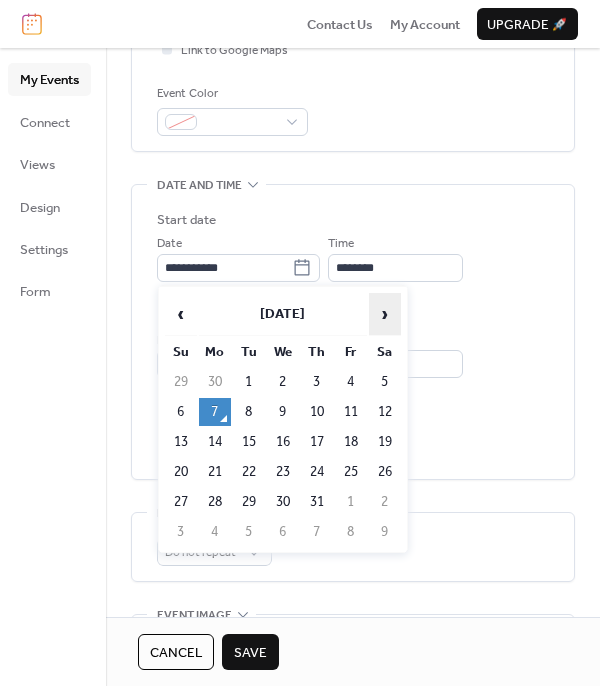 click on "›" at bounding box center [385, 314] 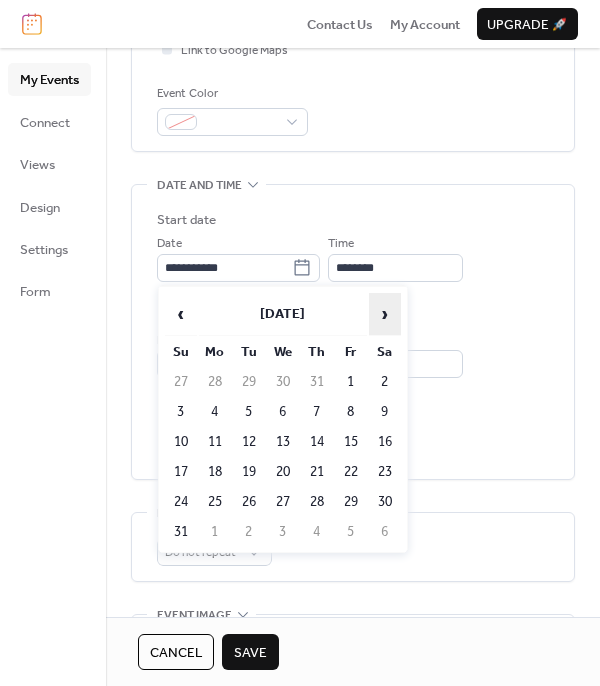 click on "›" at bounding box center [385, 314] 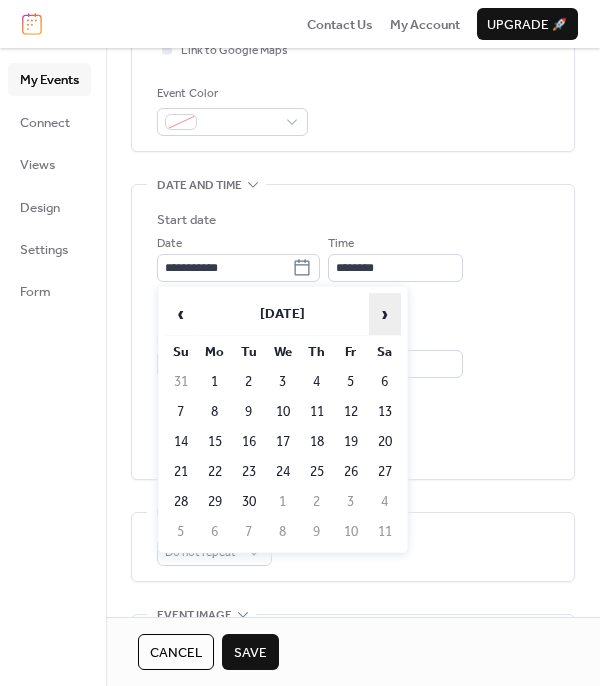 click on "›" at bounding box center (385, 314) 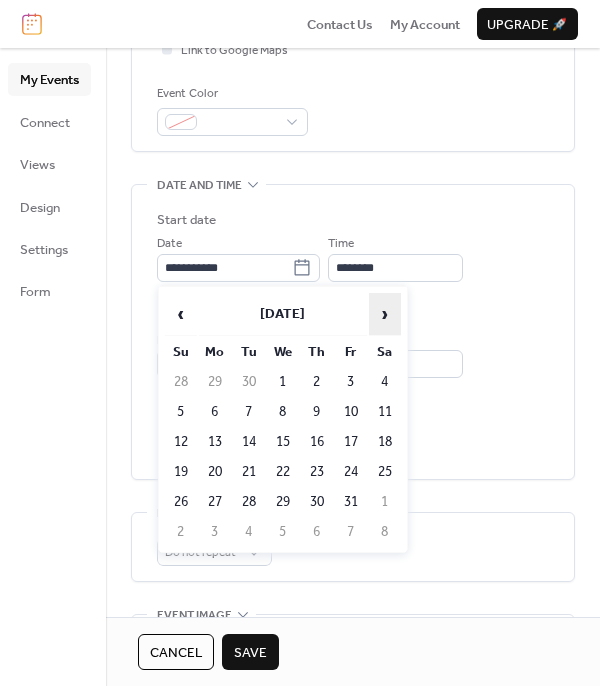 click on "›" at bounding box center [385, 314] 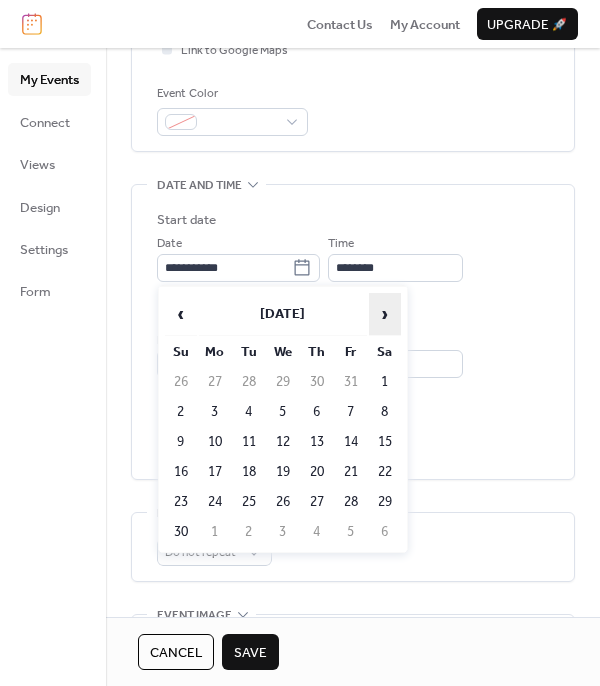 click on "›" at bounding box center [385, 314] 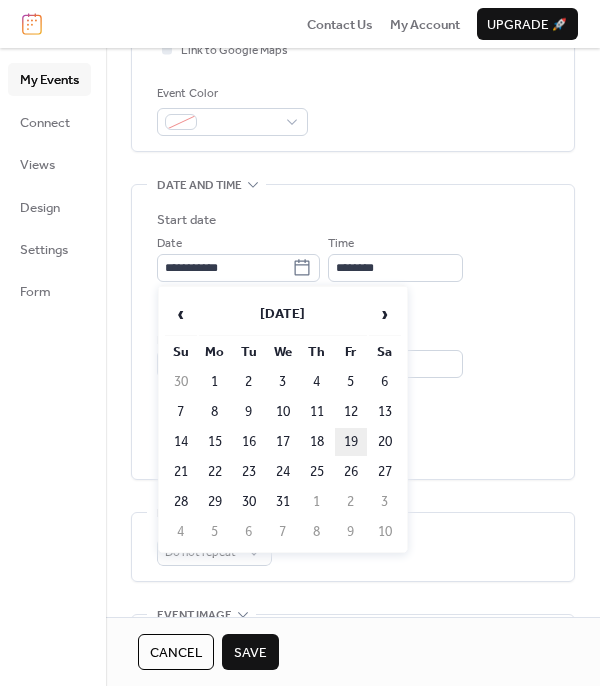 click on "19" at bounding box center [351, 442] 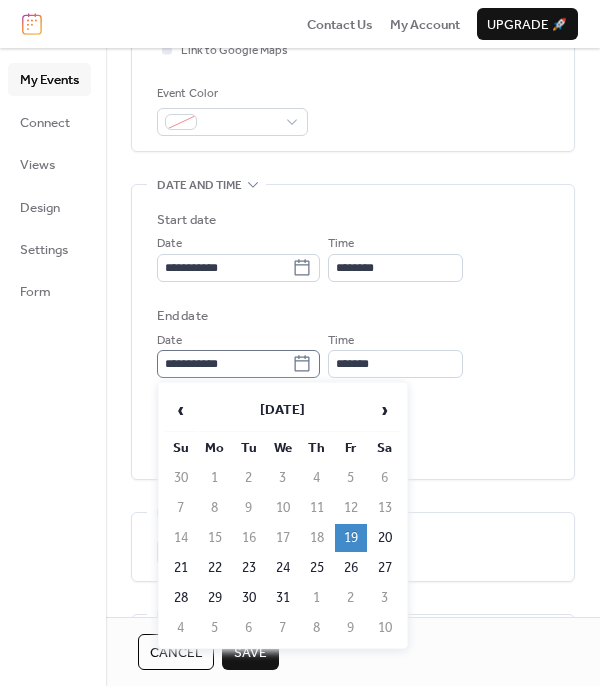 click 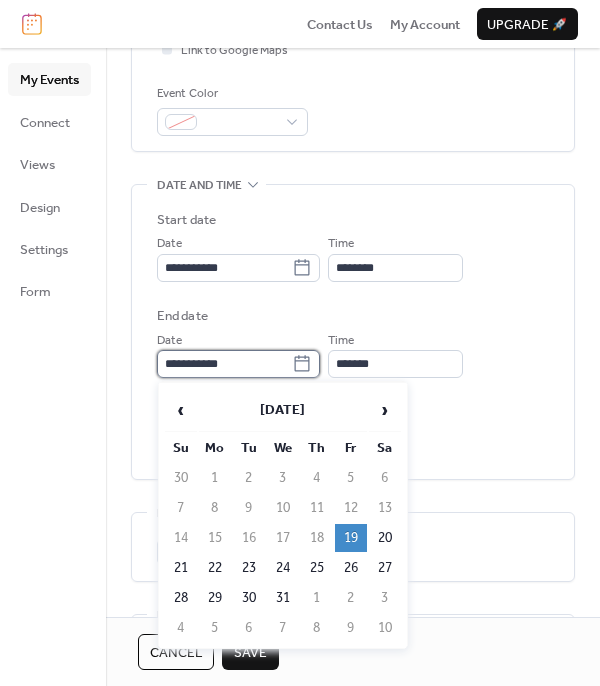 click on "**********" at bounding box center [224, 364] 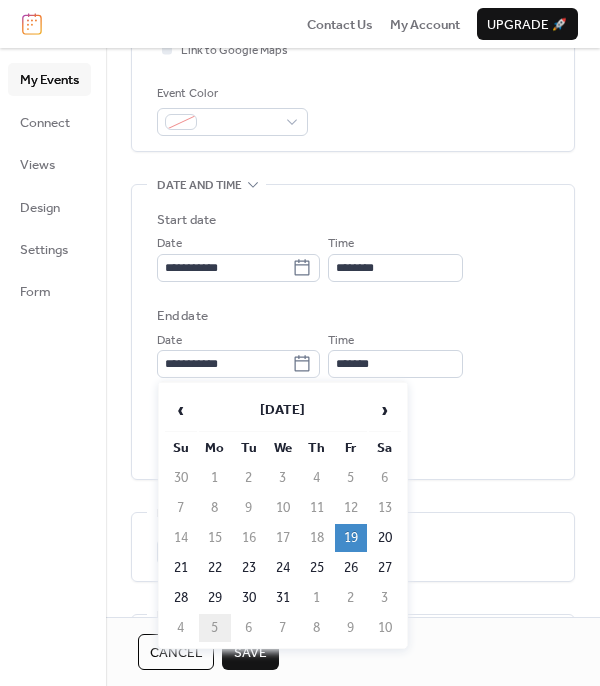 click on "5" at bounding box center [215, 628] 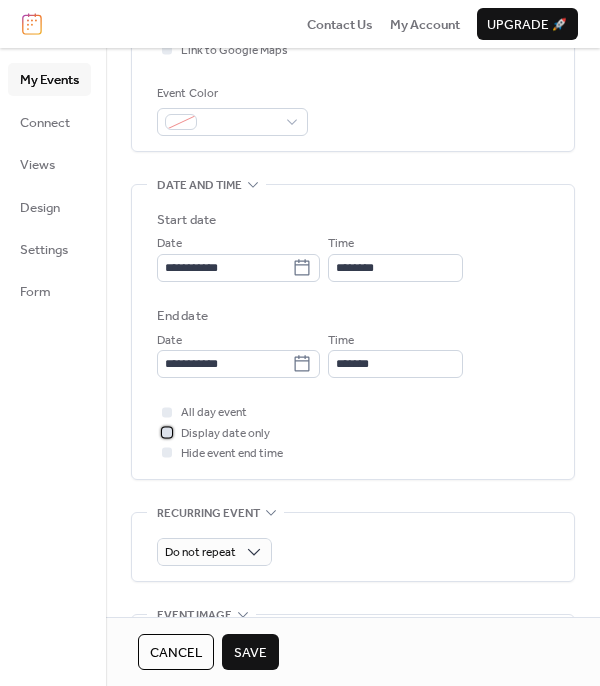 click at bounding box center (167, 432) 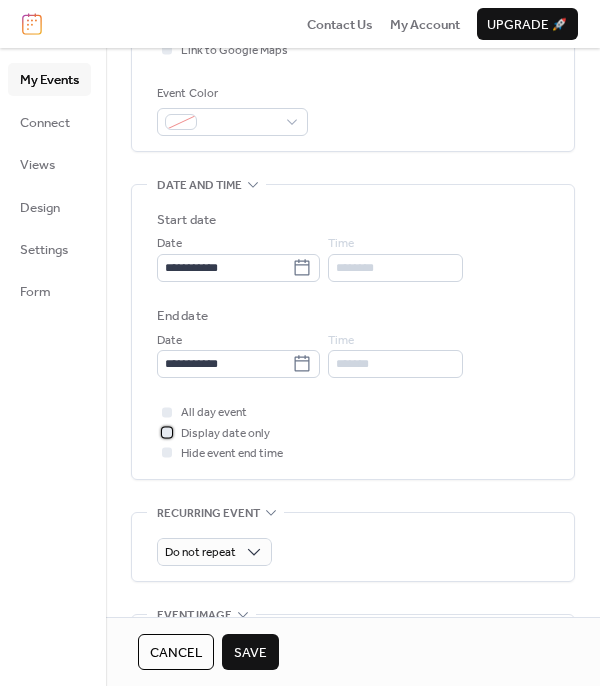 scroll, scrollTop: 896, scrollLeft: 0, axis: vertical 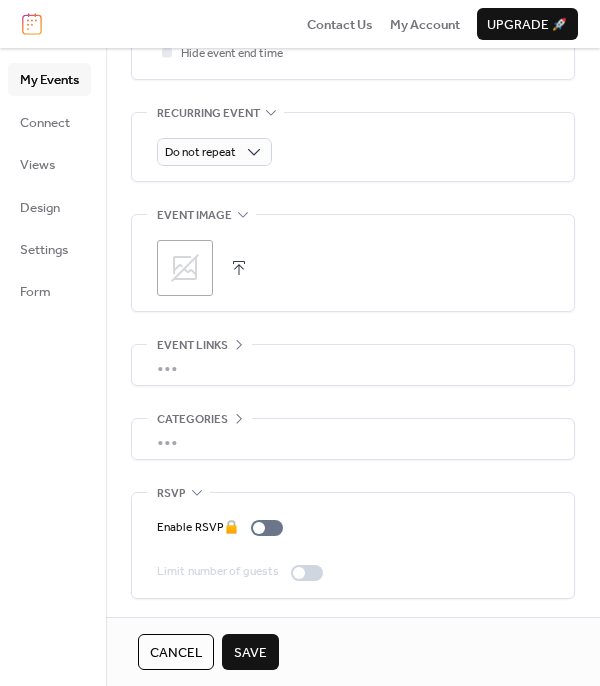 click on "Save" at bounding box center [250, 653] 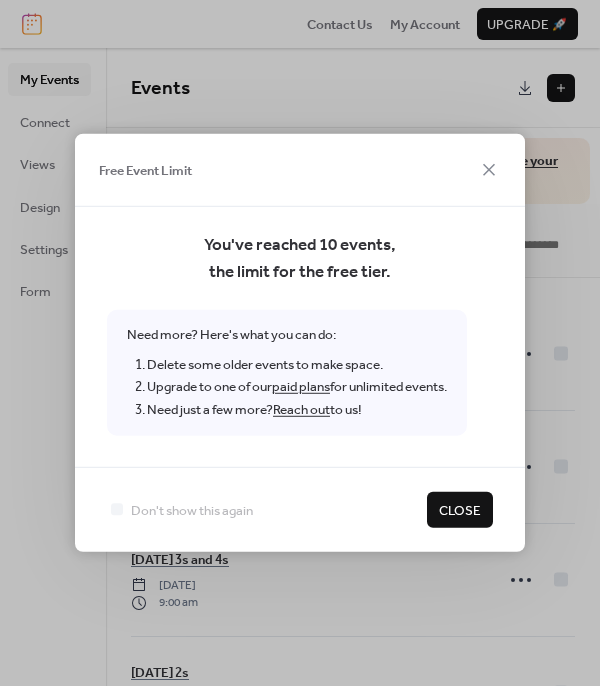 click on "Close" at bounding box center [460, 511] 